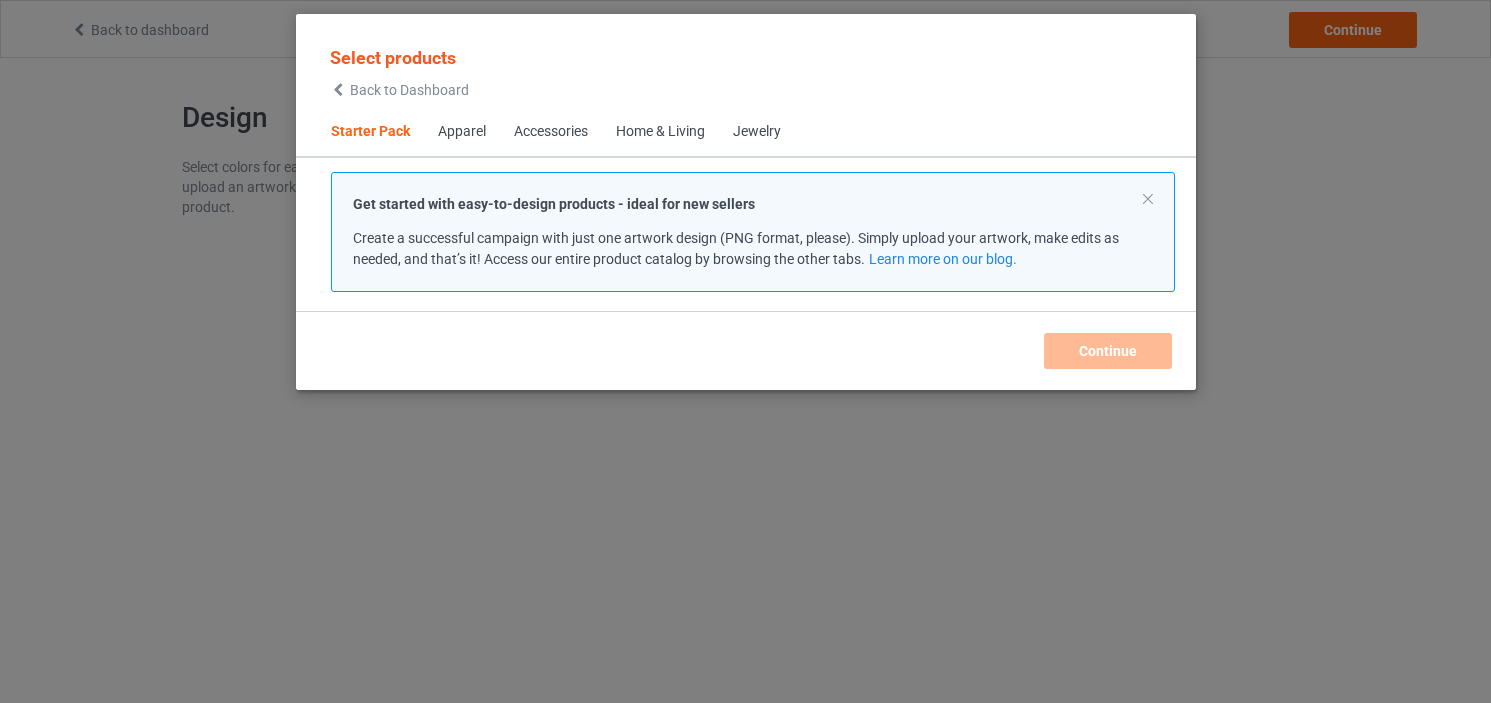 scroll, scrollTop: 0, scrollLeft: 0, axis: both 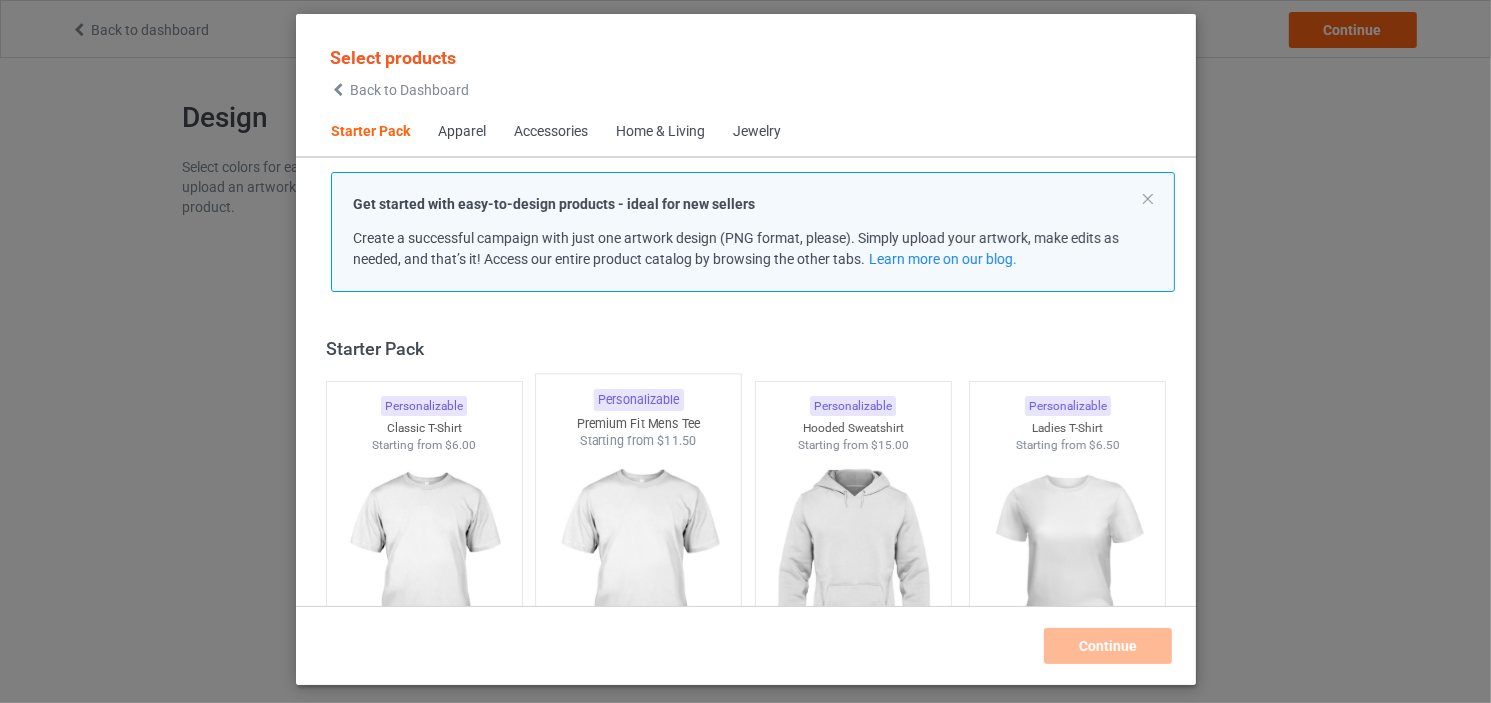 click at bounding box center (638, 567) 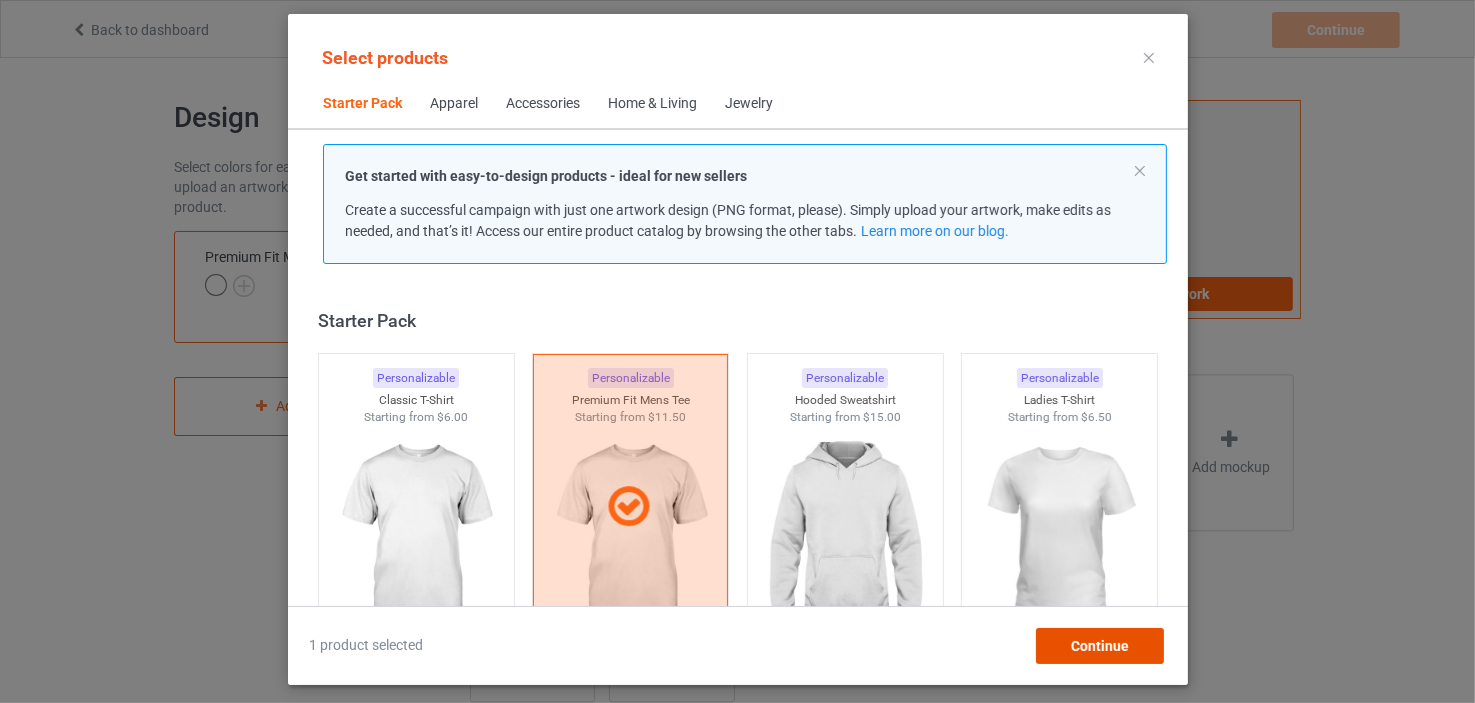 click on "Continue" at bounding box center [1099, 646] 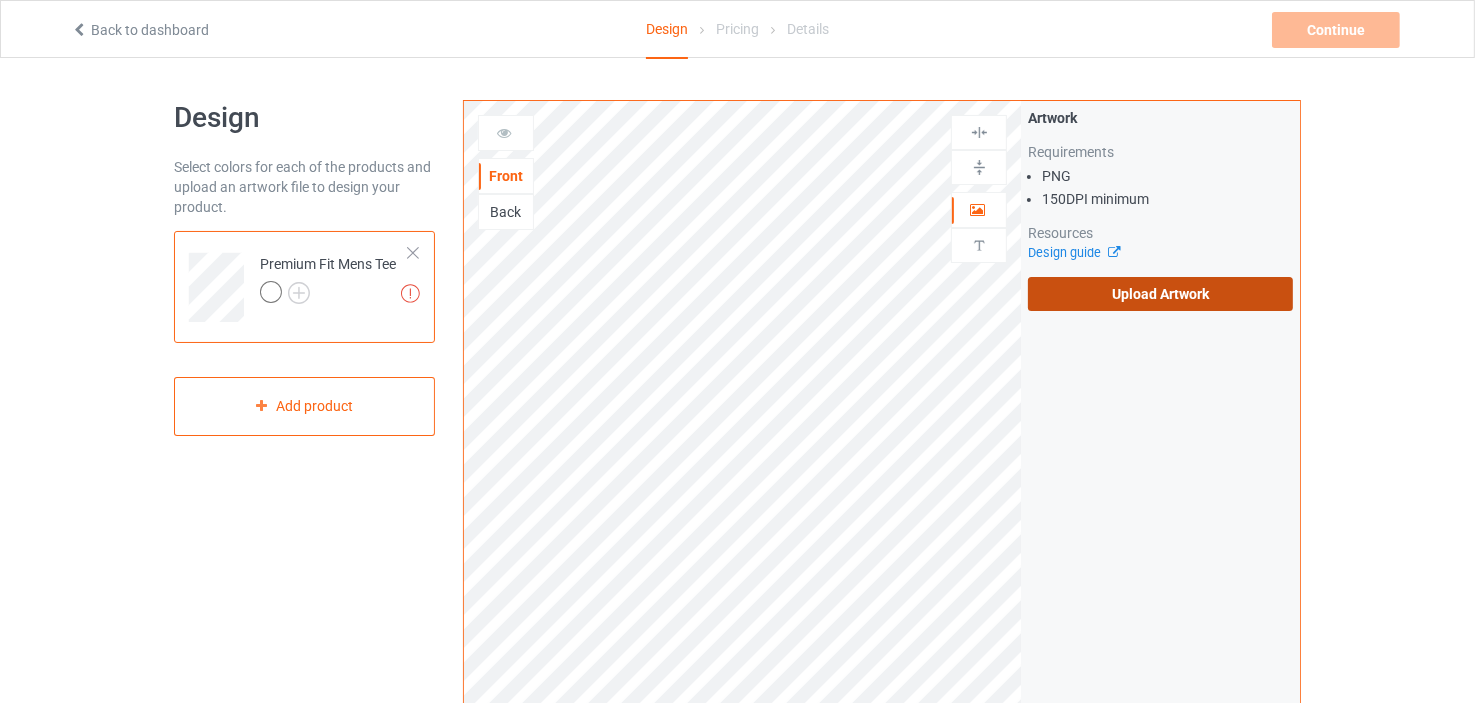 click on "Upload Artwork" at bounding box center (1160, 294) 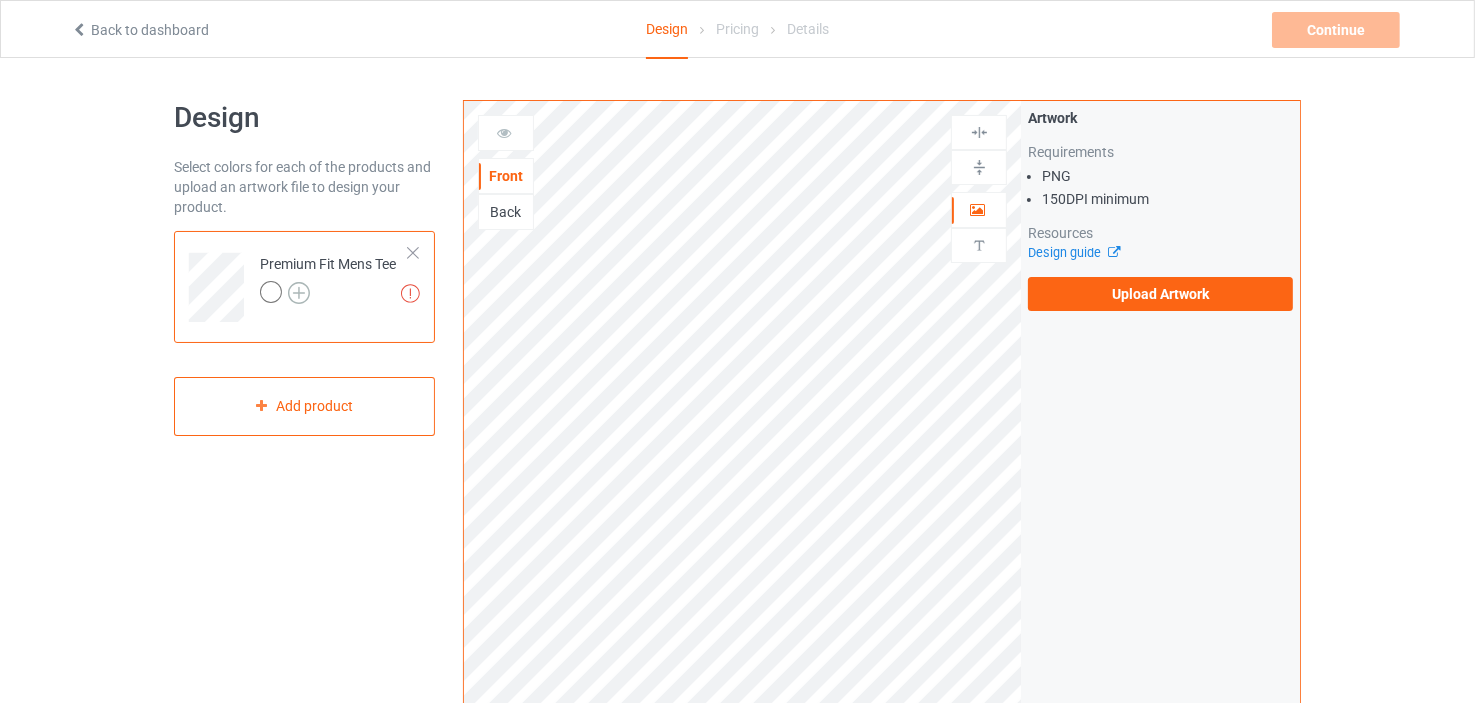 click at bounding box center (299, 293) 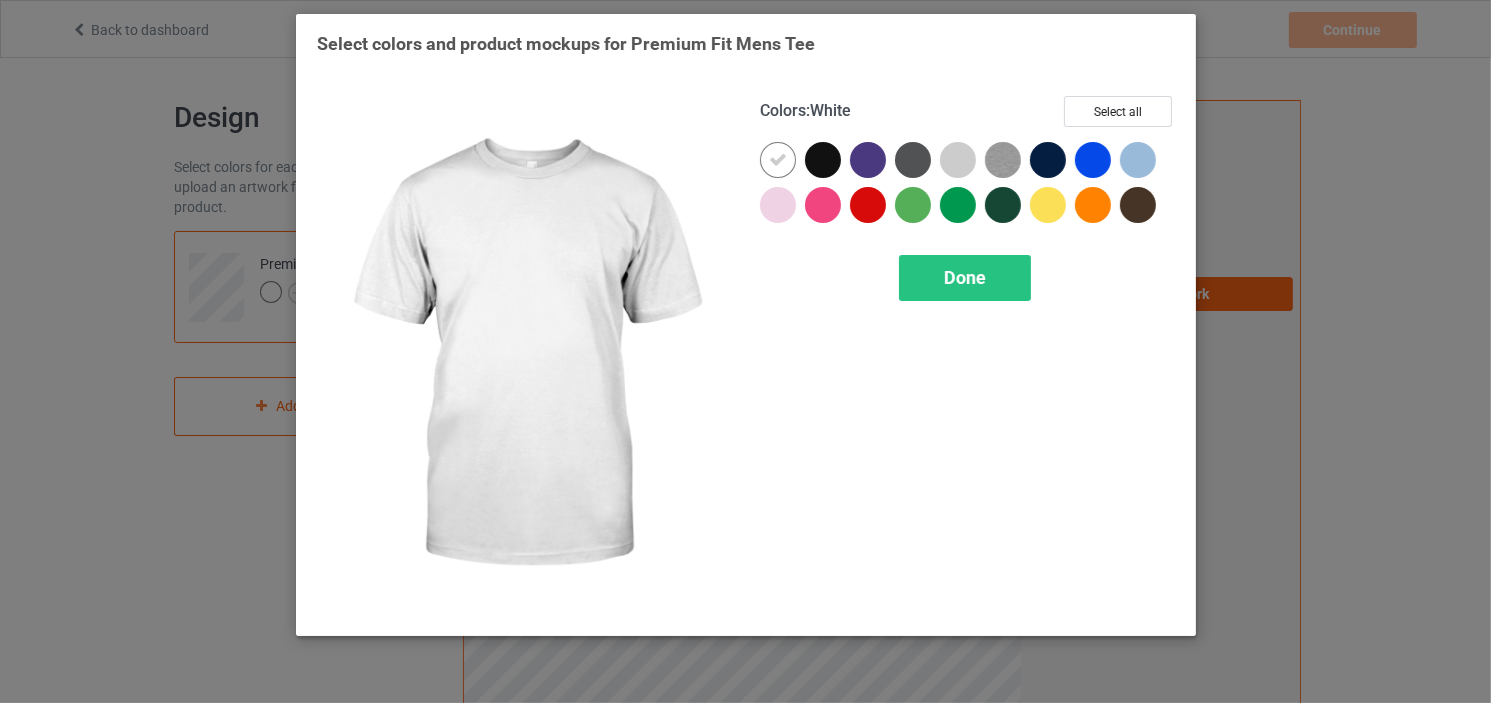 drag, startPoint x: 783, startPoint y: 163, endPoint x: 835, endPoint y: 161, distance: 52.03845 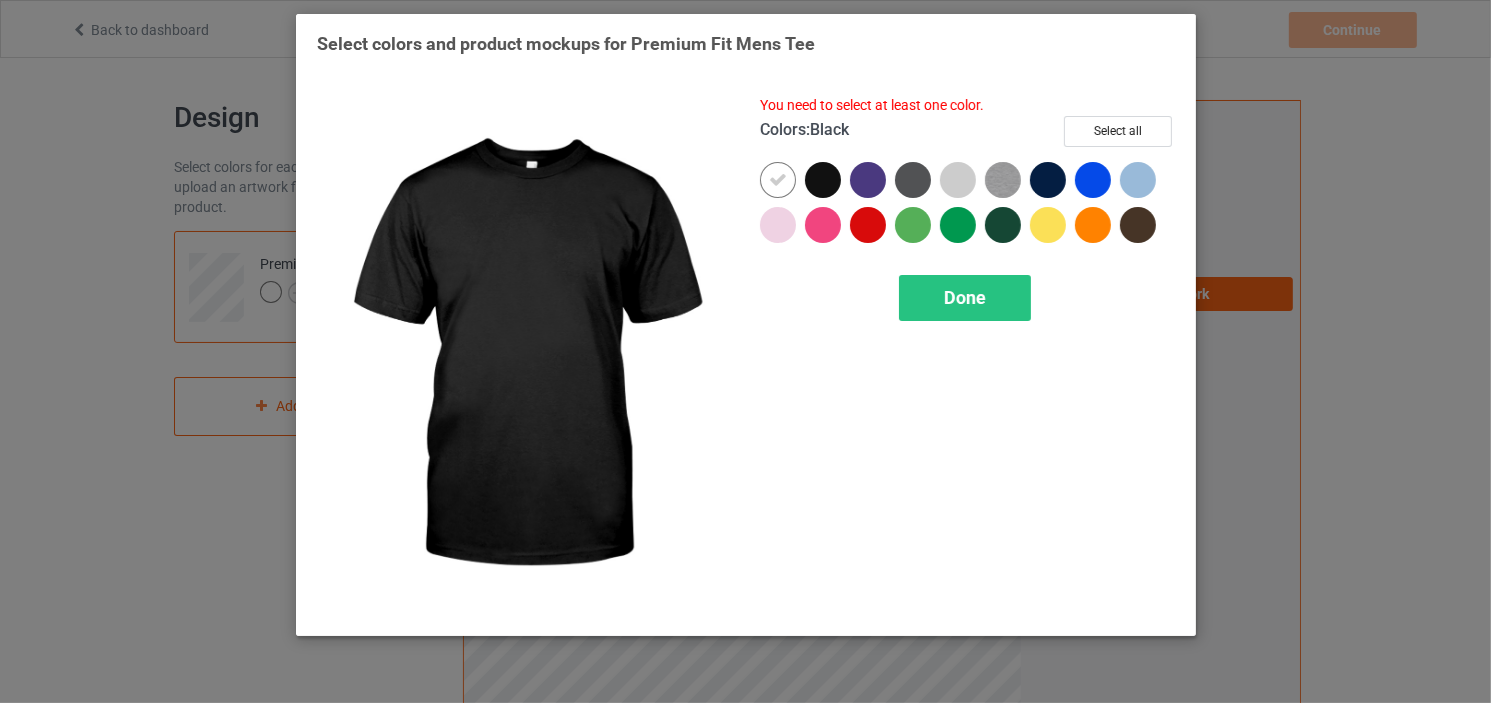 click at bounding box center (827, 184) 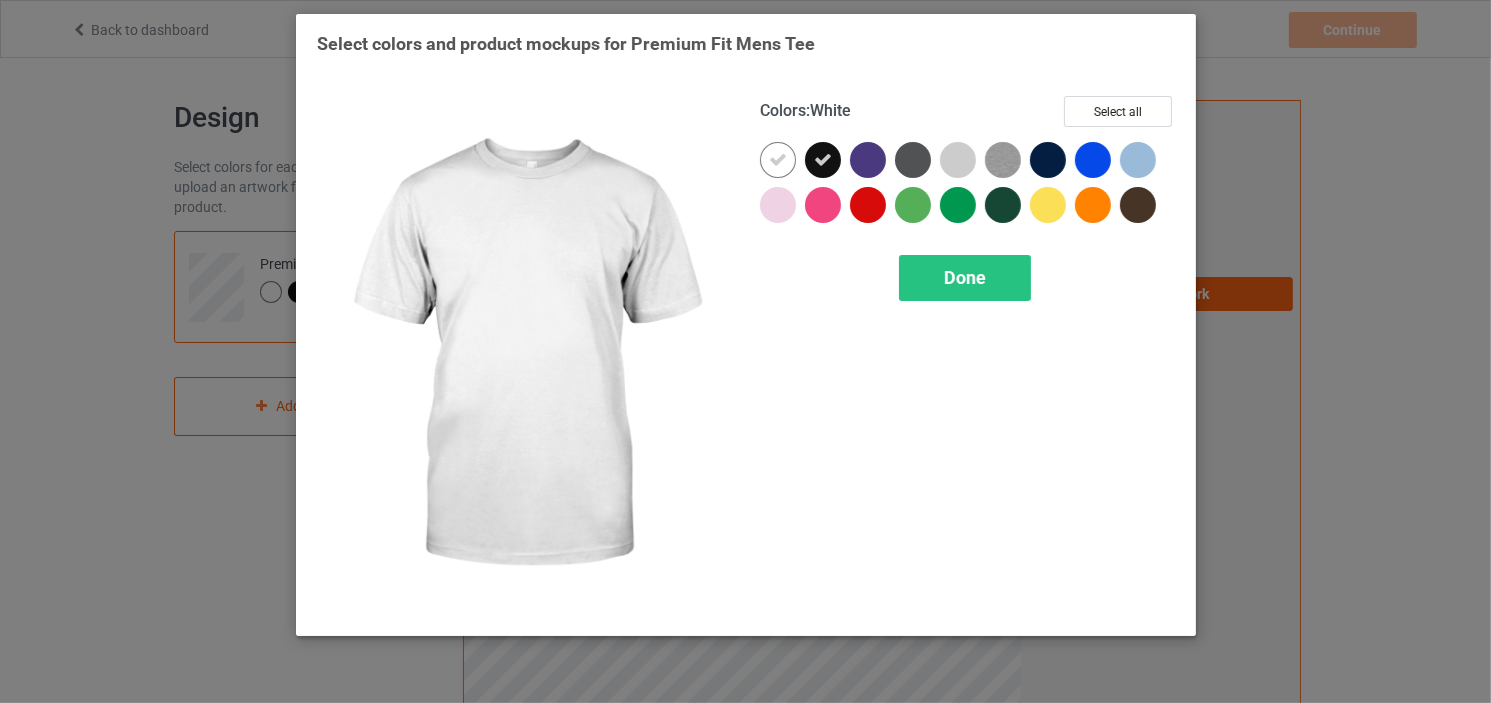 click at bounding box center [778, 160] 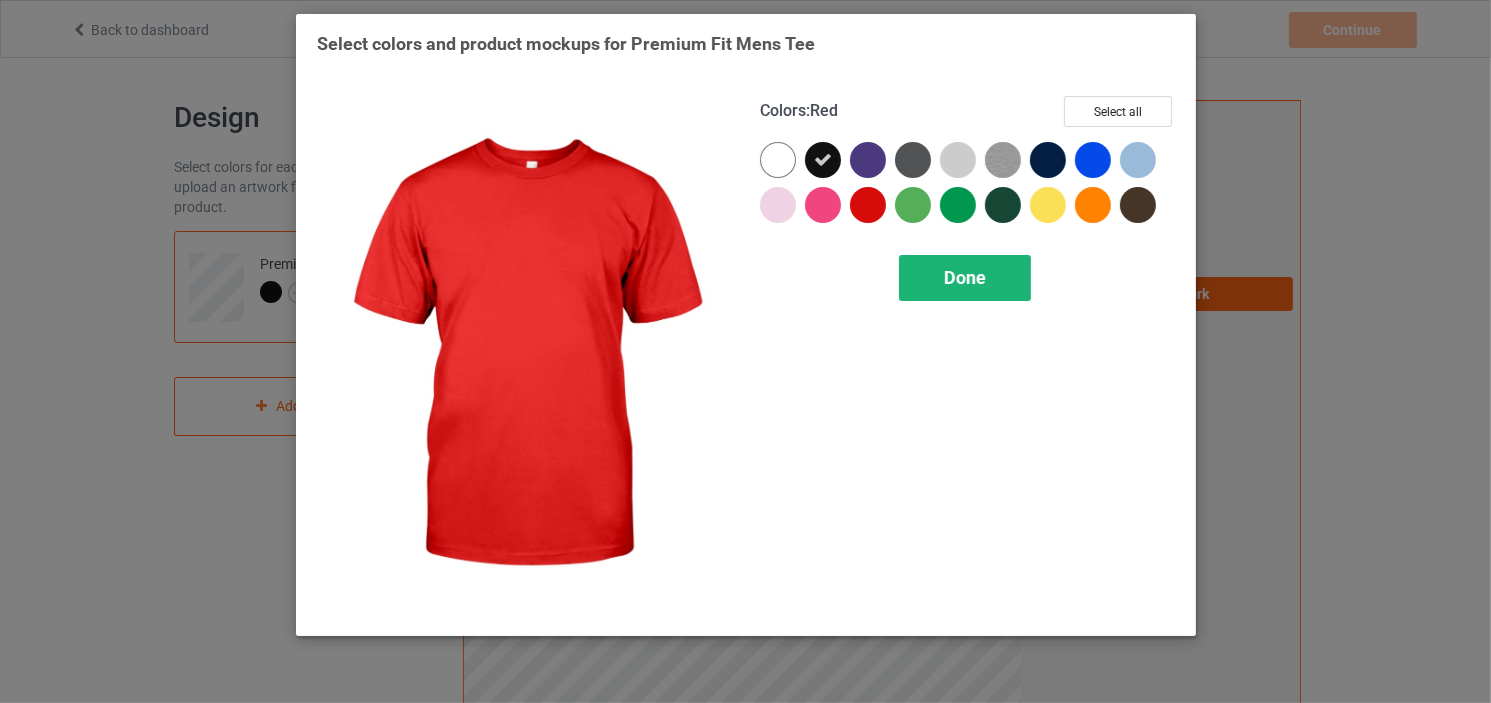 click on "Done" at bounding box center (965, 278) 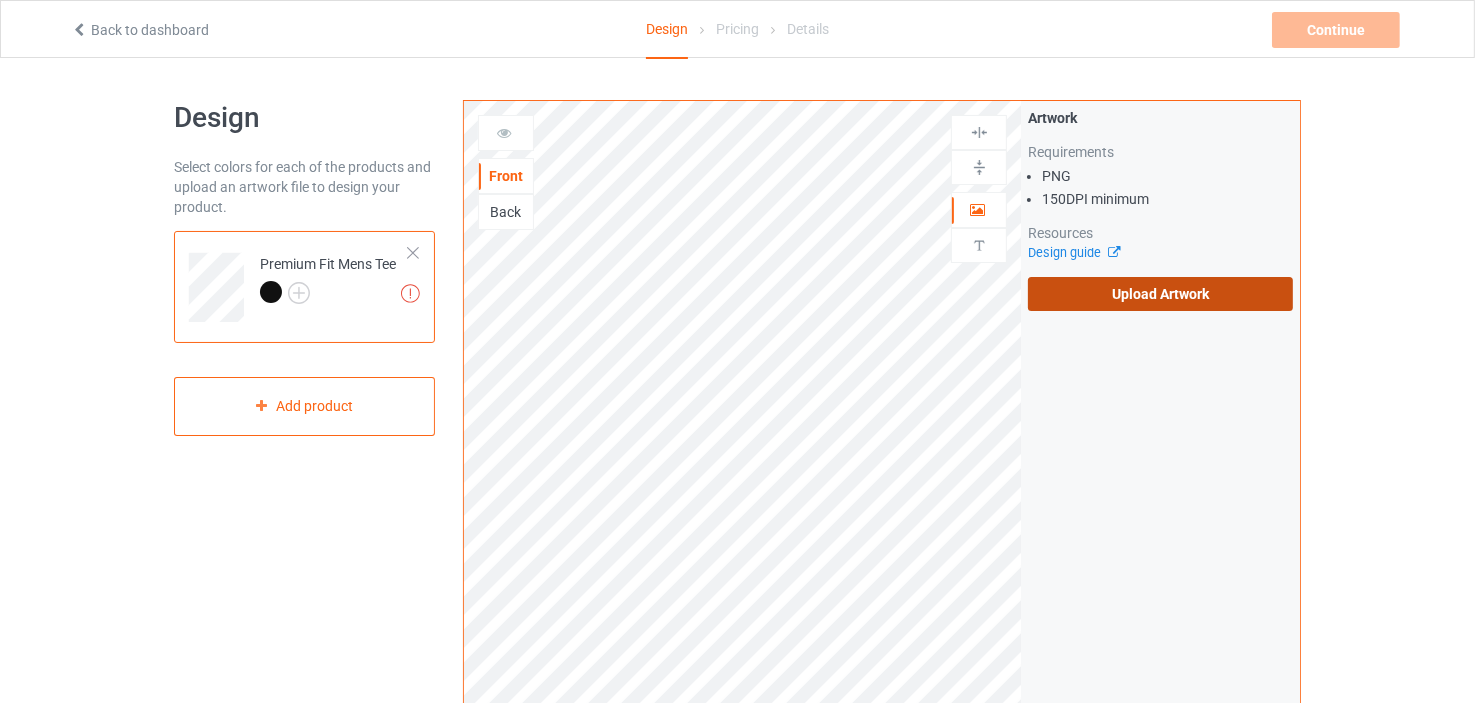 click on "Upload Artwork" at bounding box center [1160, 294] 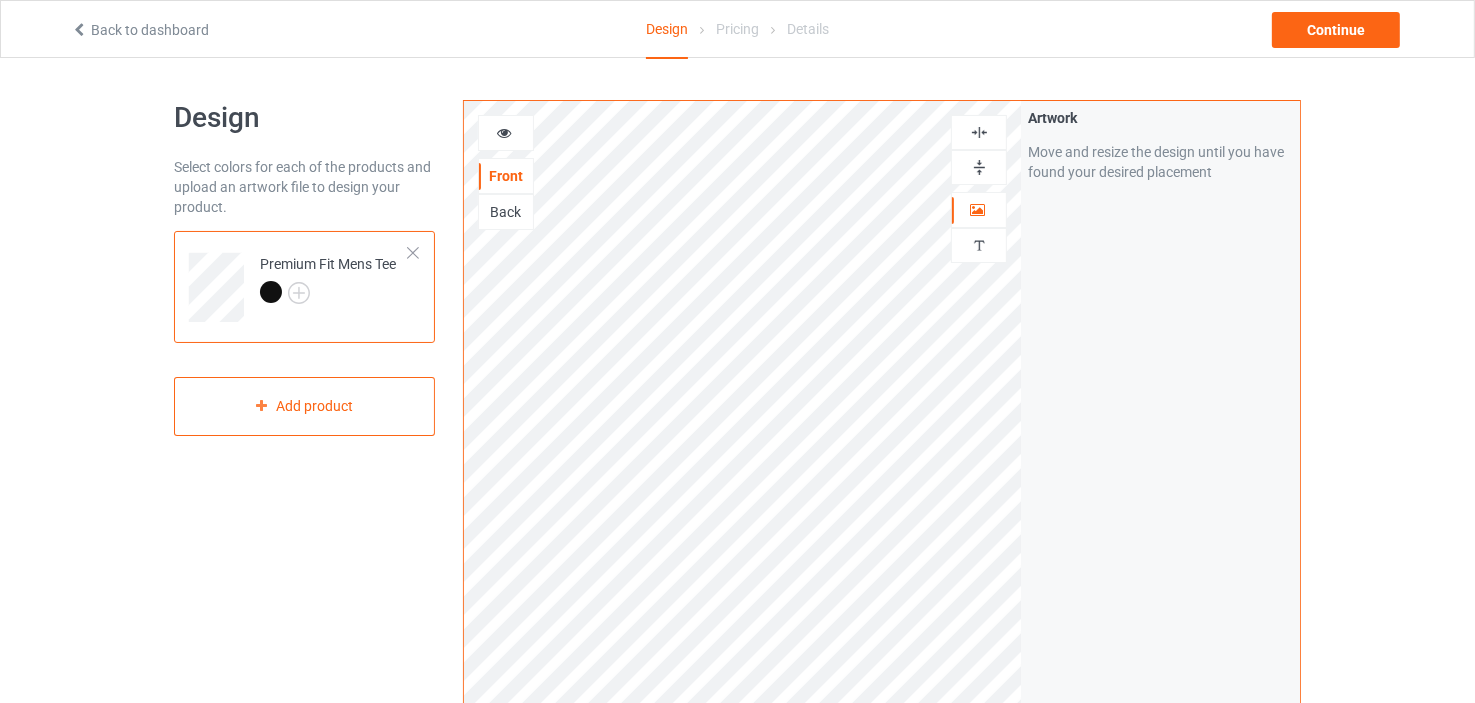 click on "Back to dashboard Design Pricing Details Continue" at bounding box center [737, 29] 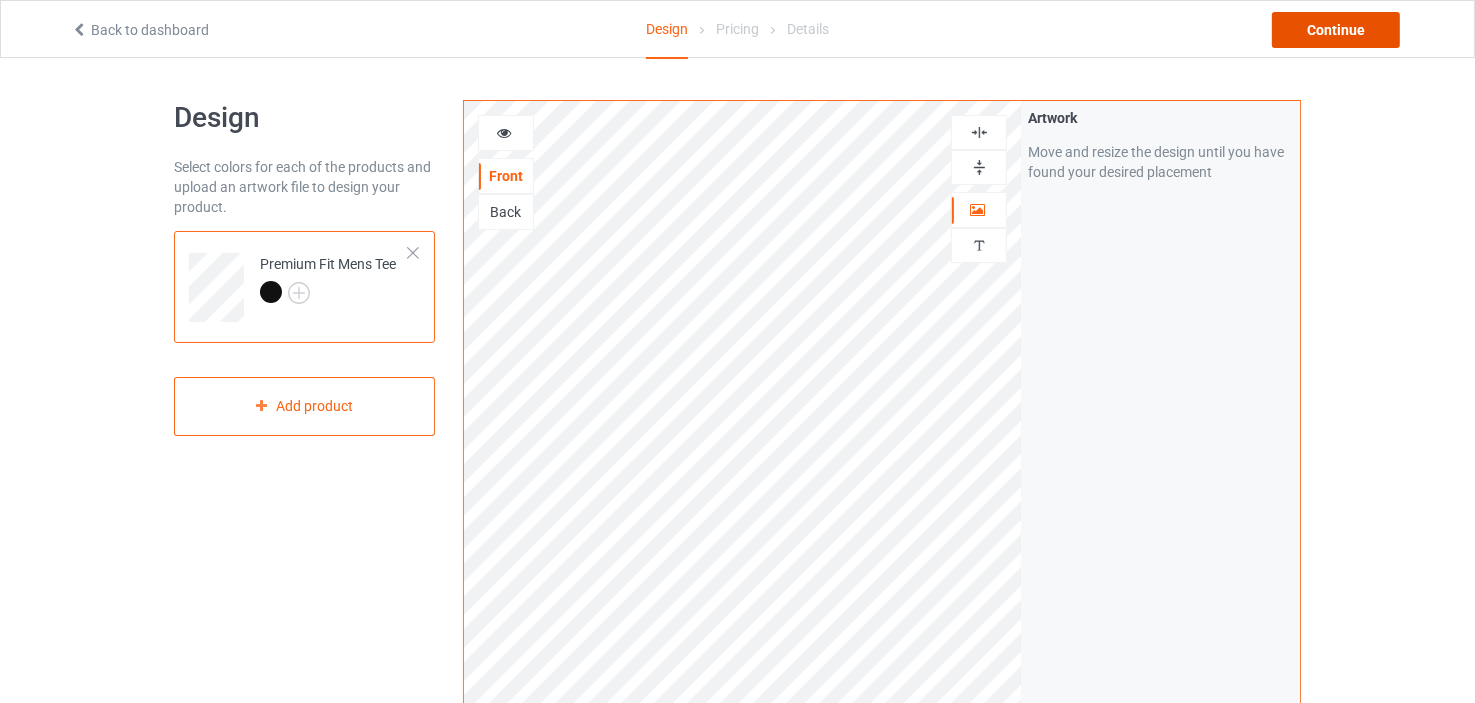 click on "Continue" at bounding box center [1336, 30] 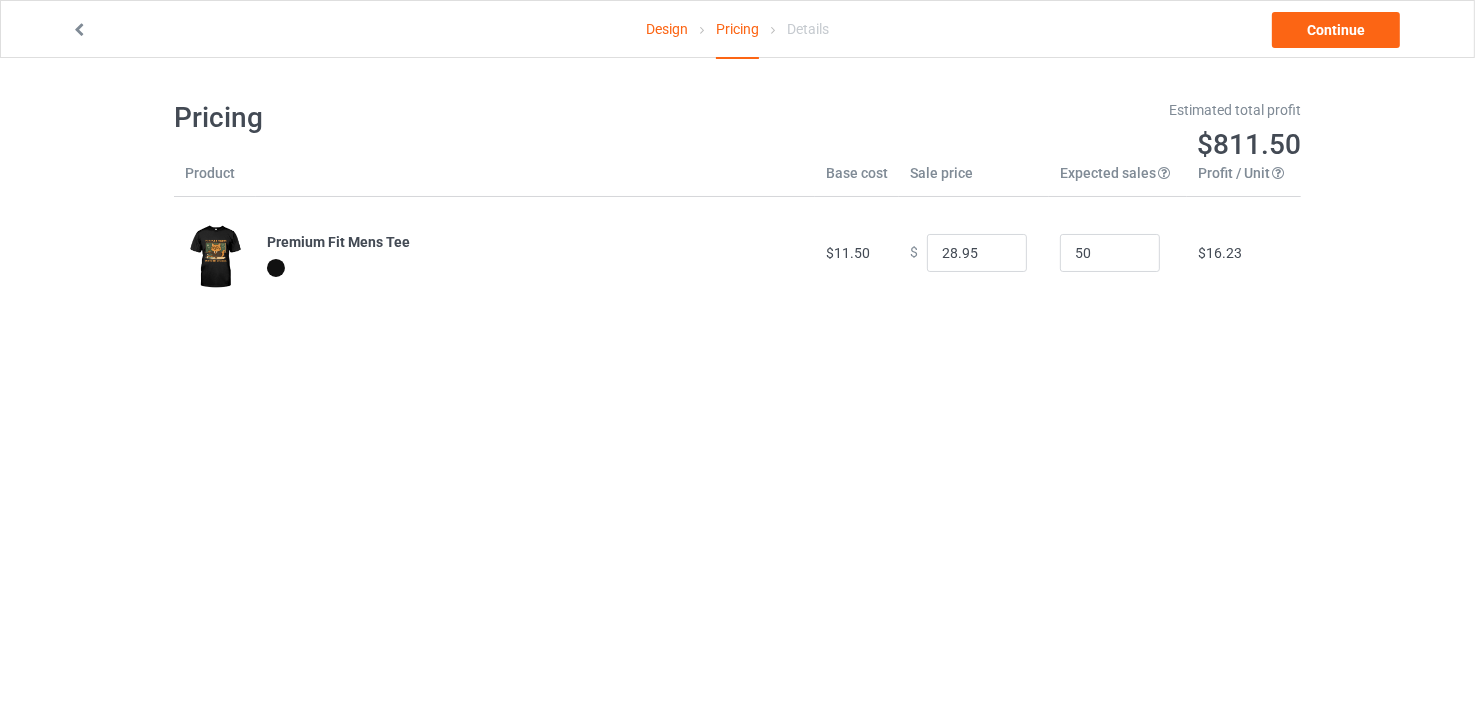 click at bounding box center (79, 27) 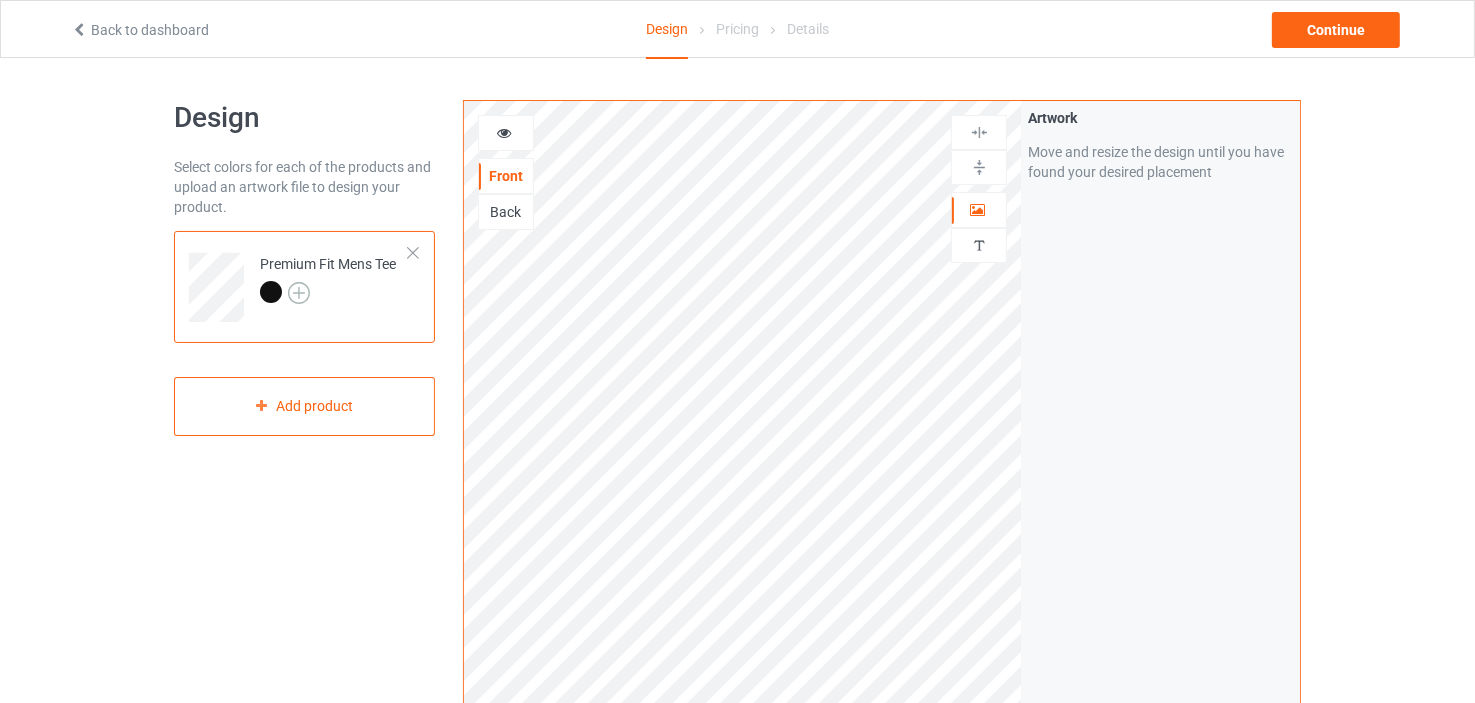 click at bounding box center (299, 293) 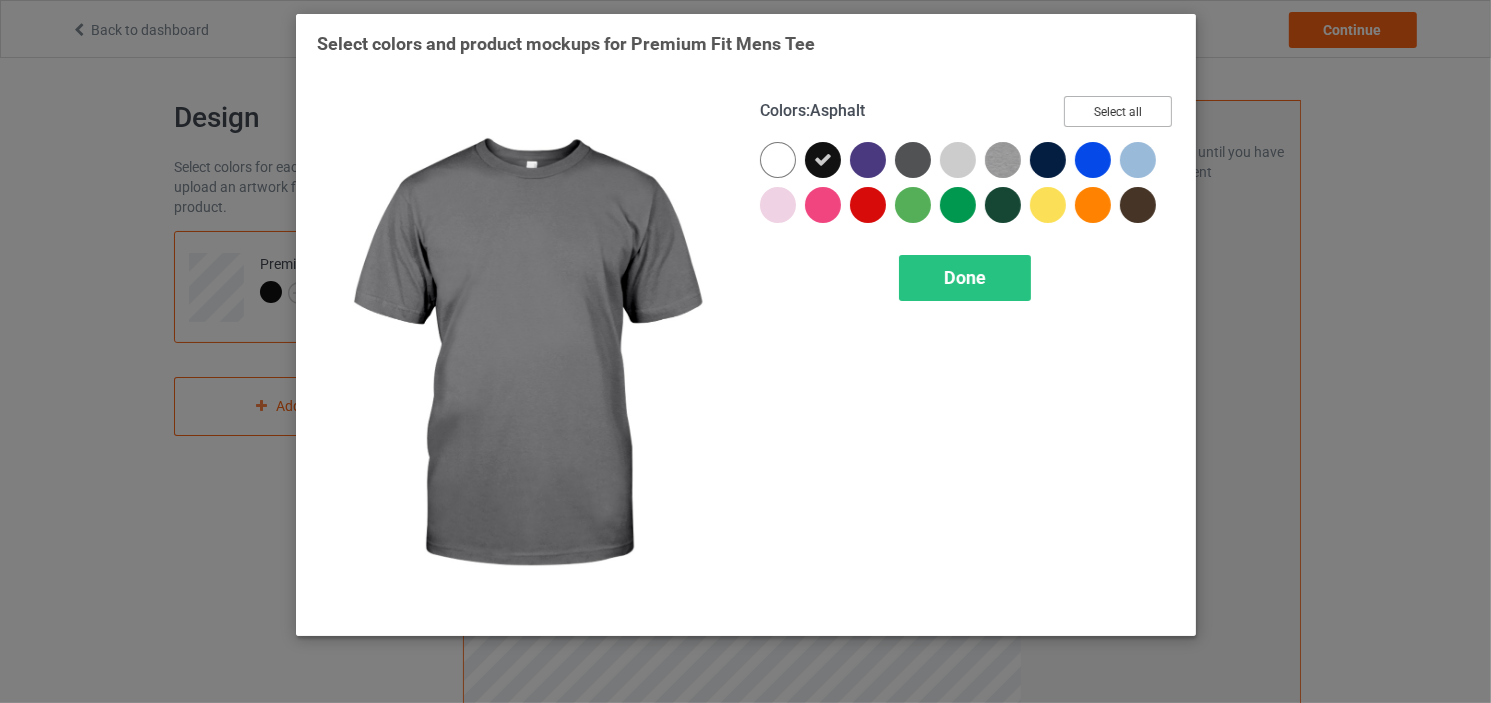 click on "Select all" at bounding box center (1118, 111) 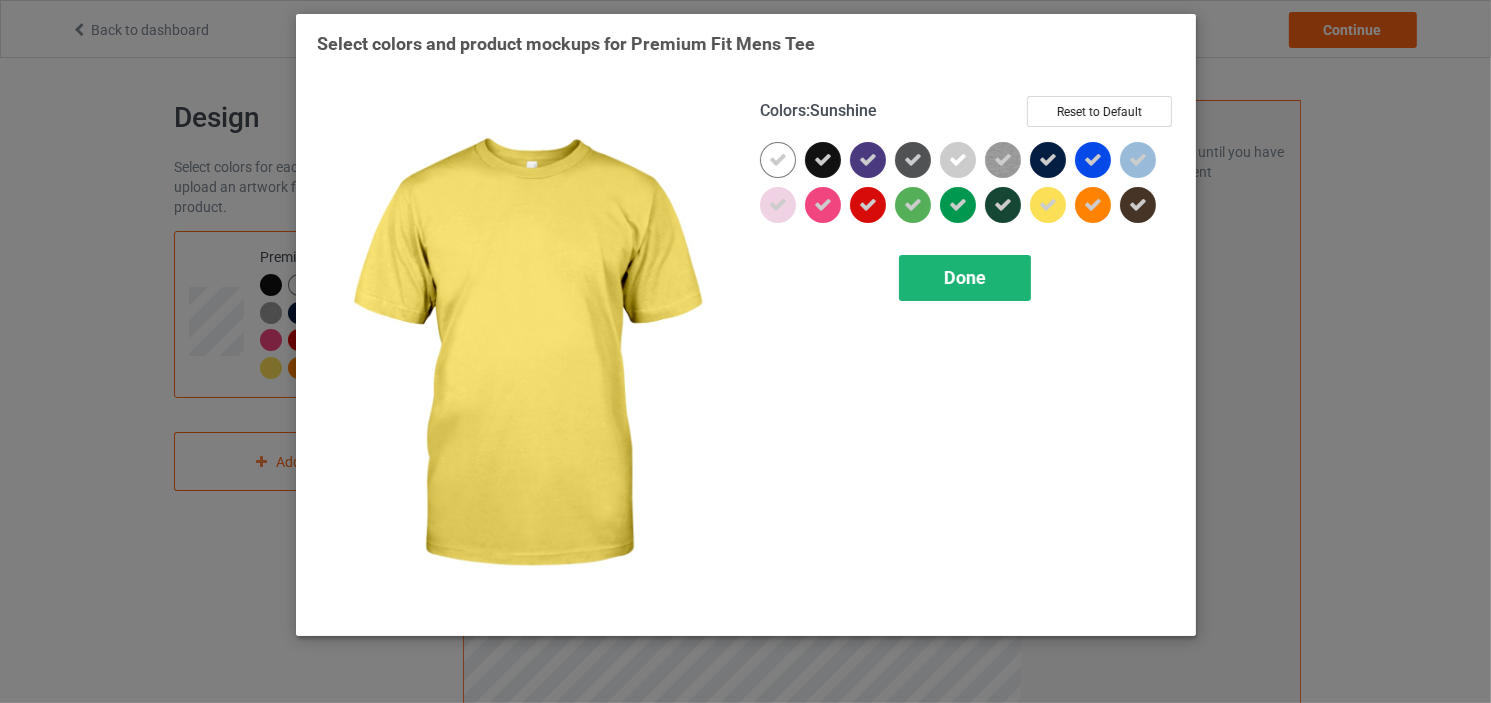 click on "Done" at bounding box center (965, 278) 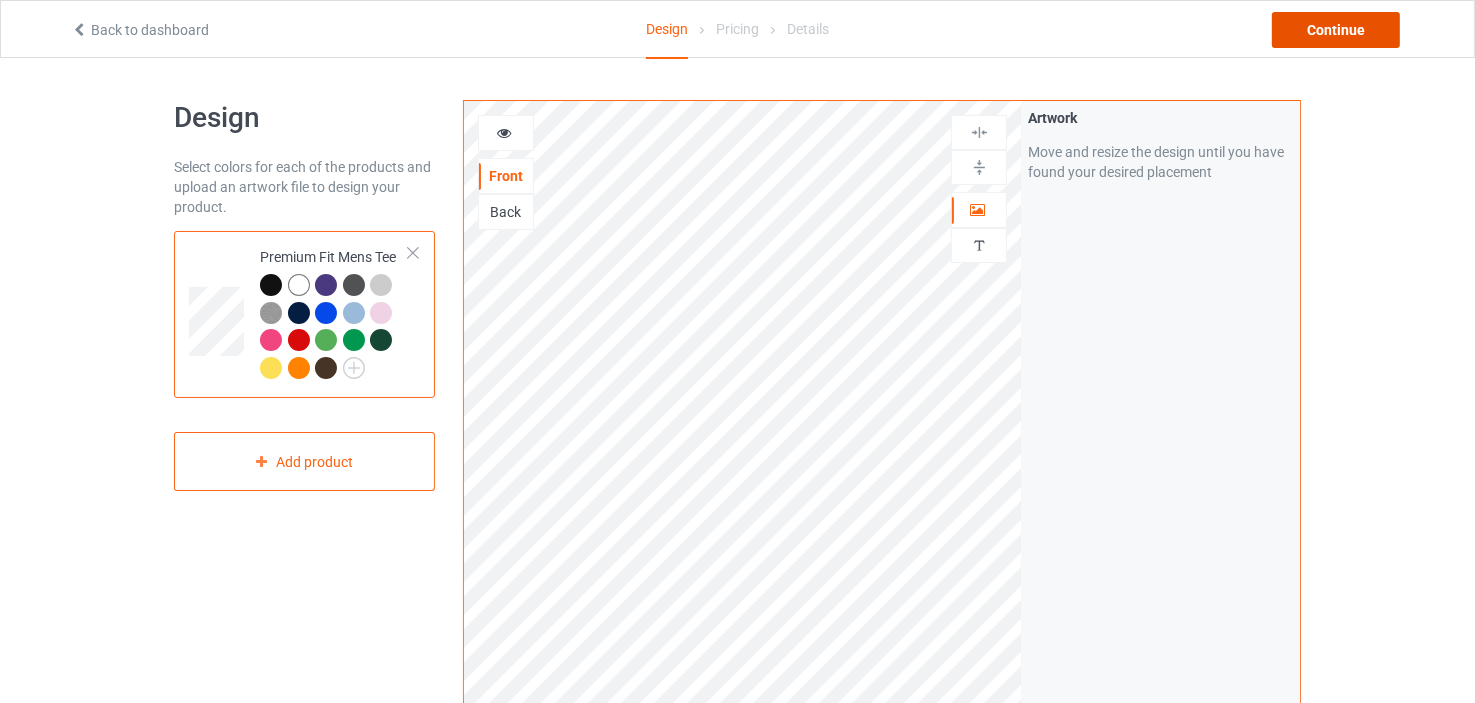 click on "Continue" at bounding box center [1336, 30] 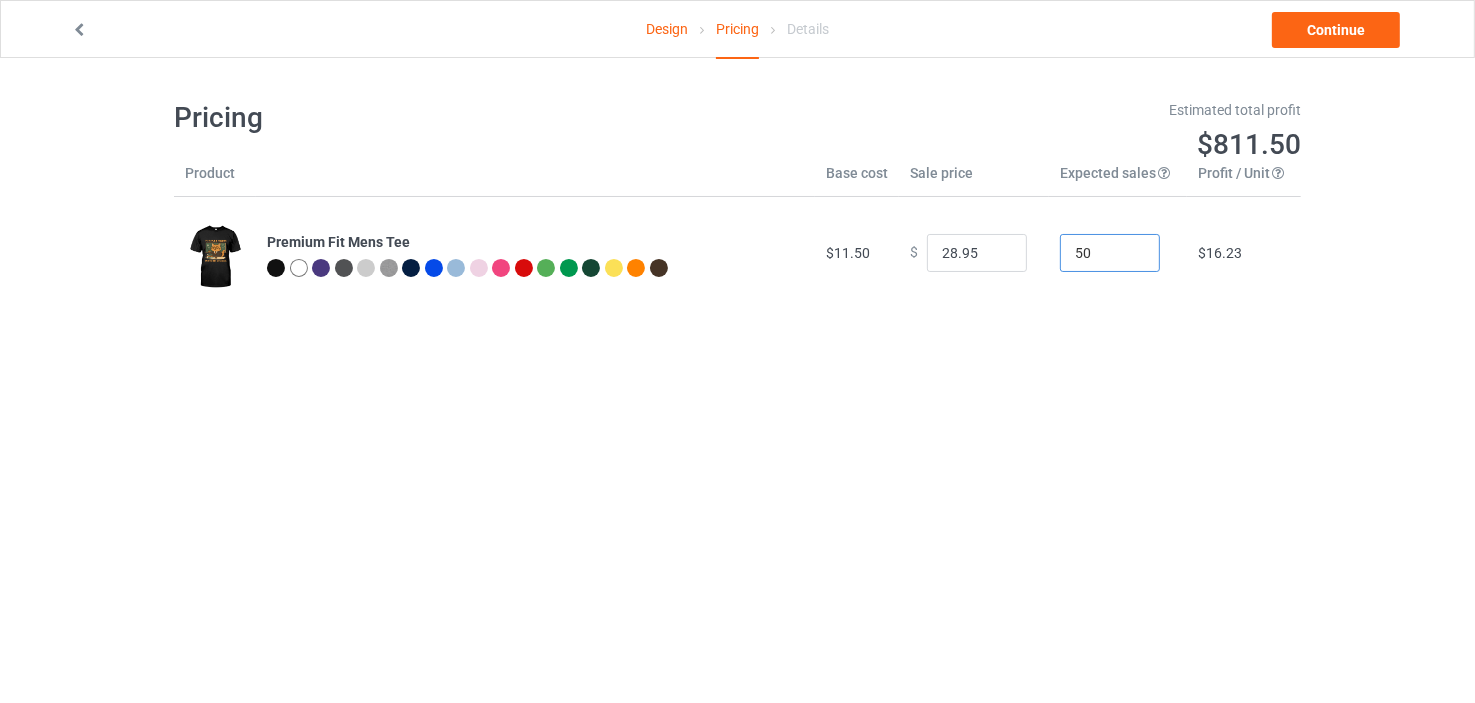click on "50" at bounding box center [1110, 253] 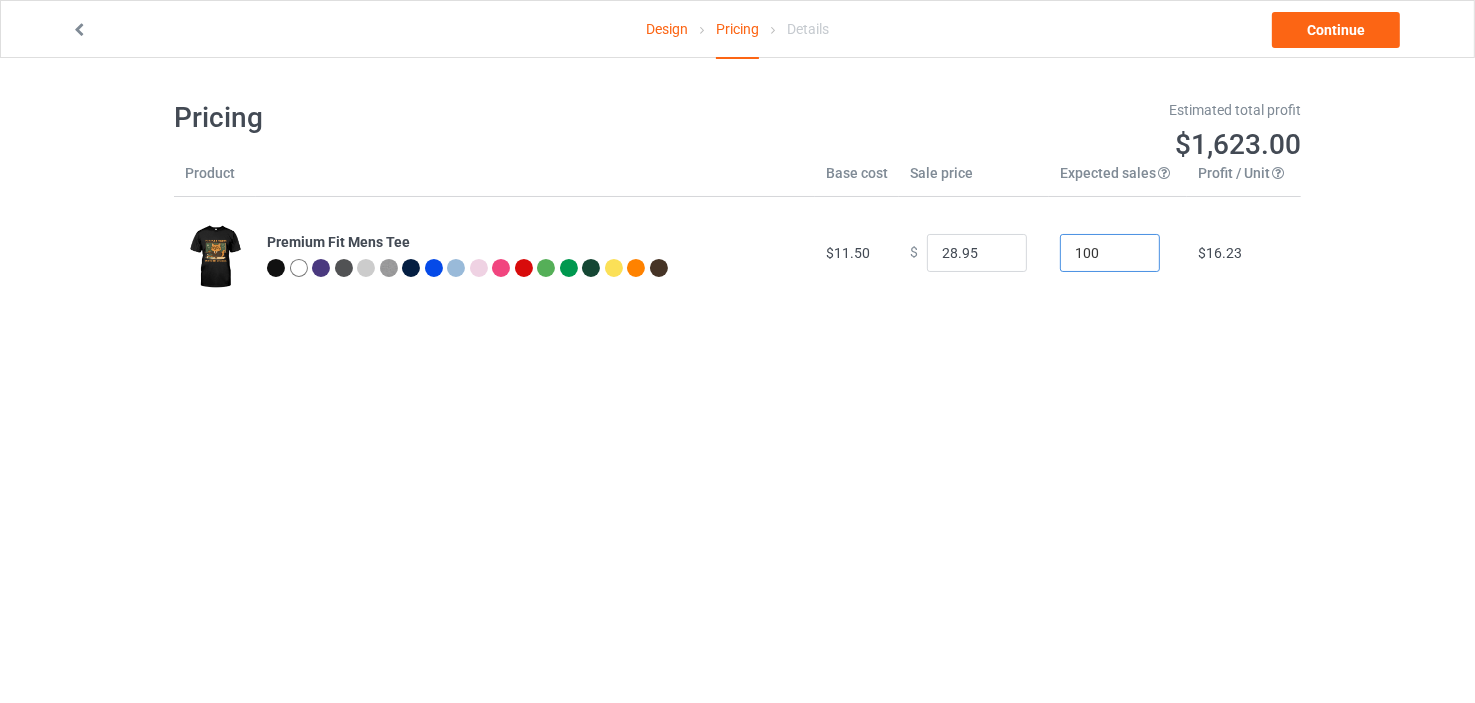 type on "100" 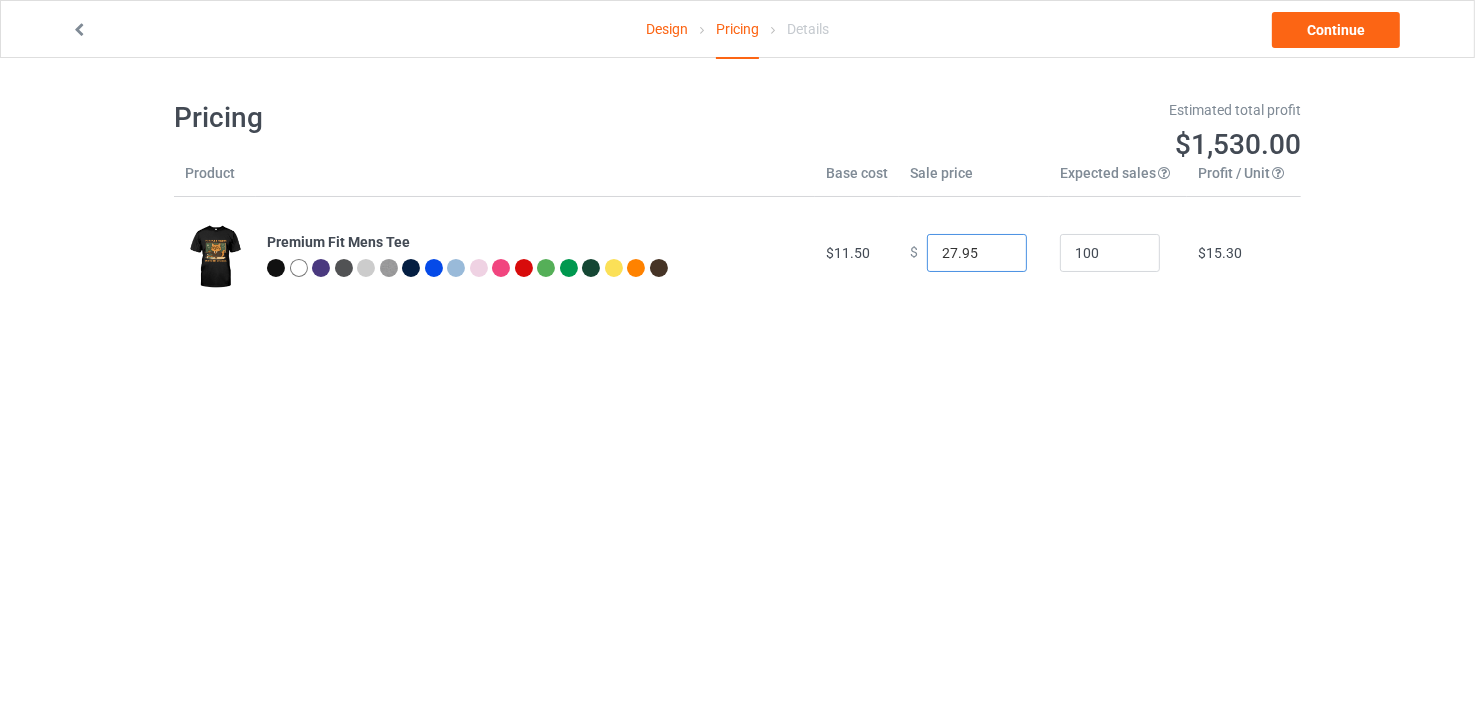 click on "27.95" at bounding box center [977, 253] 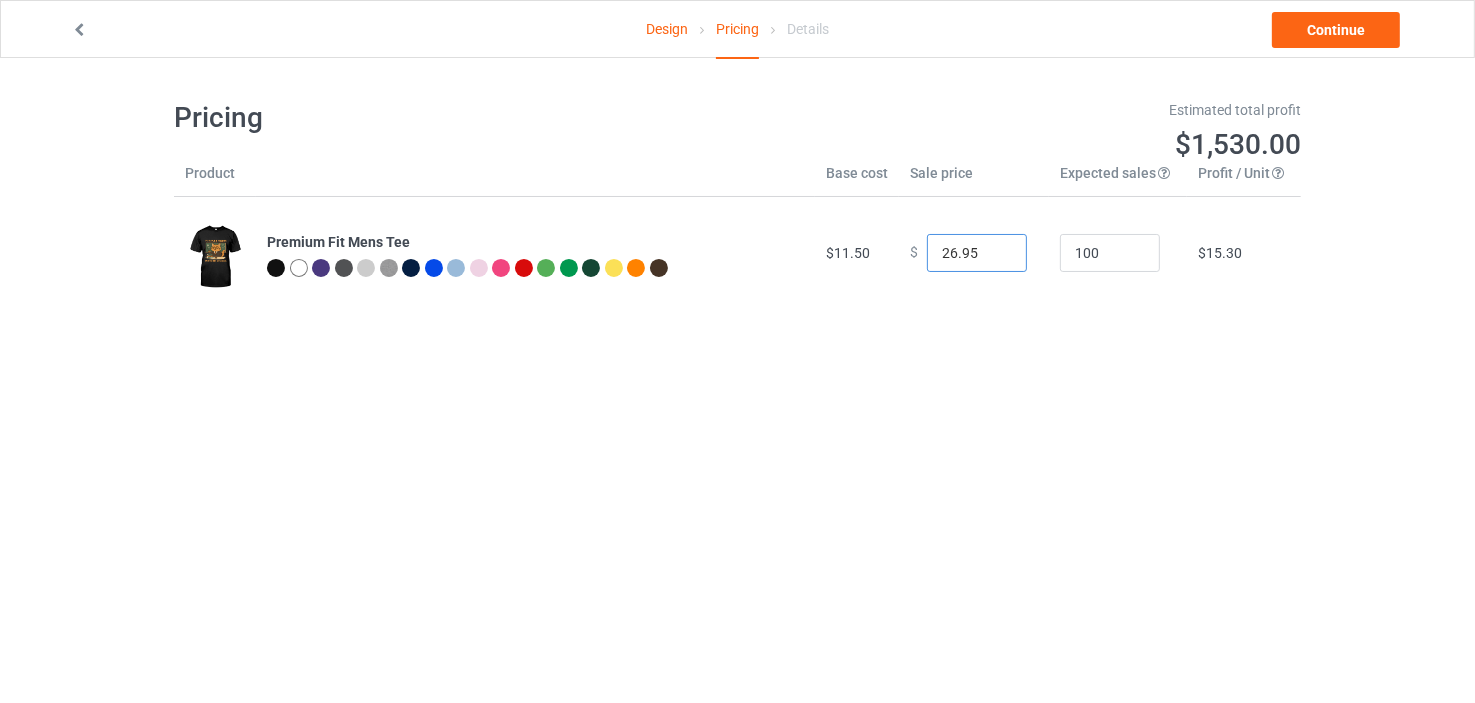click on "26.95" at bounding box center (977, 253) 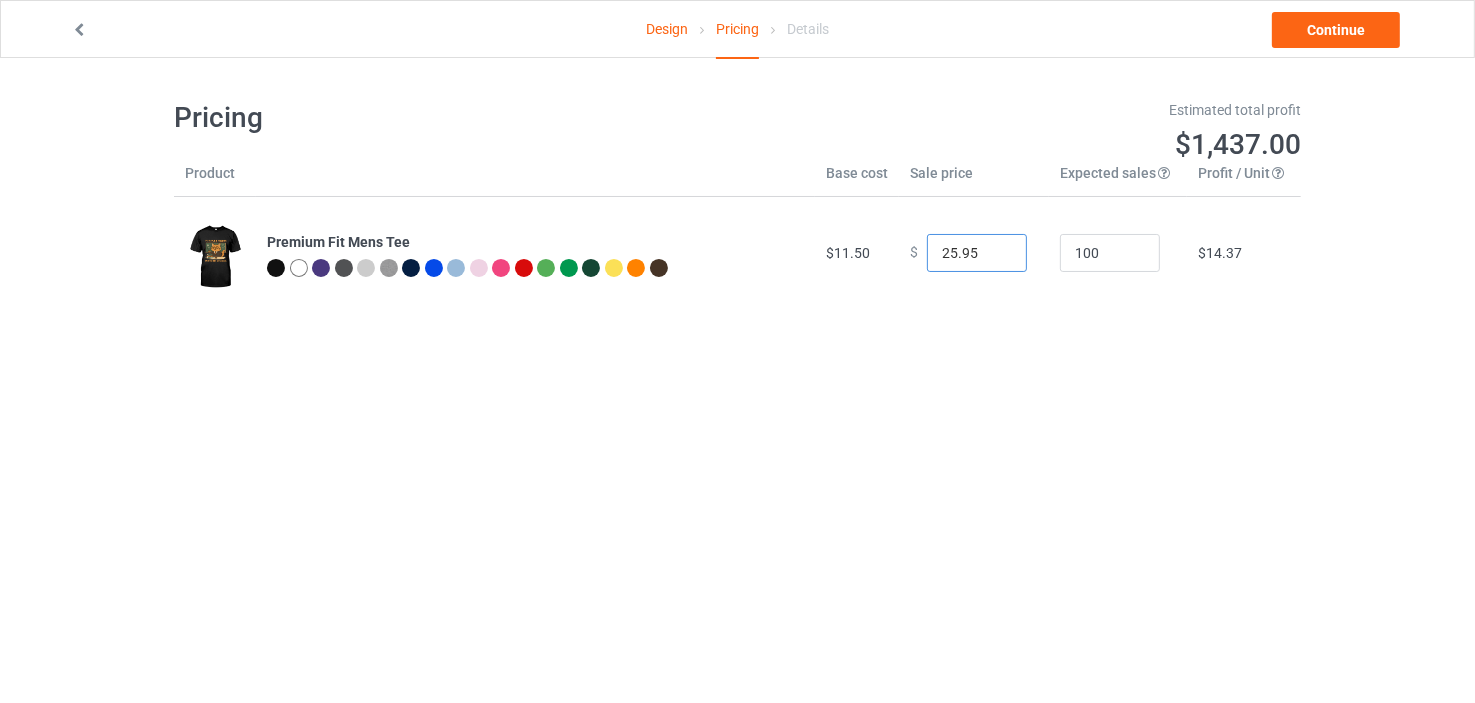 click on "25.95" at bounding box center [977, 253] 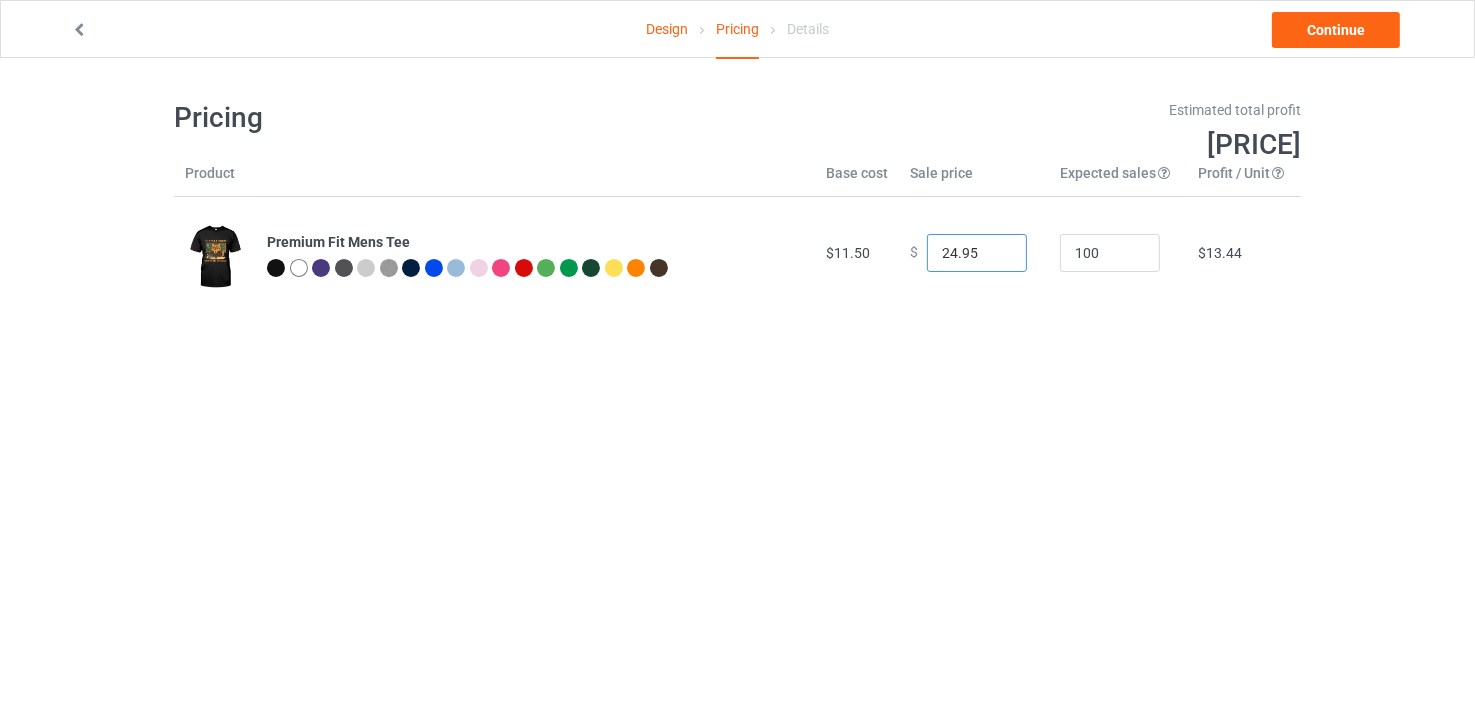 click on "24.95" at bounding box center [977, 253] 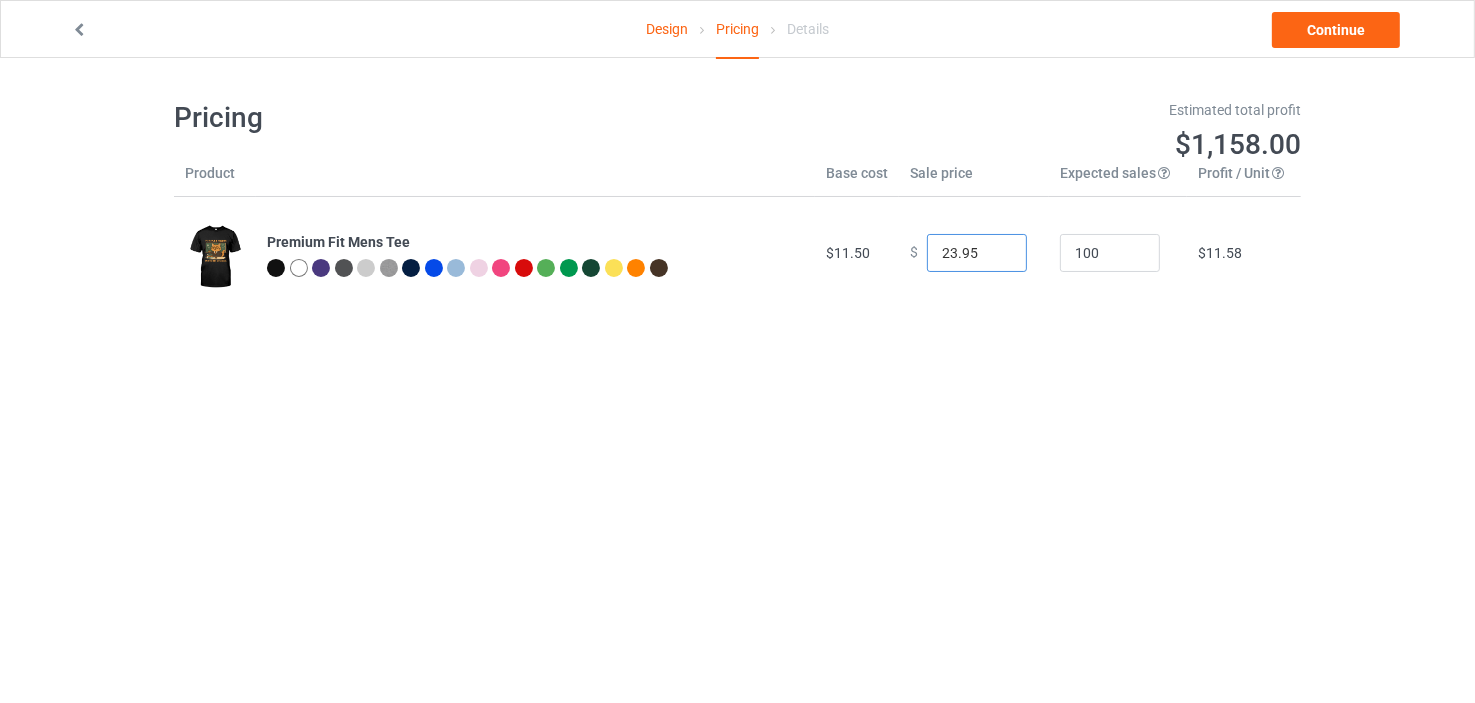click on "23.95" at bounding box center [977, 253] 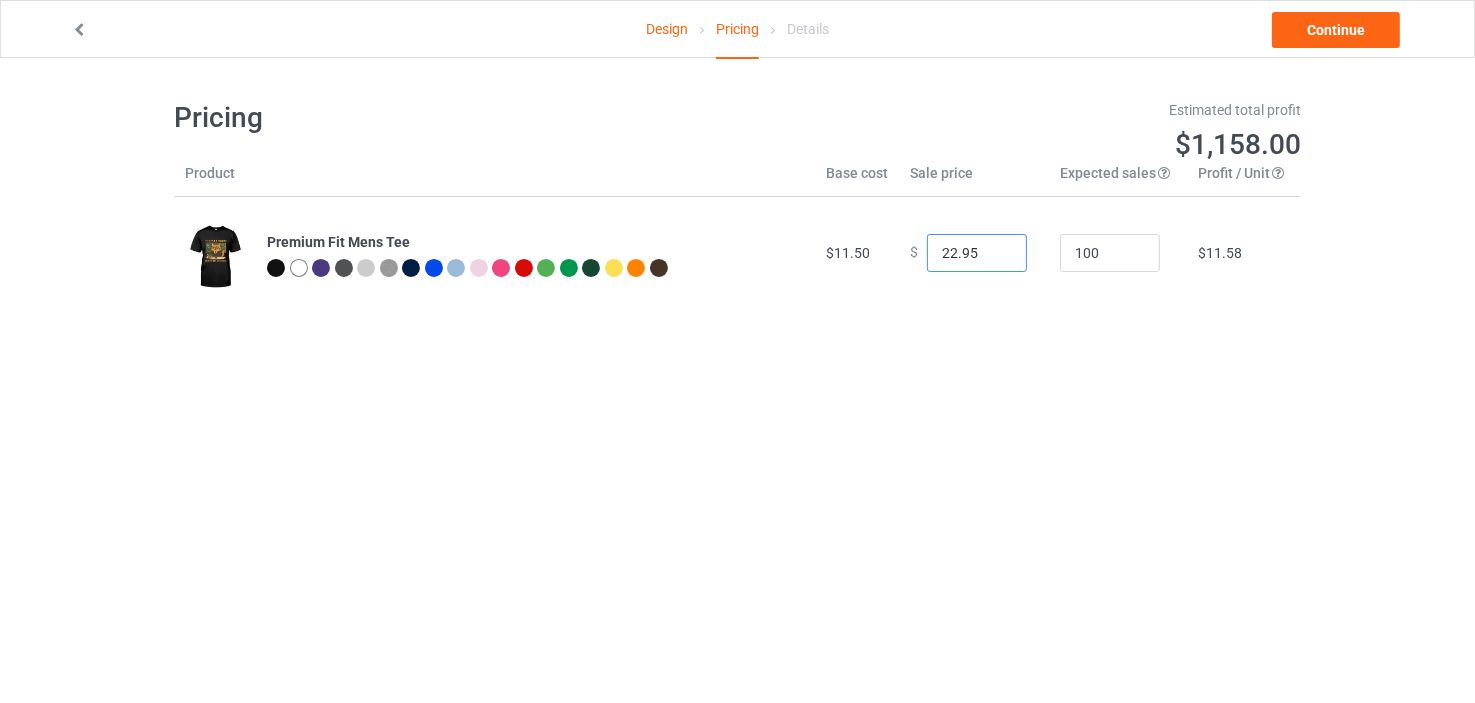 click on "22.95" at bounding box center (977, 253) 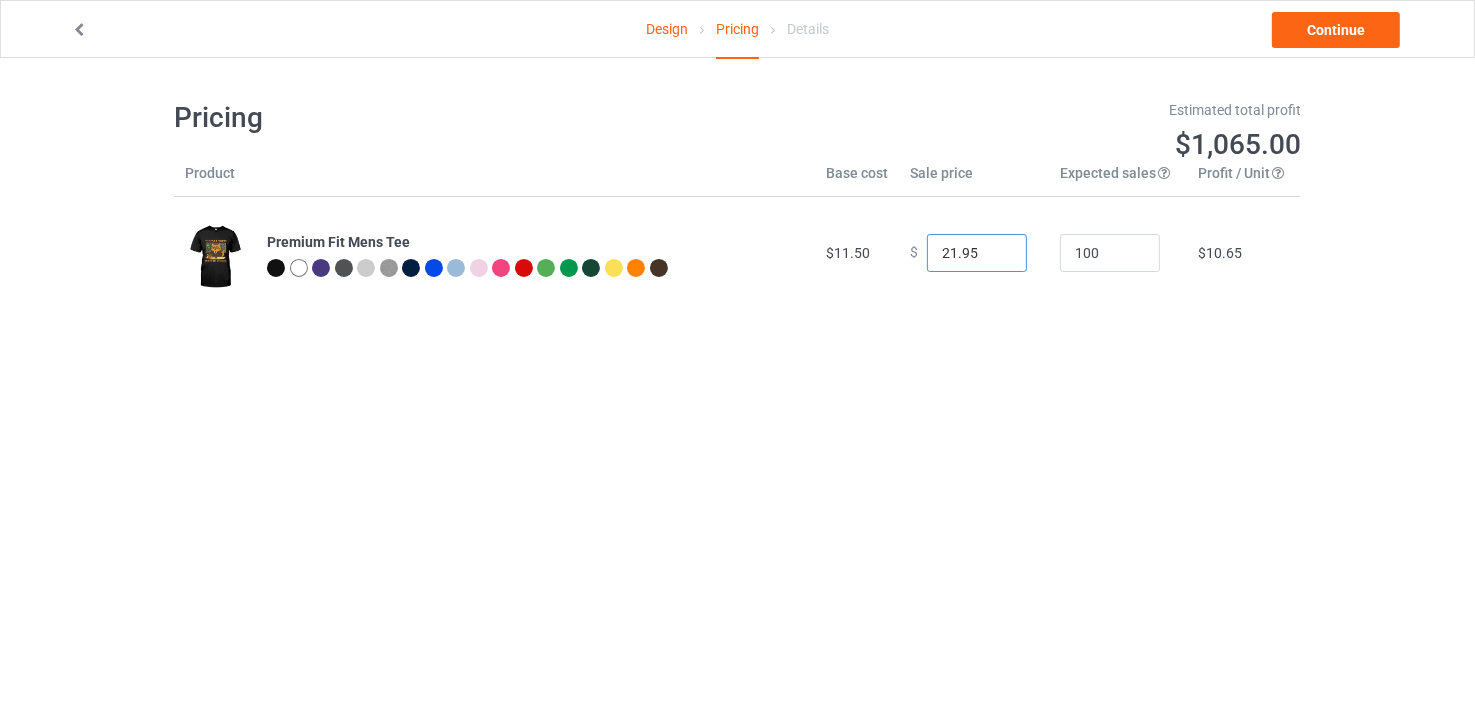 click on "21.95" at bounding box center [977, 253] 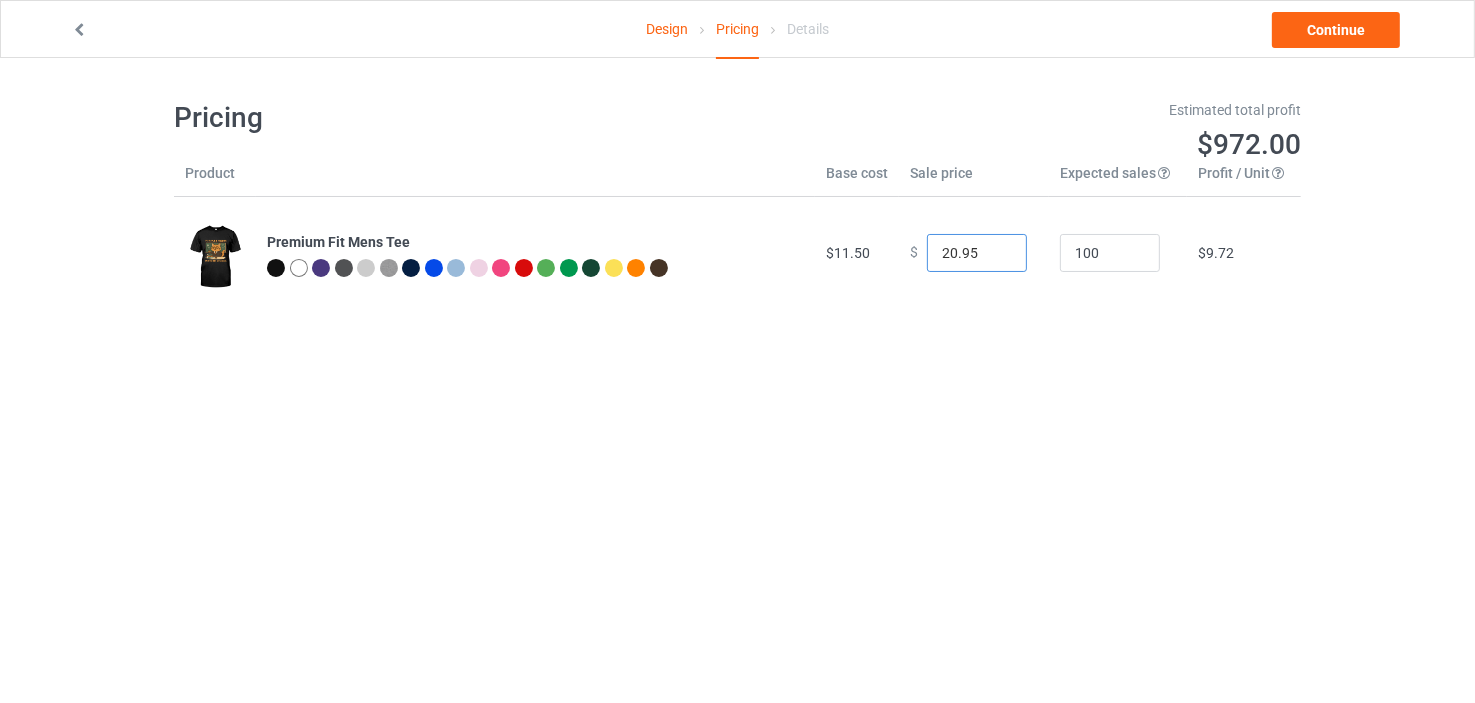 click on "20.95" at bounding box center (977, 253) 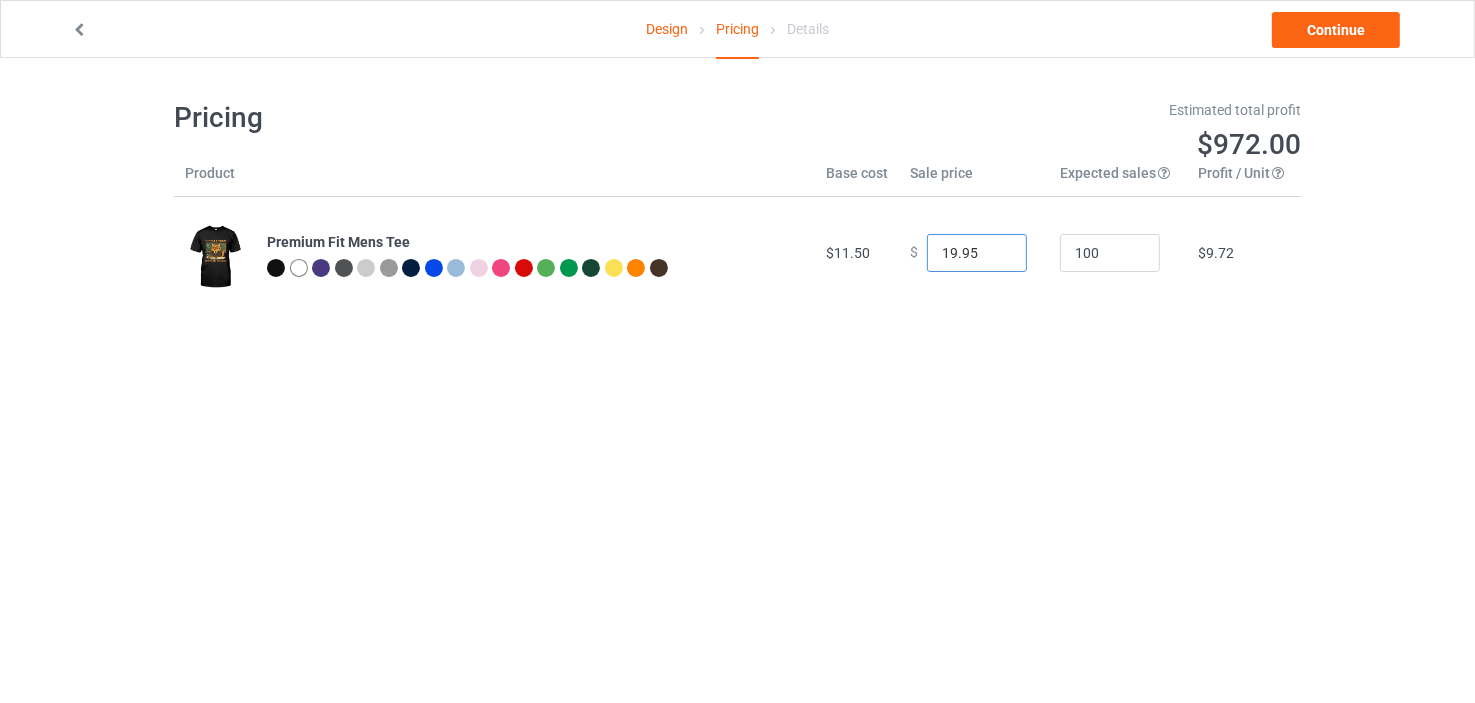 click on "19.95" at bounding box center (977, 253) 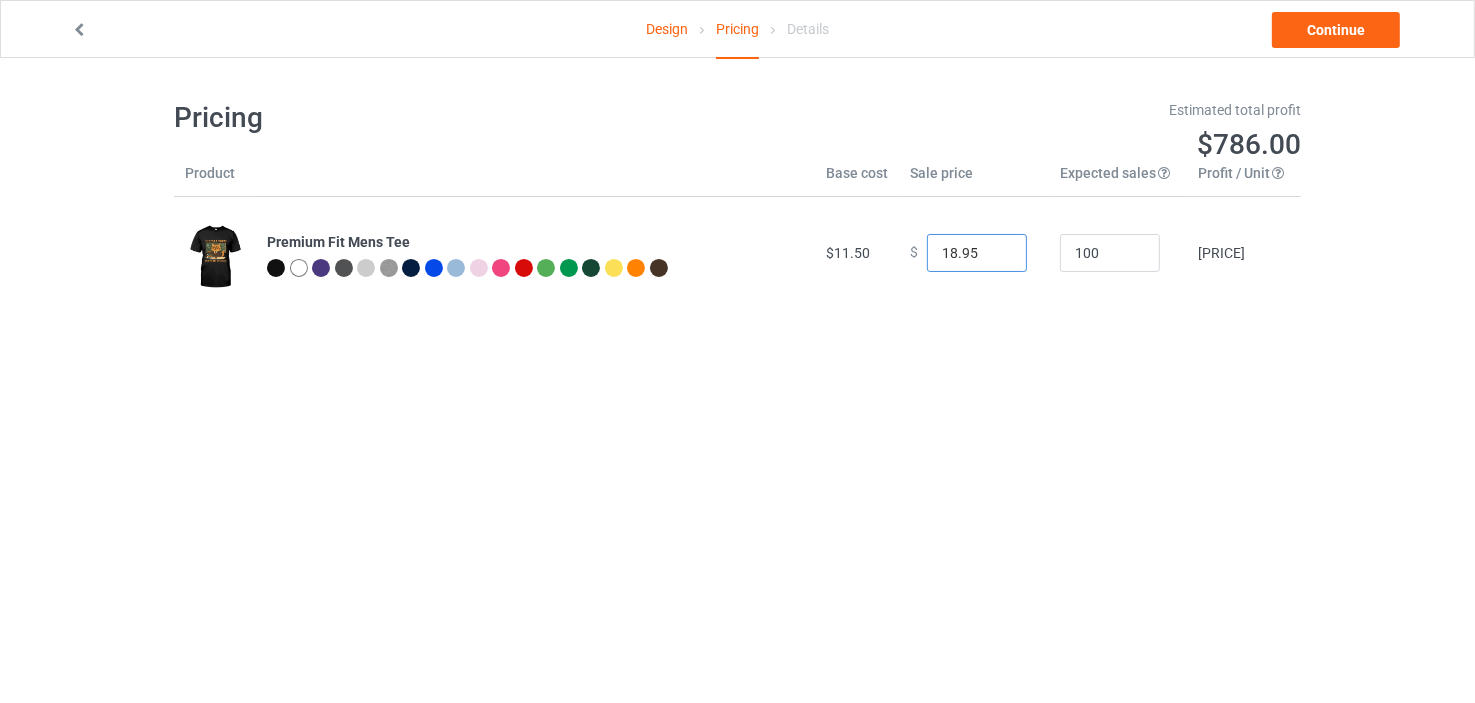 click on "18.95" at bounding box center (977, 253) 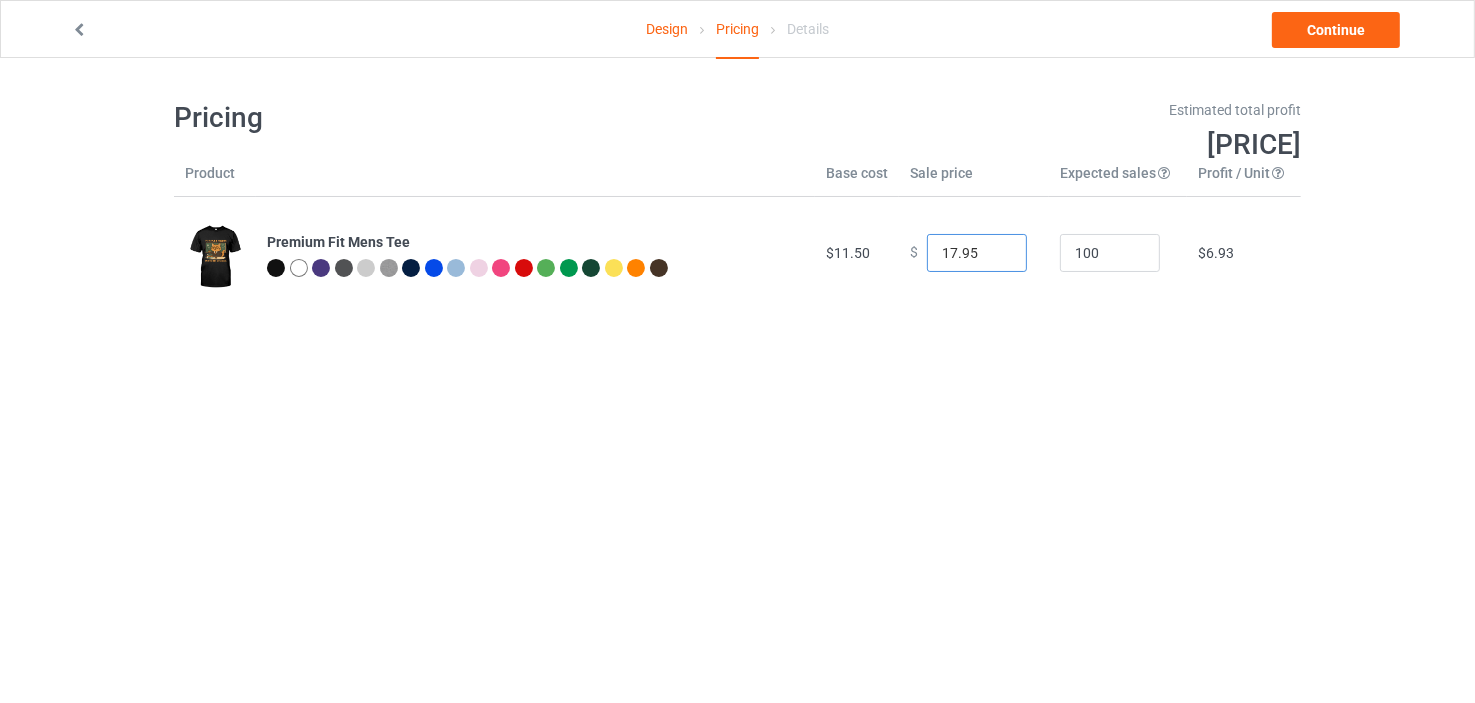 click on "17.95" at bounding box center (977, 253) 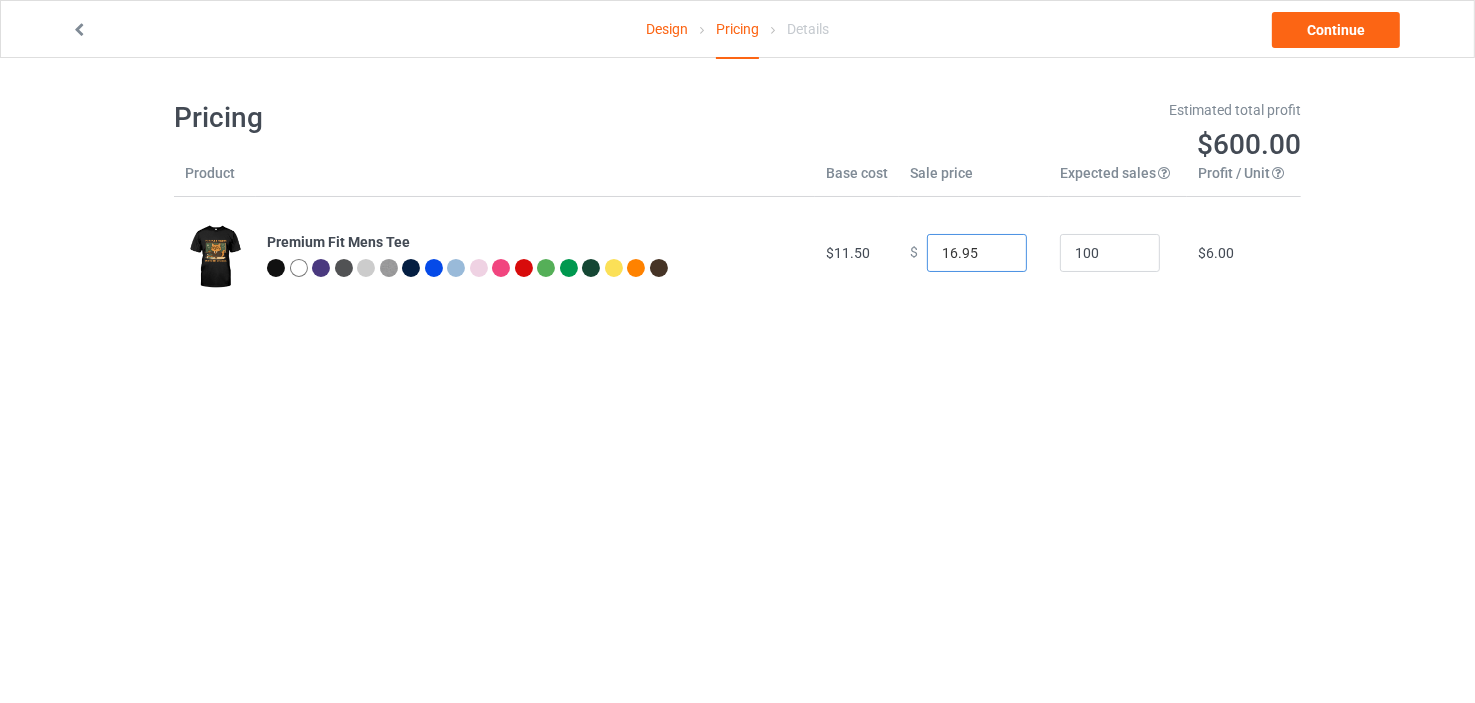 click on "16.95" at bounding box center [977, 253] 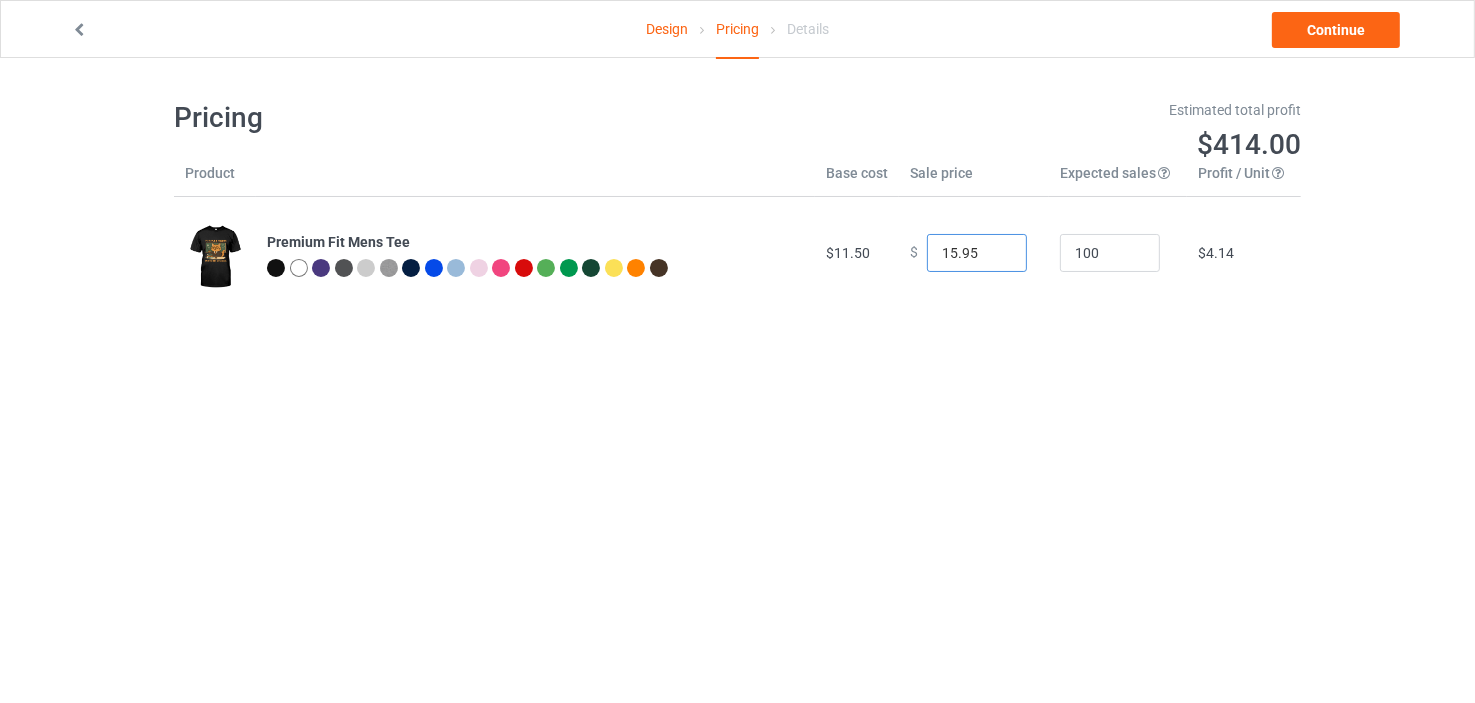 click on "15.95" at bounding box center (977, 253) 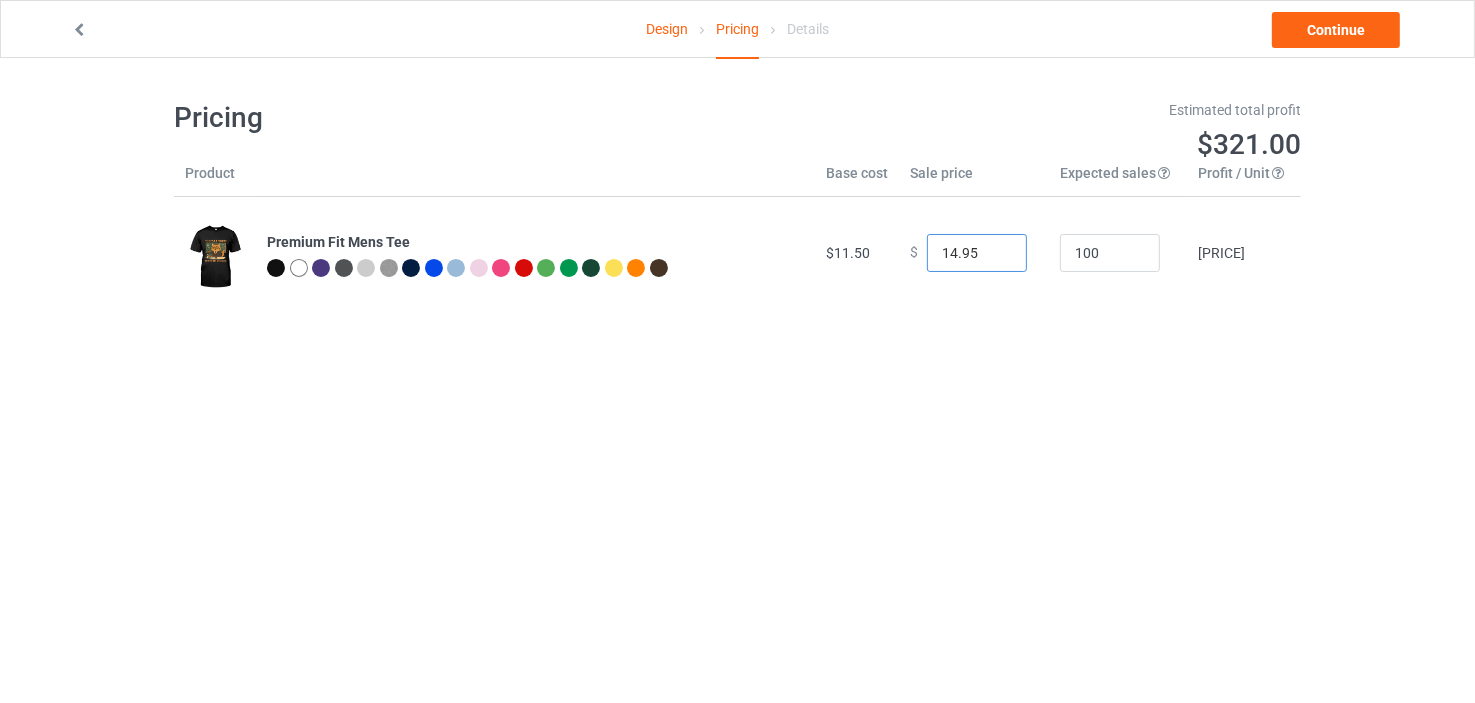 click on "14.95" at bounding box center [977, 253] 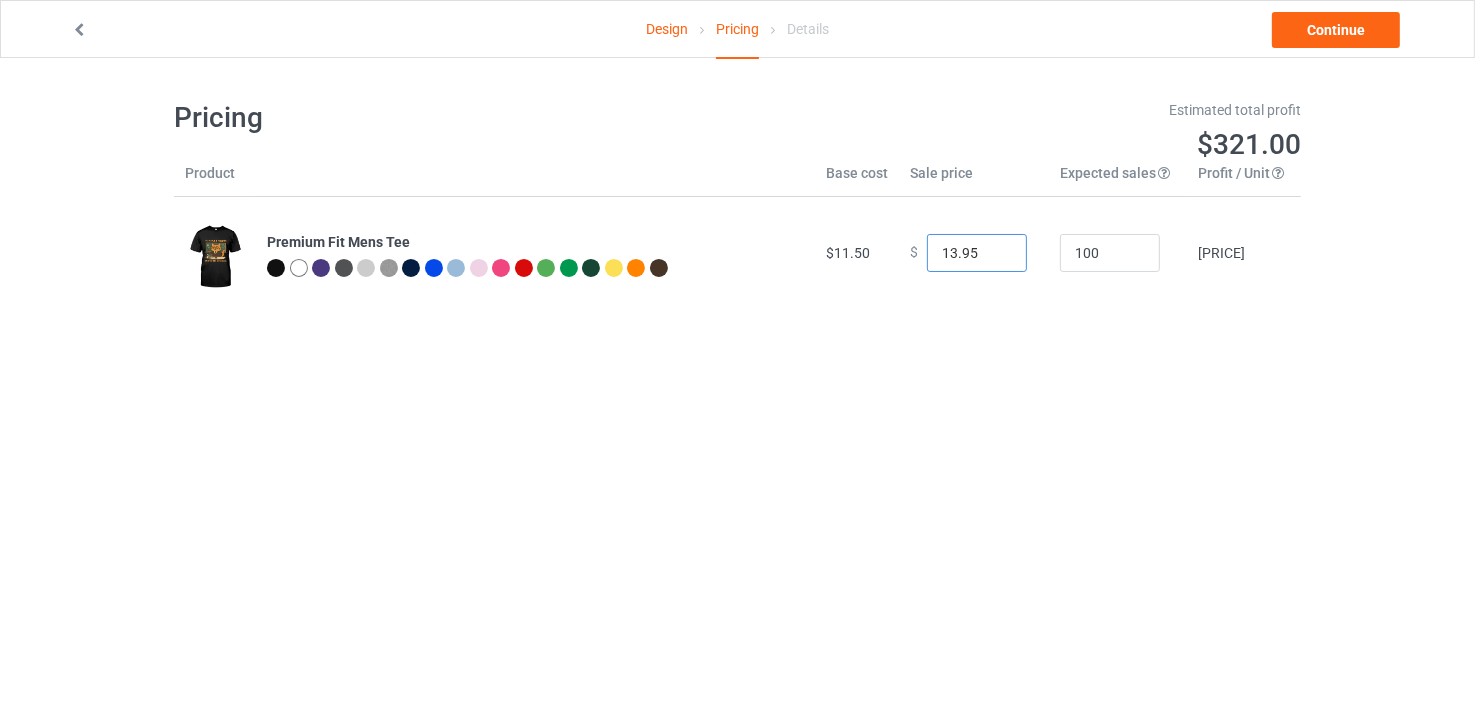 click on "13.95" at bounding box center [977, 253] 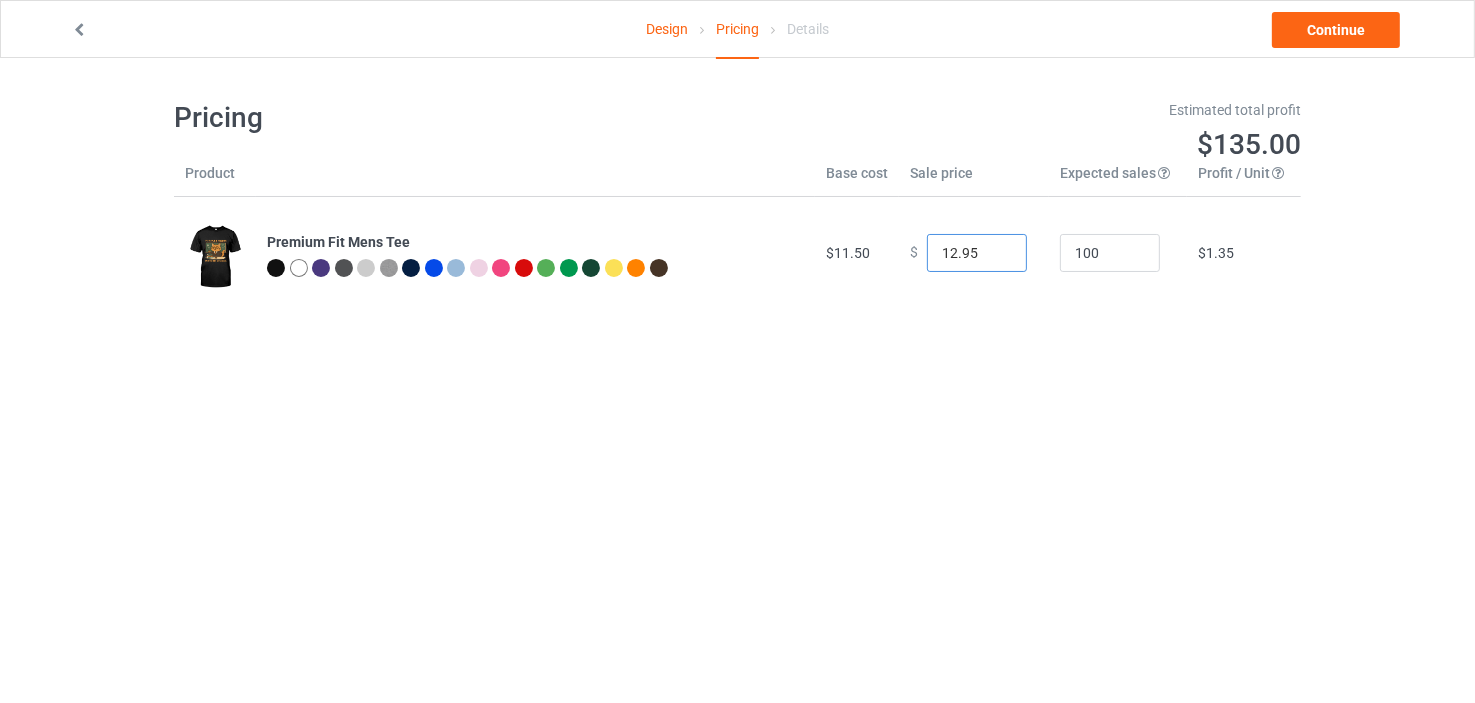 click on "12.95" at bounding box center (977, 253) 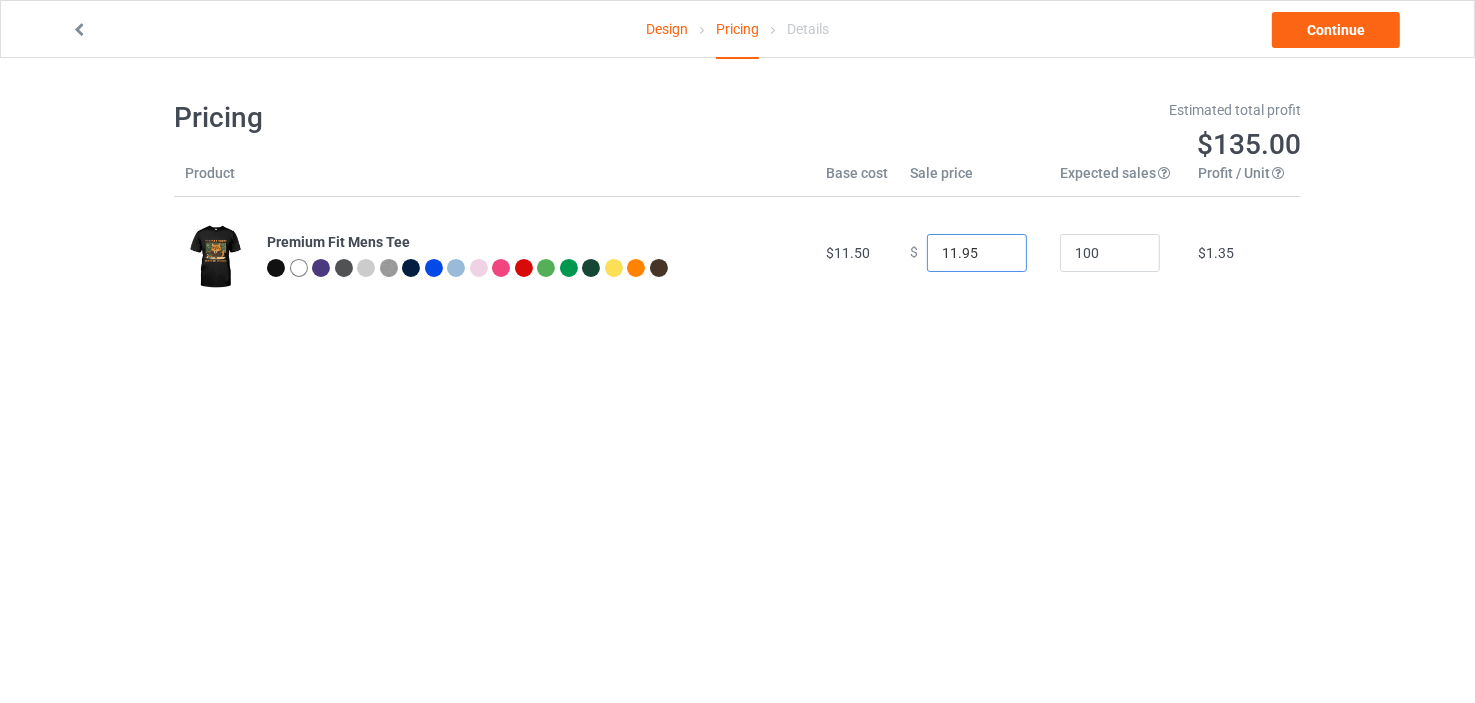 click on "11.95" at bounding box center (977, 253) 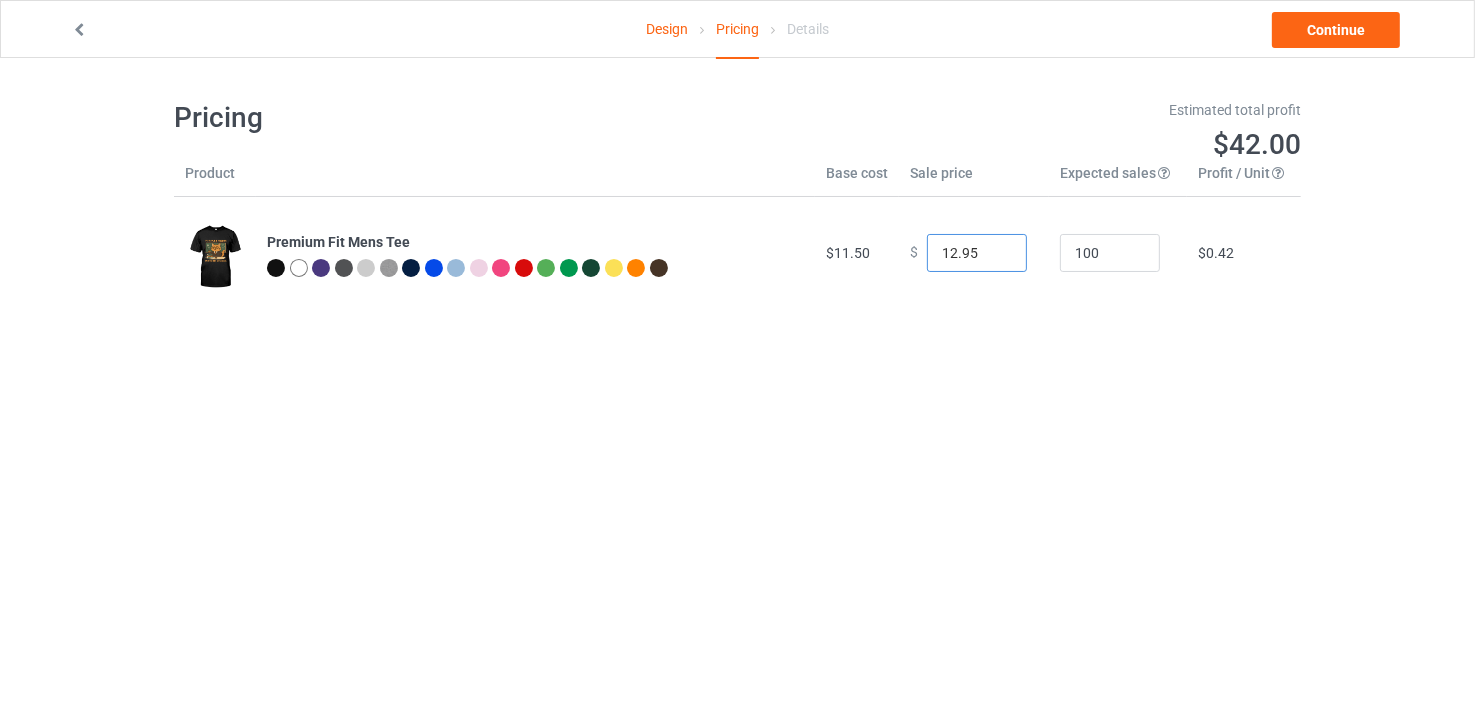 click on "12.95" at bounding box center (977, 253) 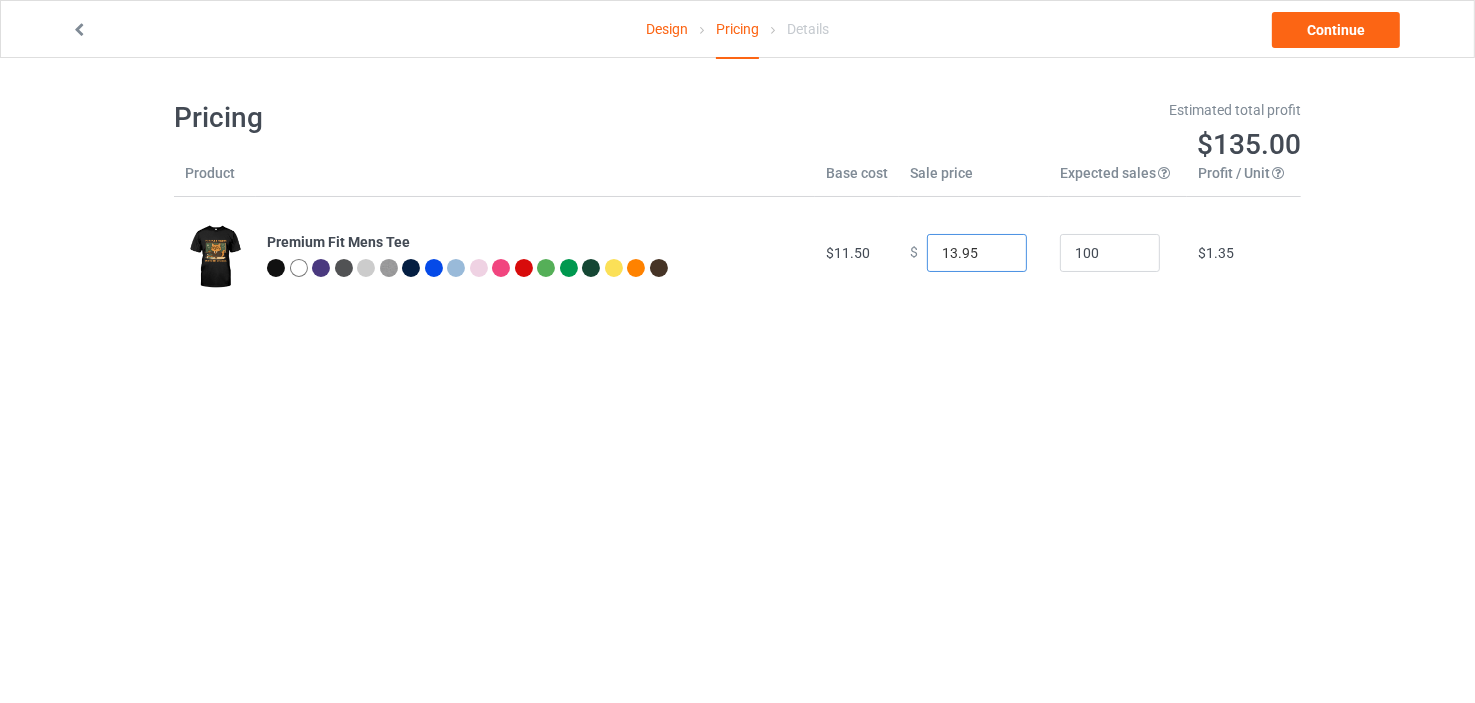 click on "13.95" at bounding box center [977, 253] 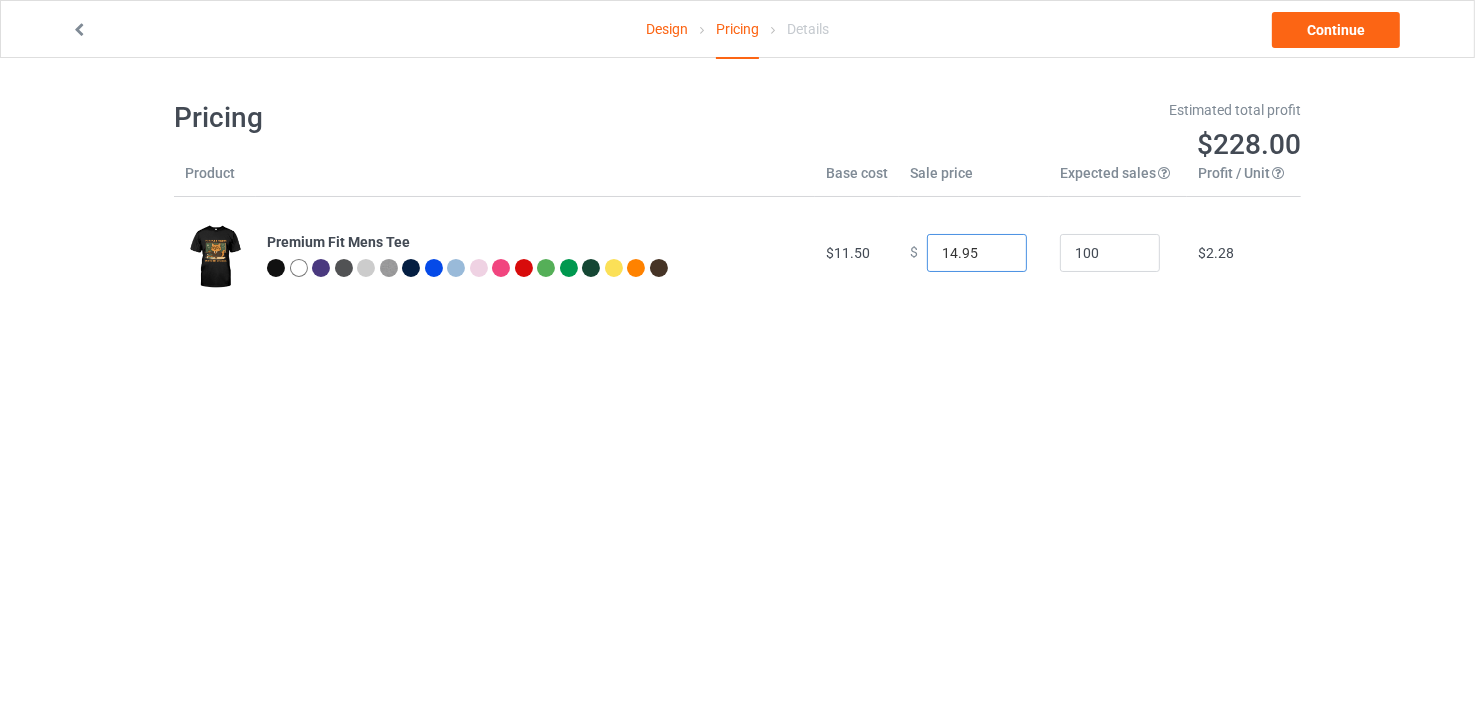 click on "14.95" at bounding box center (977, 253) 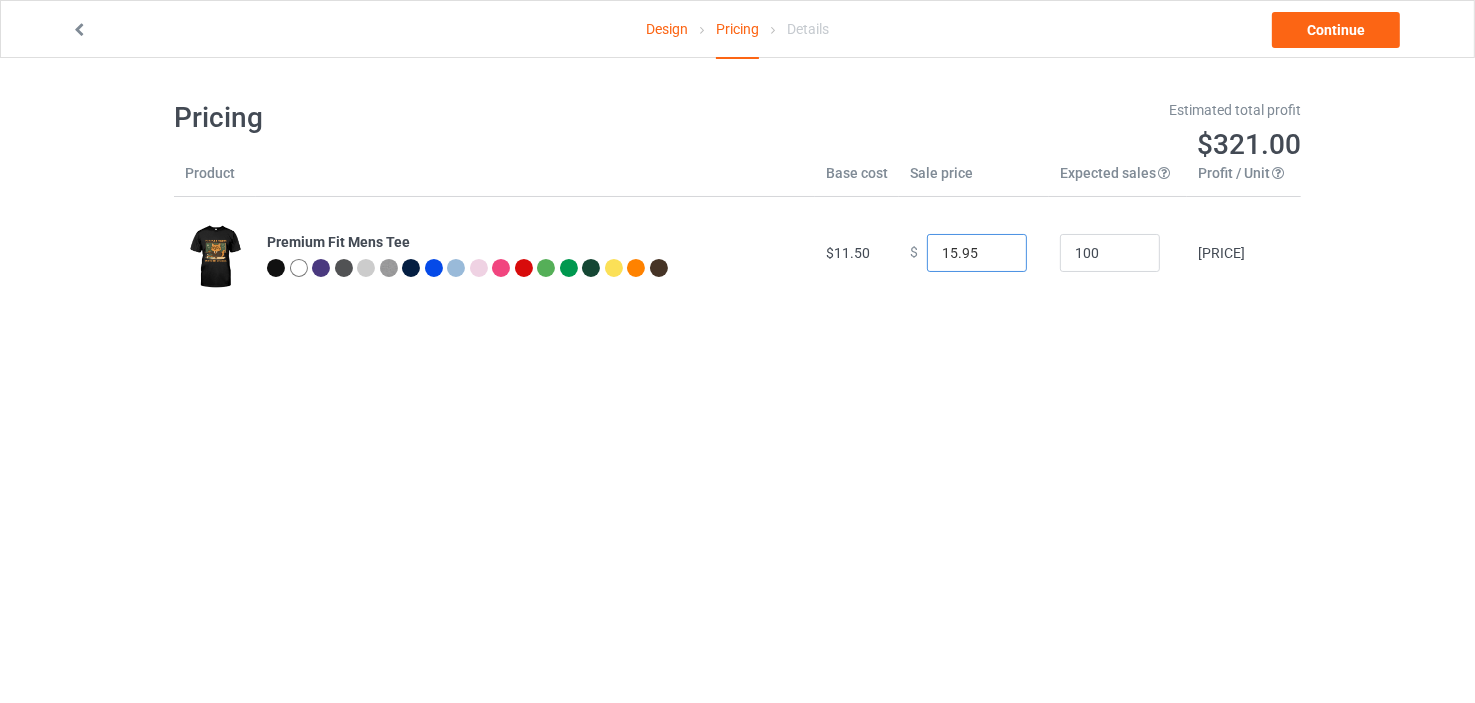 click on "15.95" at bounding box center (977, 253) 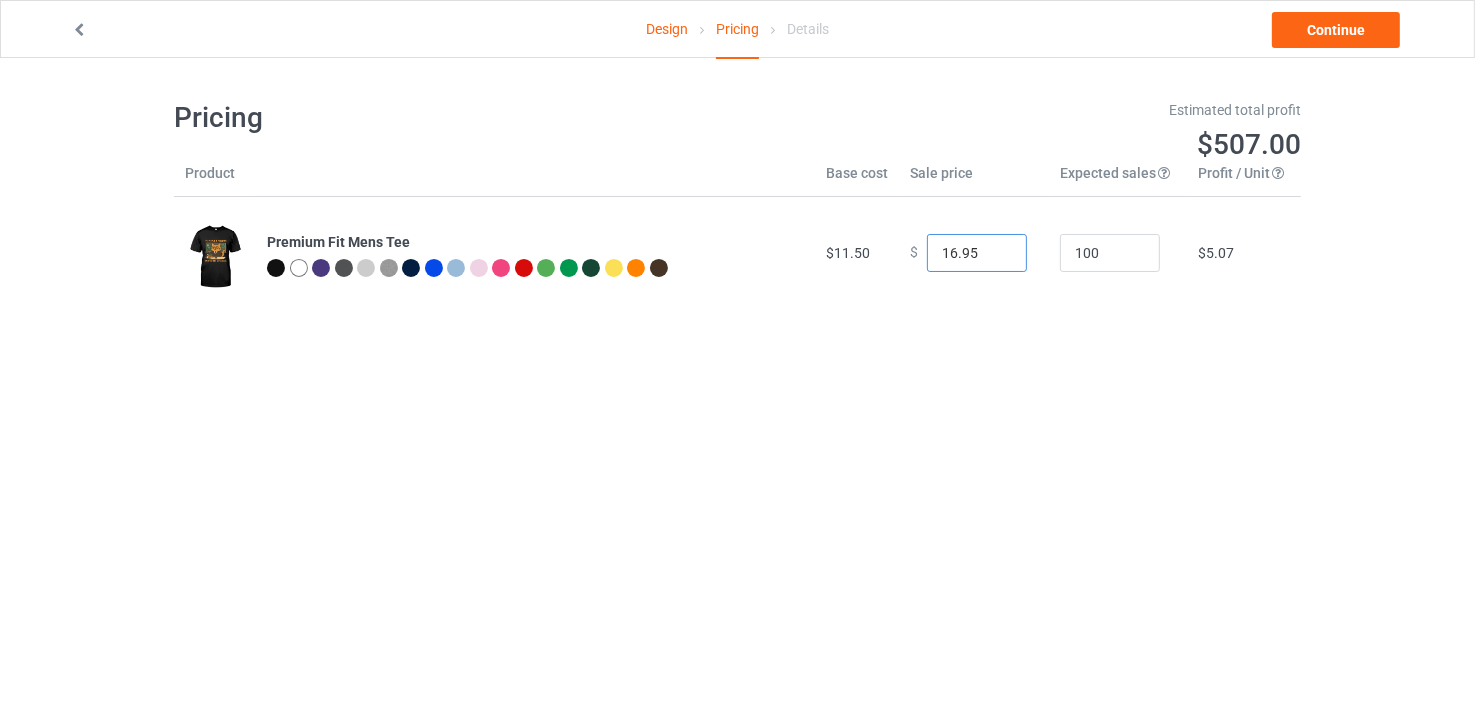 click on "16.95" at bounding box center (977, 253) 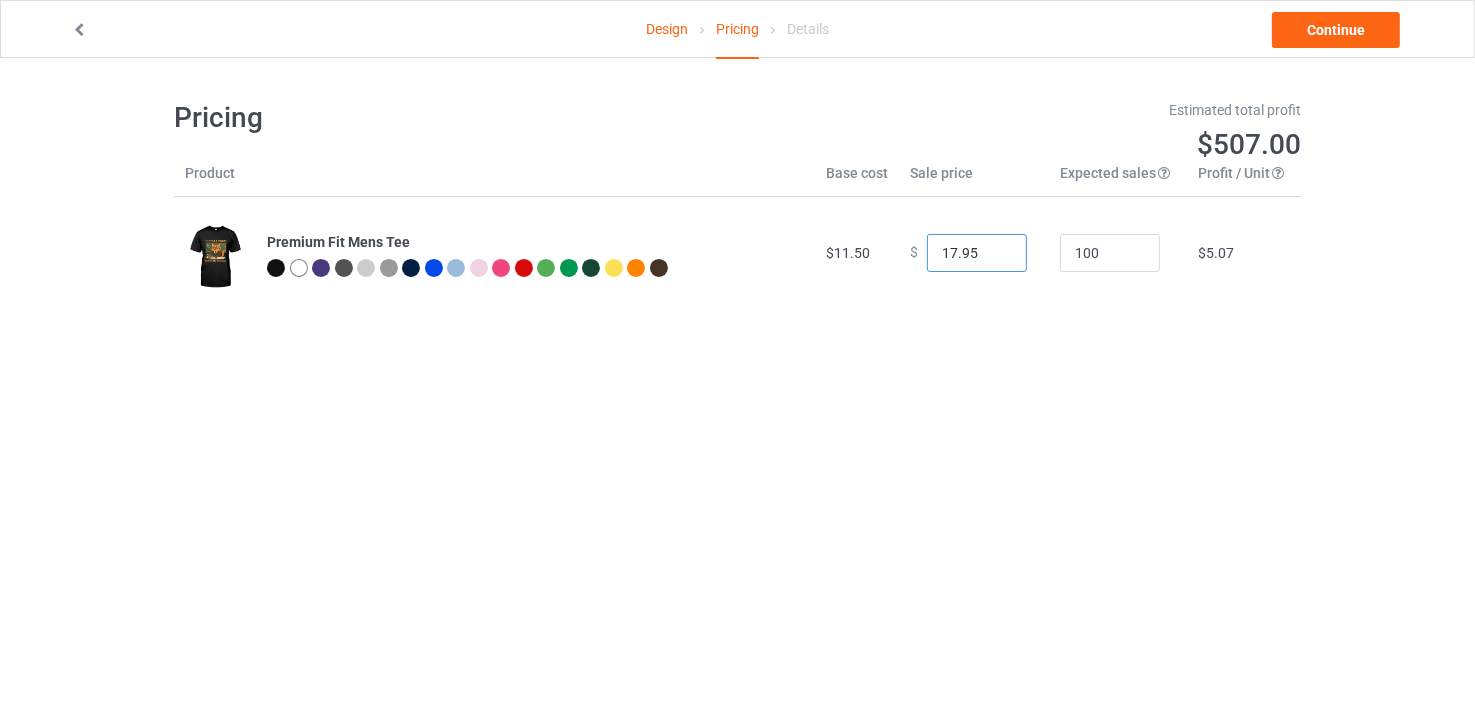 click on "17.95" at bounding box center (977, 253) 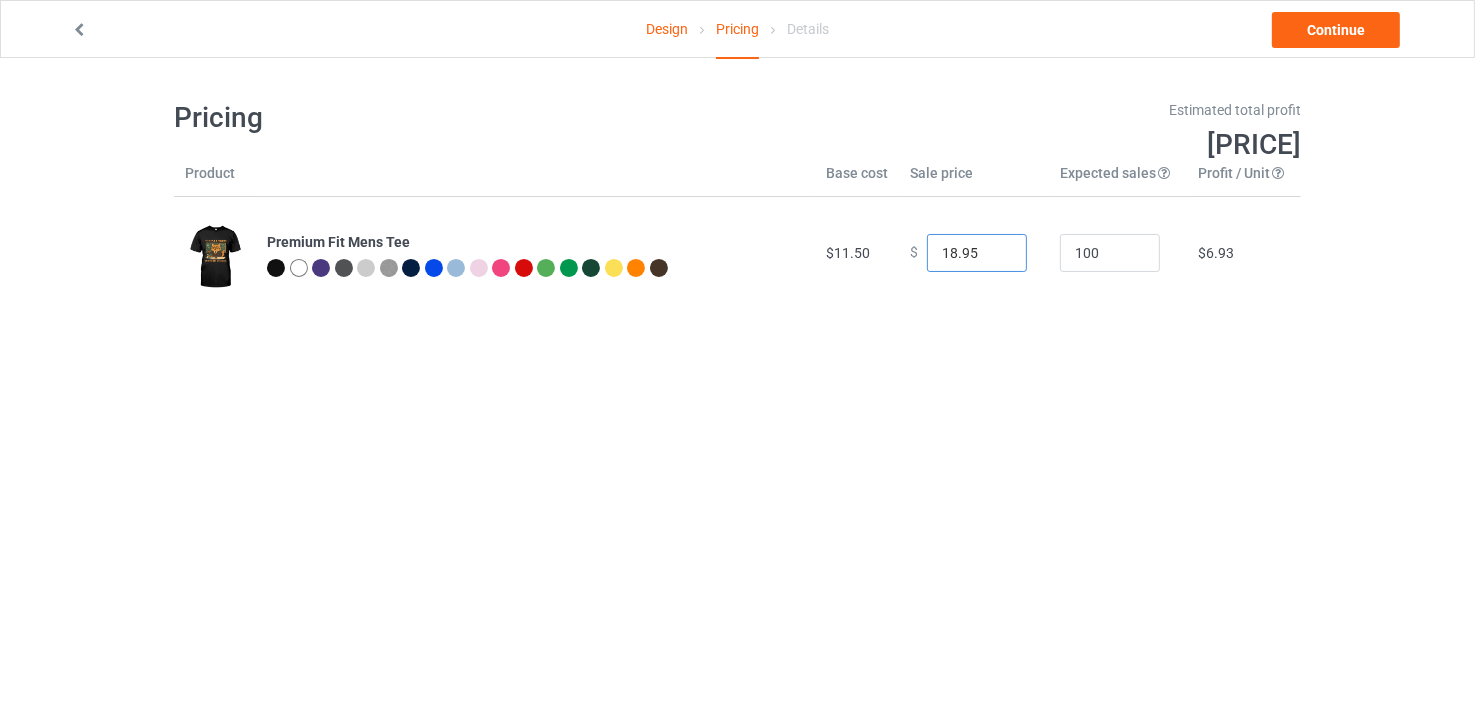 click on "18.95" at bounding box center (977, 253) 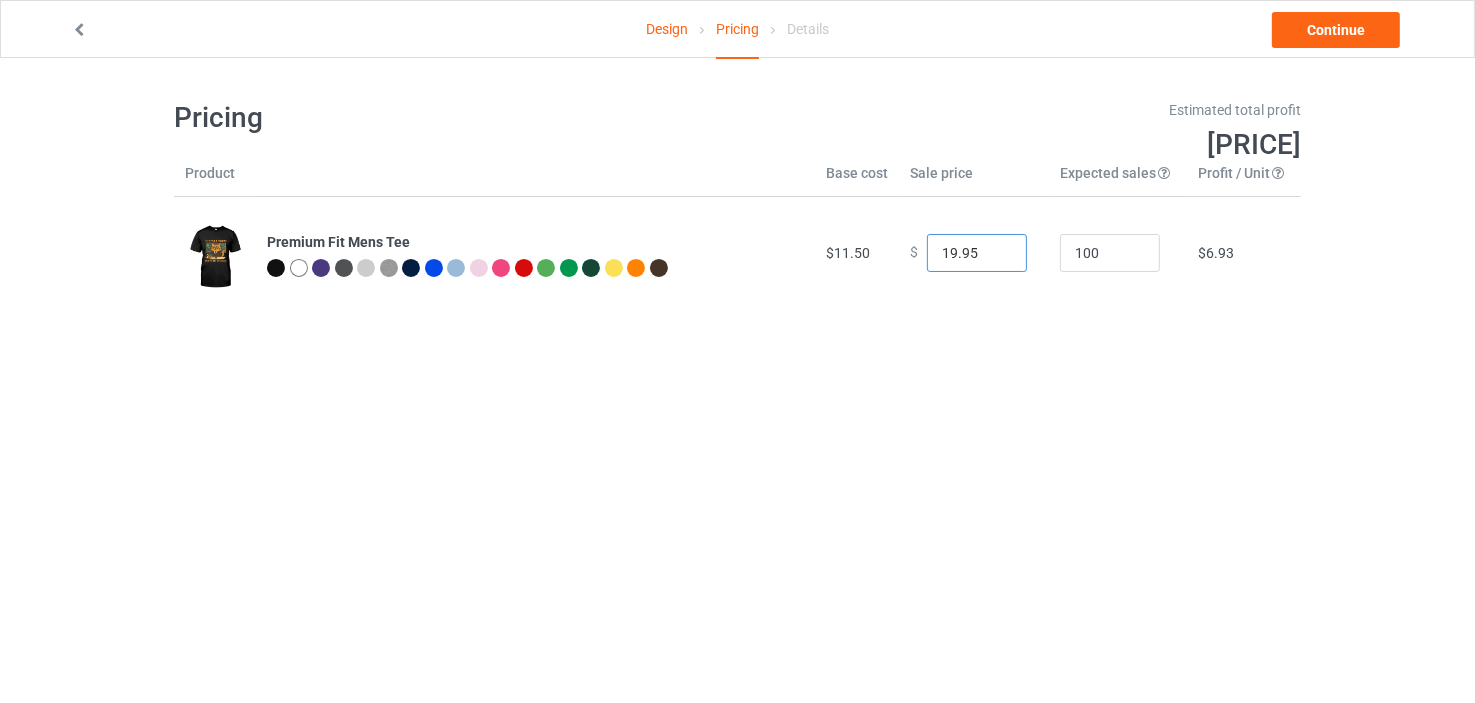 click on "19.95" at bounding box center [977, 253] 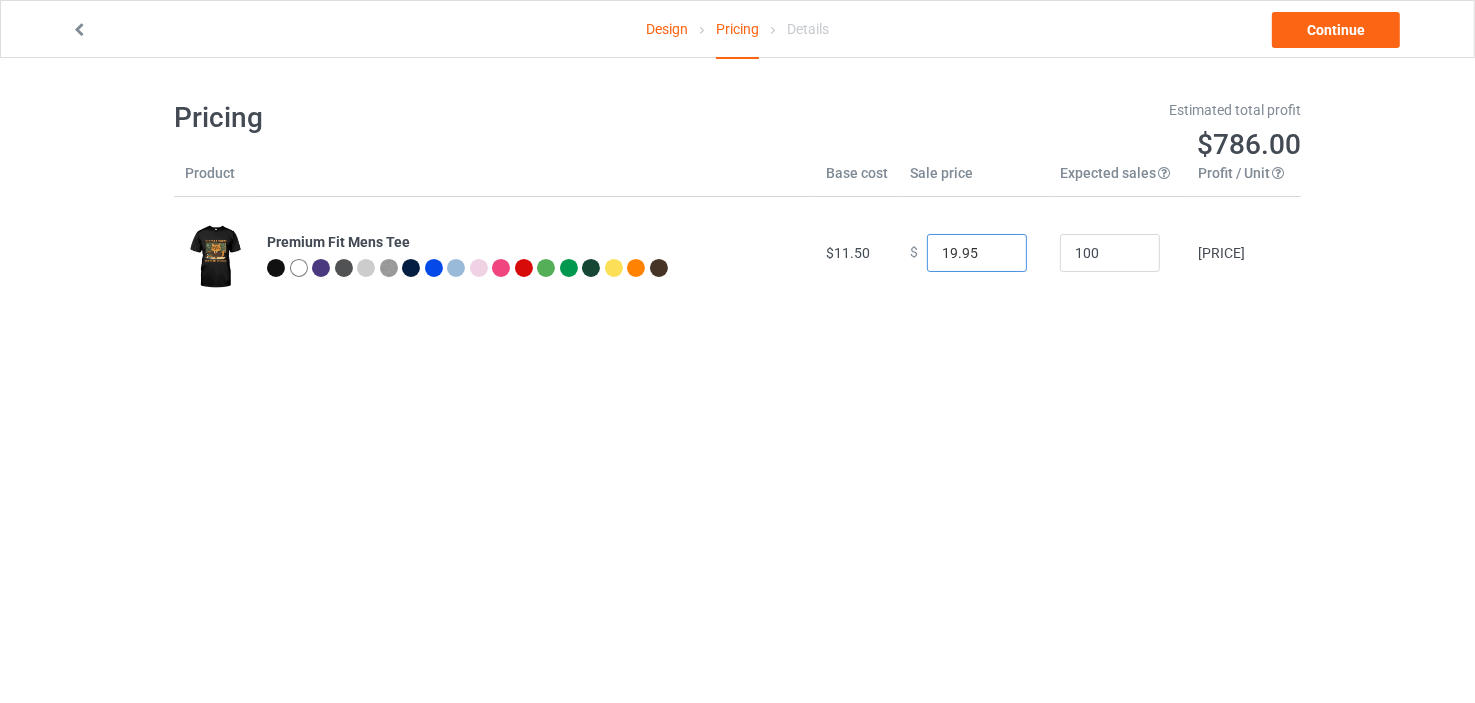 drag, startPoint x: 971, startPoint y: 251, endPoint x: 883, endPoint y: 249, distance: 88.02273 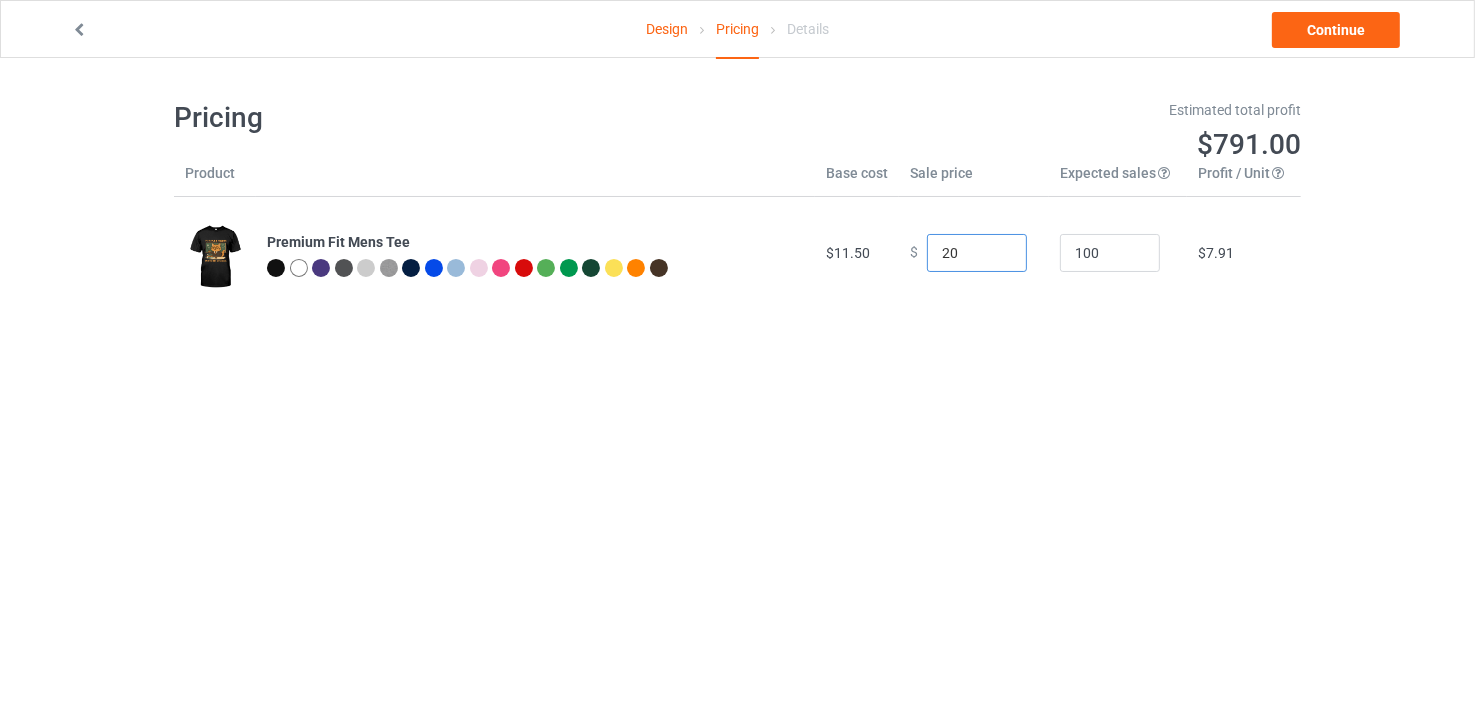 drag, startPoint x: 955, startPoint y: 256, endPoint x: 907, endPoint y: 263, distance: 48.507732 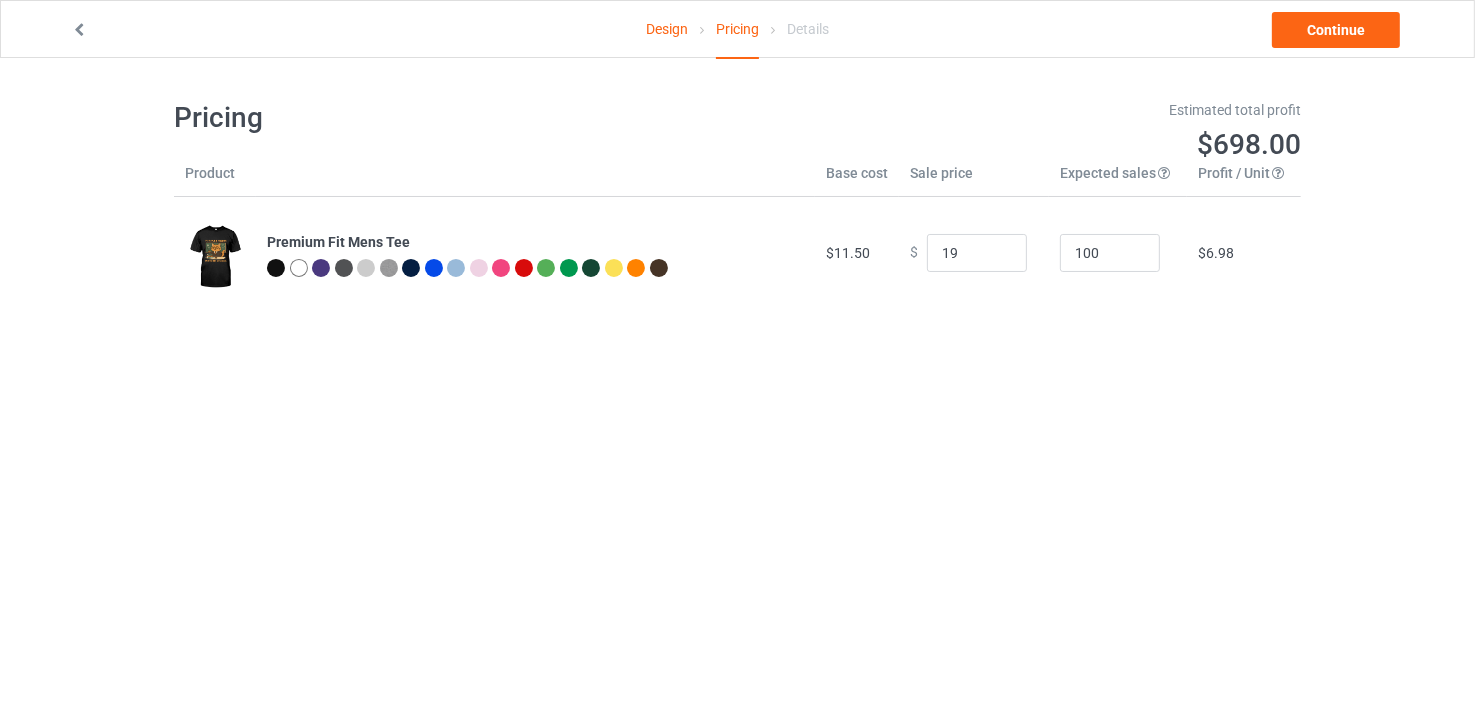 type on "19.00" 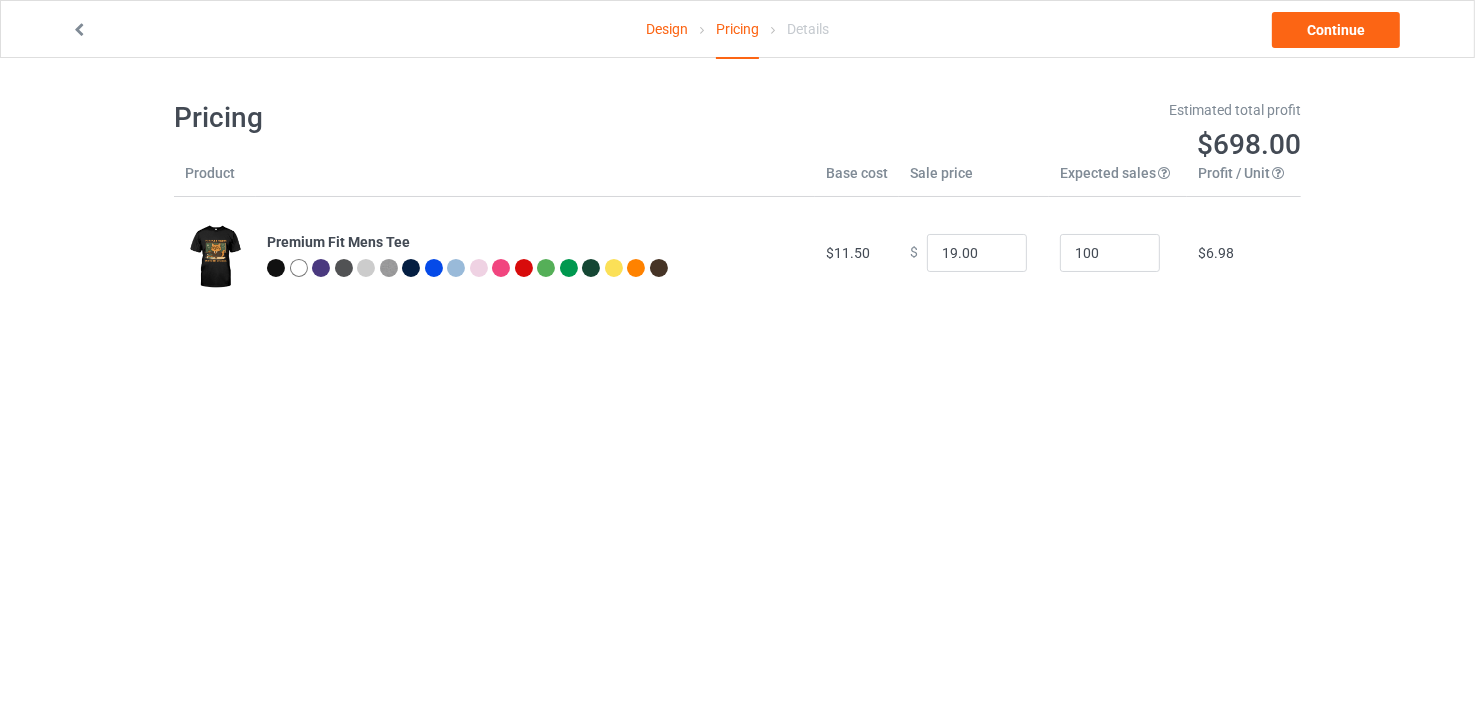 click on "Pricing Estimated total profit [PRICE] Product Base cost Sale price Expected sales Your expected sales will change your profit estimate (on the right), but will not affect the actual amount of profit you earn. Profit / Unit Your profit is your sale price minus your base cost and processing fee. Premium Fit Mens Tee [PRICE] [PRICE] 100 [PRICE]" at bounding box center (737, 204) 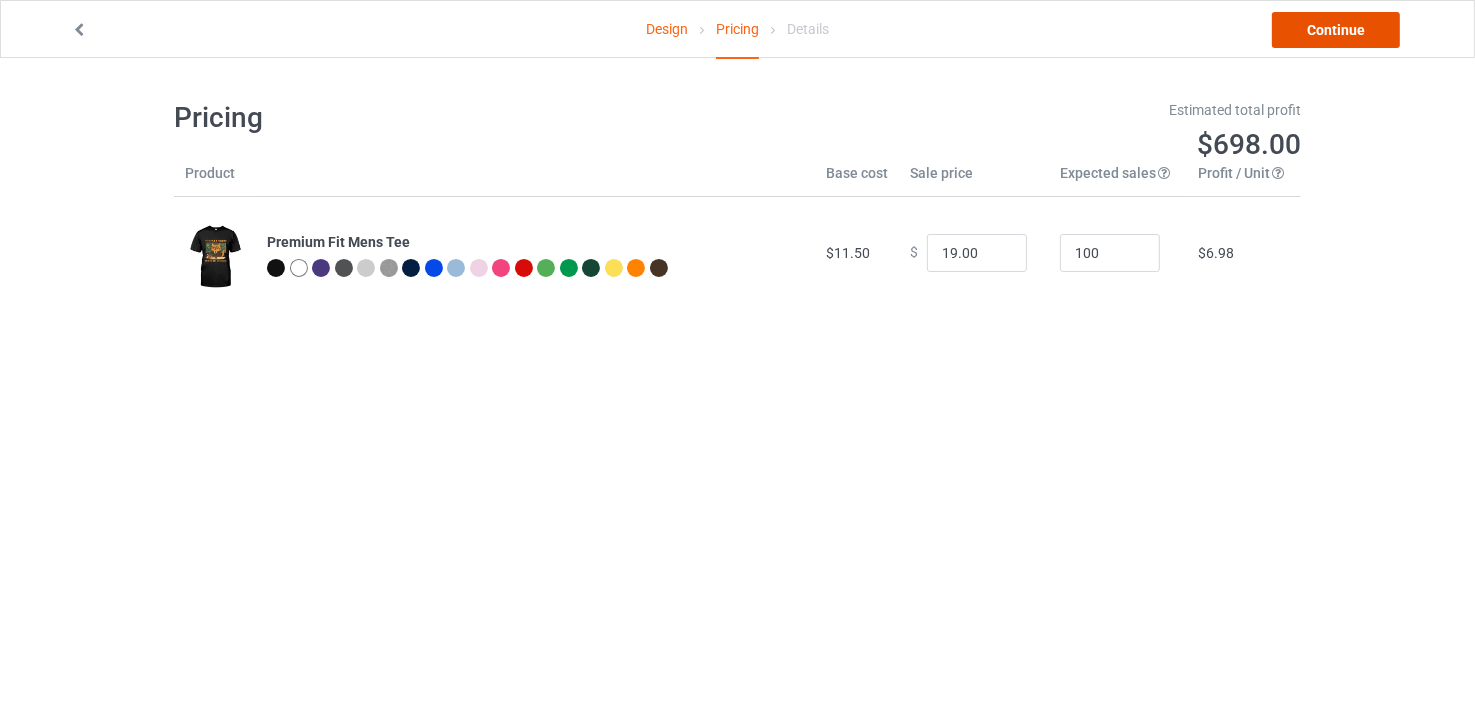 click on "Continue" at bounding box center (1336, 30) 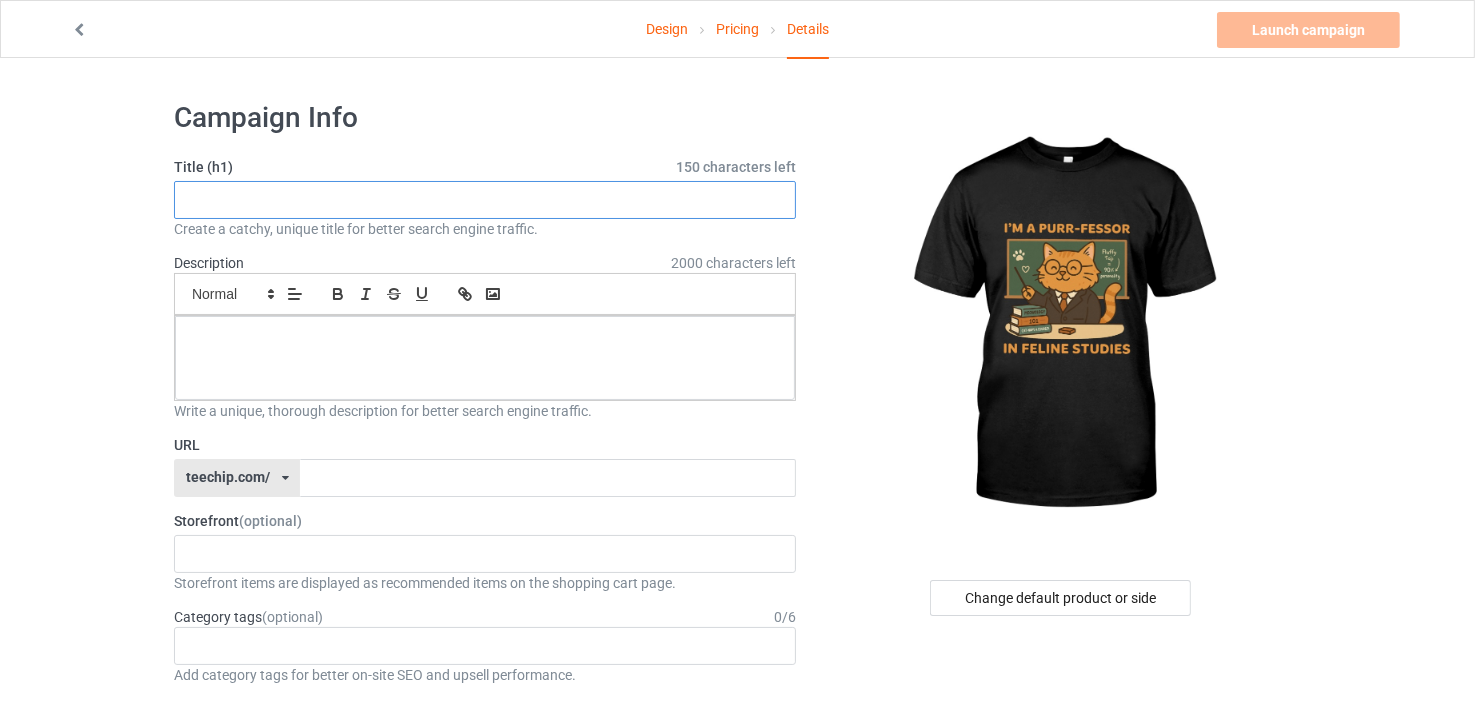 click at bounding box center [485, 200] 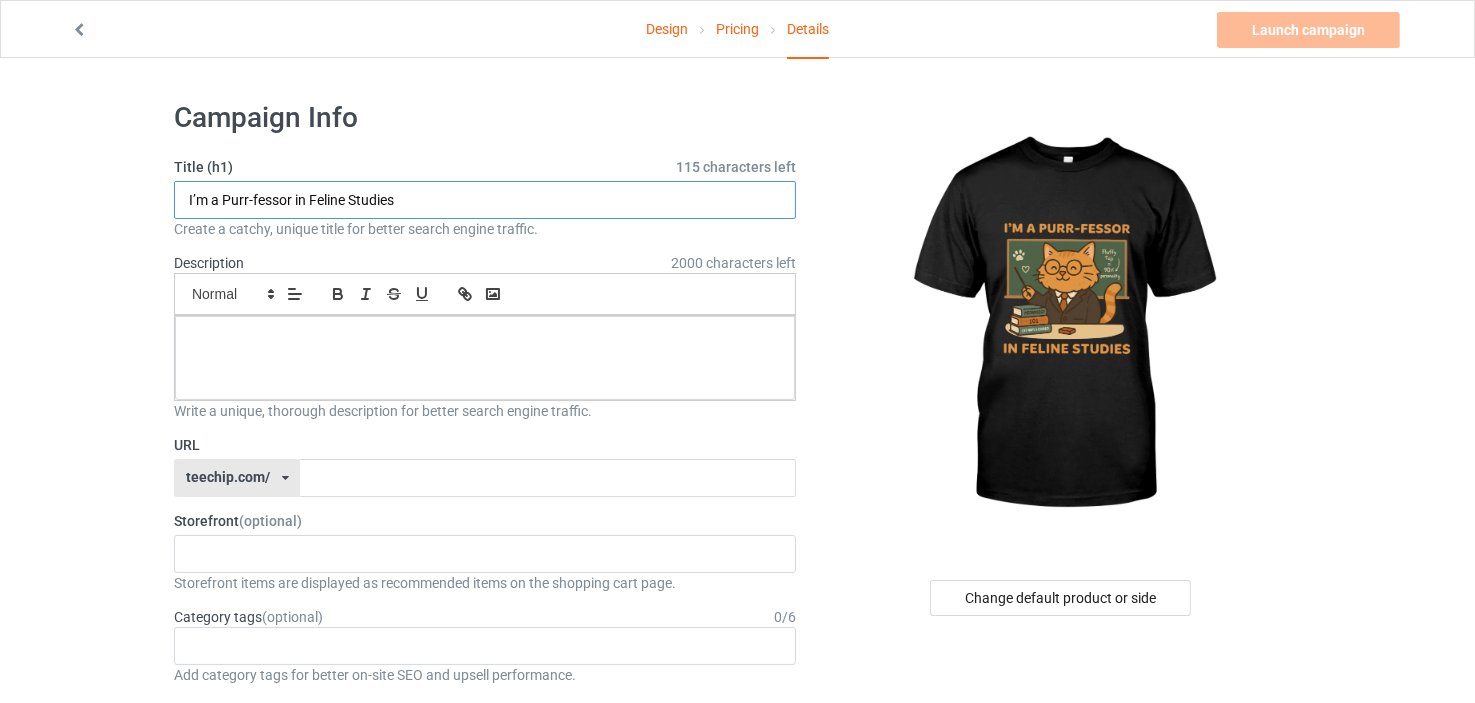 type on "I’m a Purr-fessor in Feline Studies" 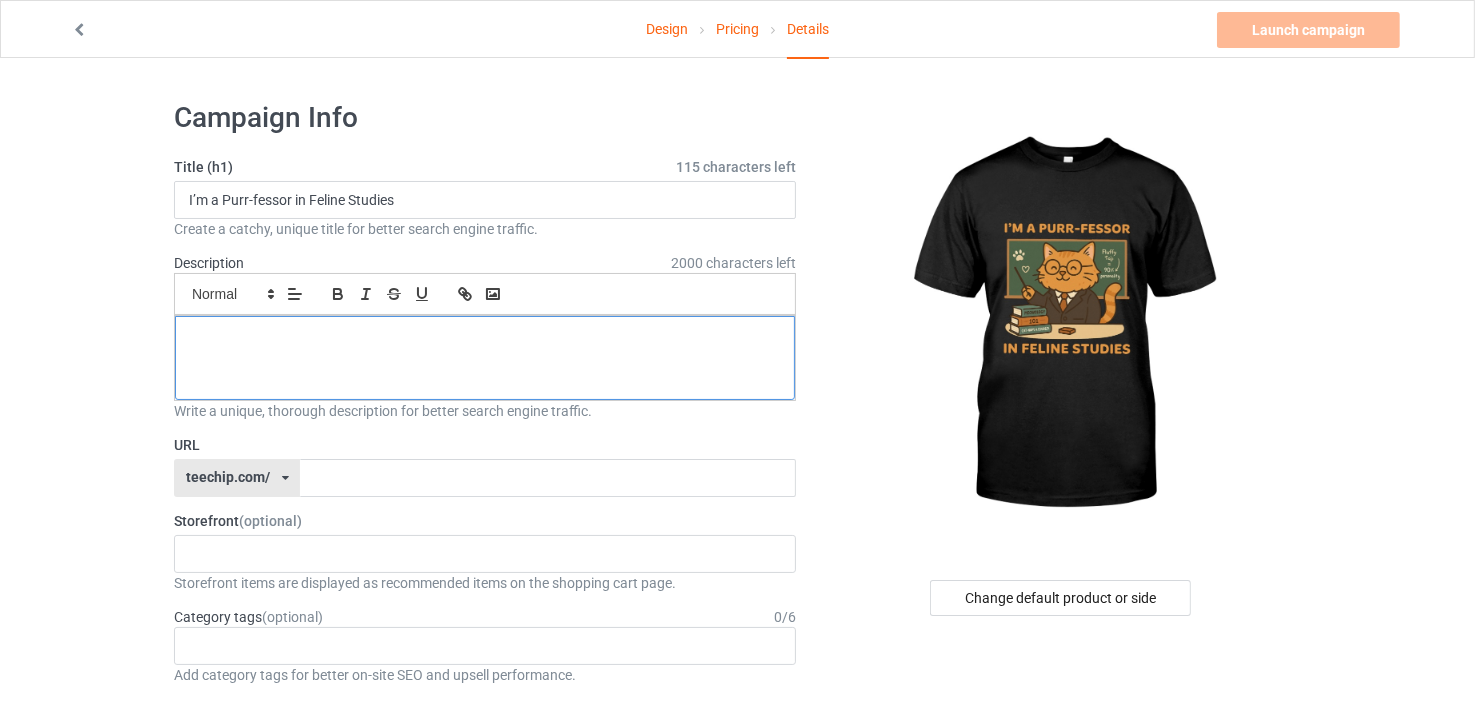 click at bounding box center [485, 358] 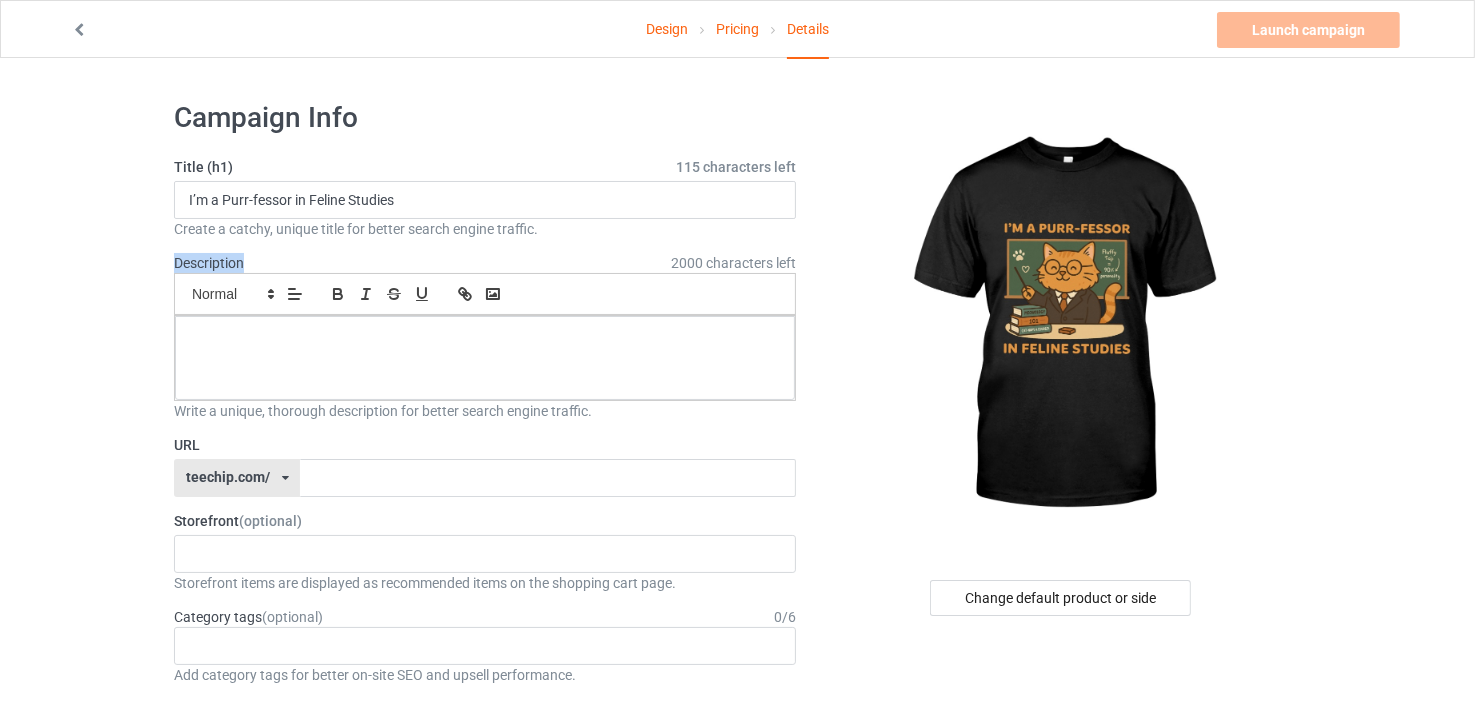 drag, startPoint x: 243, startPoint y: 266, endPoint x: 175, endPoint y: 265, distance: 68.007355 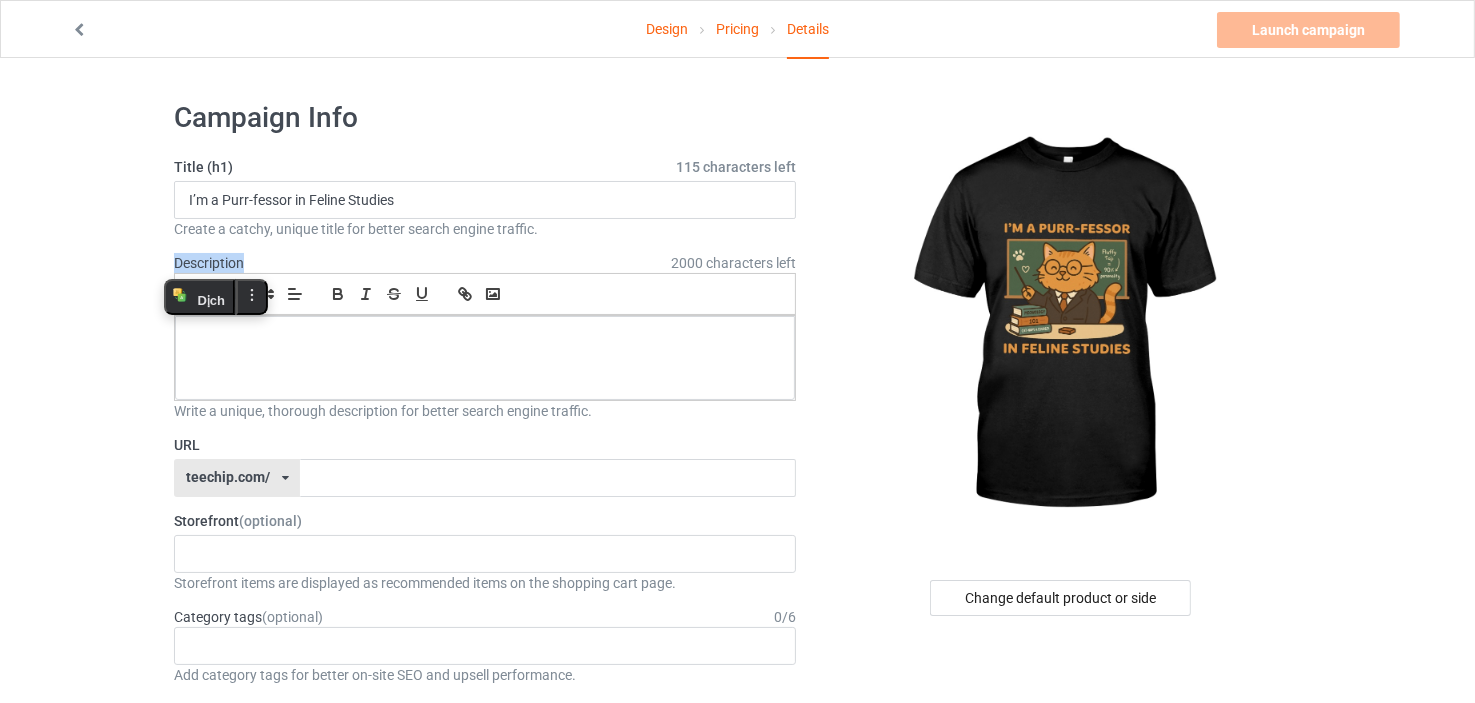 copy on "Description" 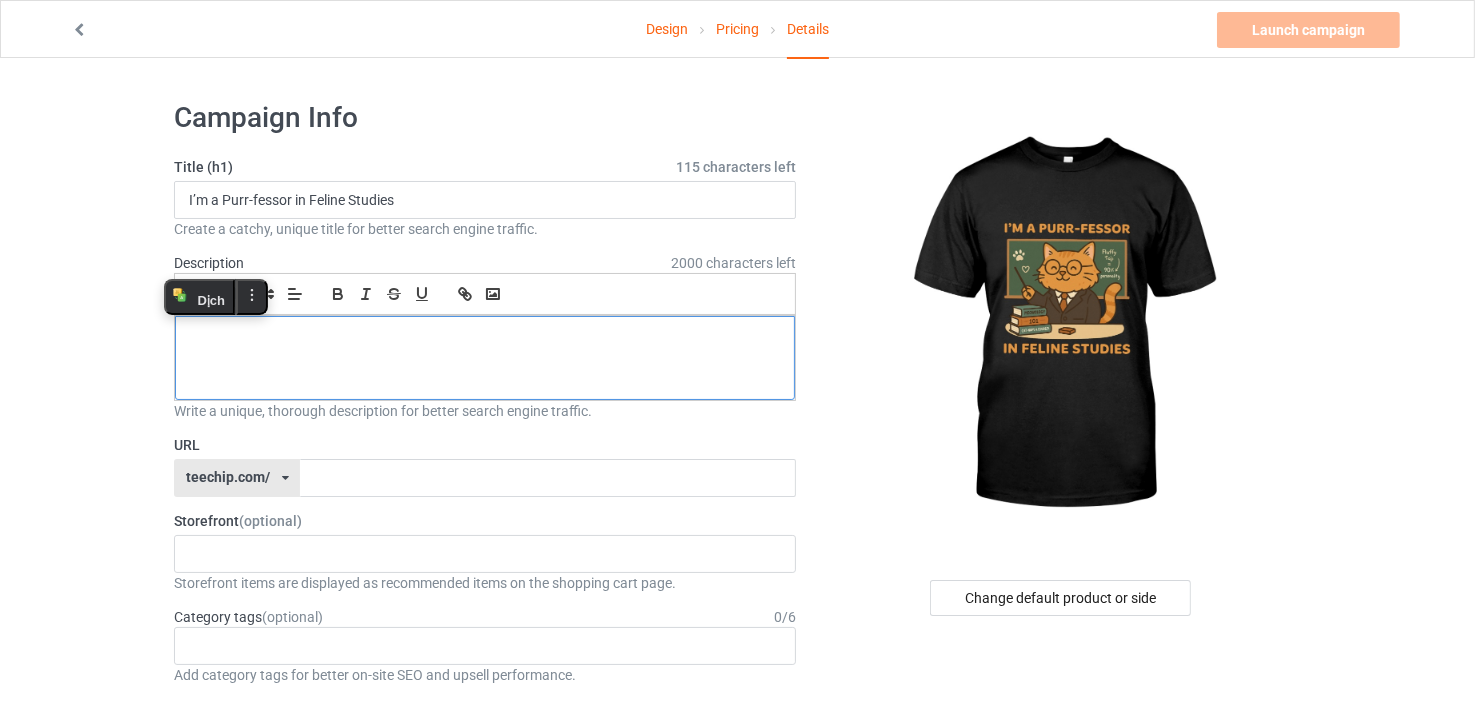 click at bounding box center [485, 338] 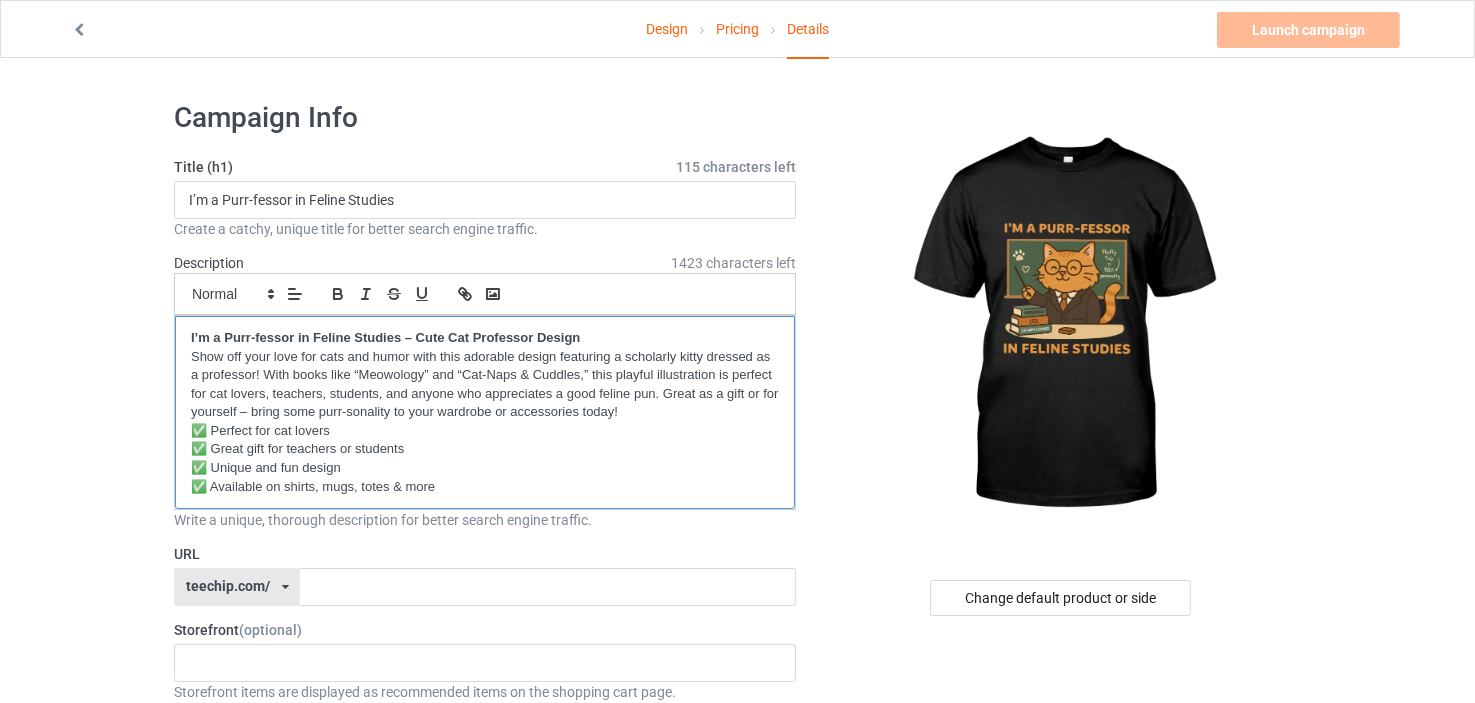 scroll, scrollTop: 0, scrollLeft: 0, axis: both 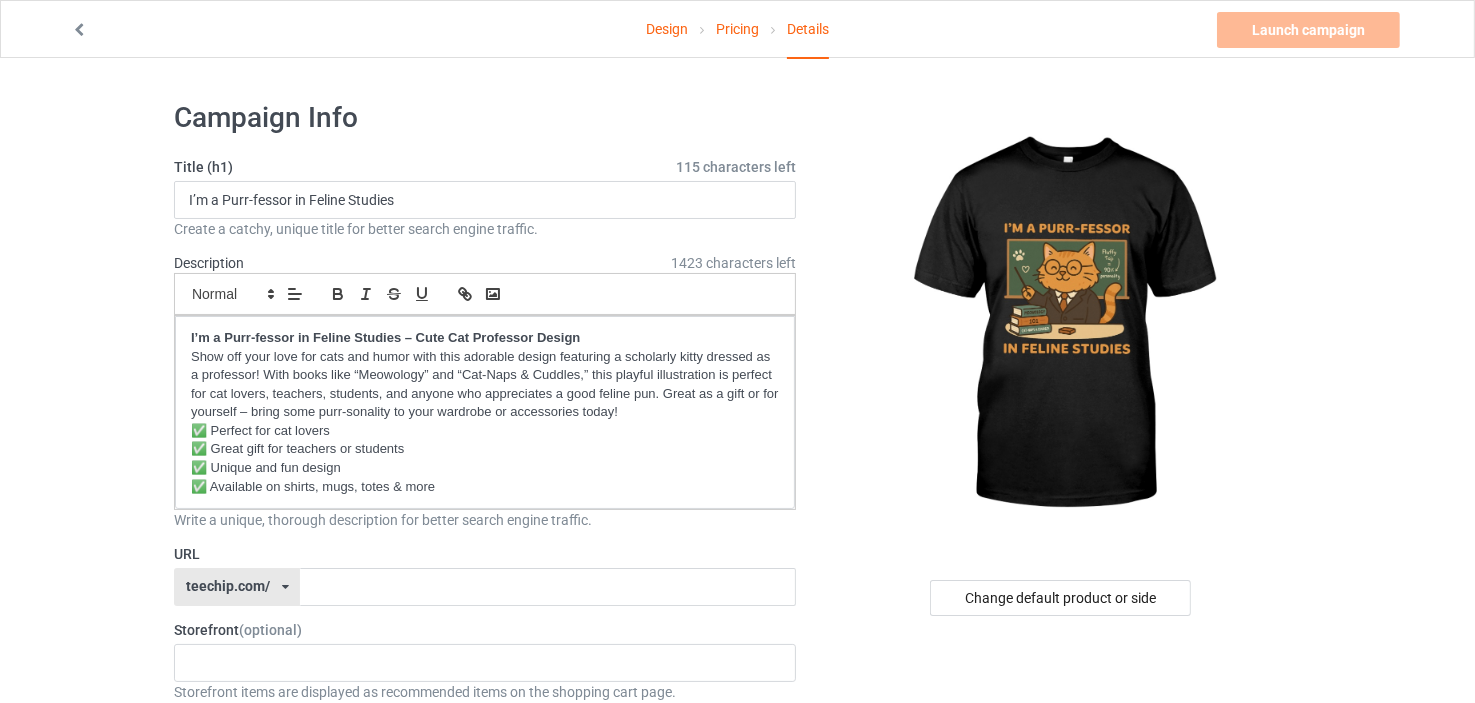 click on "Design Pricing Details Launch campaign Please enter campaign URL Campaign Info Title (h1) 115 characters left I’m a Purr-fessor in Feline Studies Create a catchy, unique title for better search engine traffic. Description 1423 characters left Small Normal Large Big Huge I’m a Purr-fessor in Feline Studies – Cute Cat Professor Design Show off your love for cats and humor with this adorable design featuring a scholarly kitty dressed as a professor! With books like “Meowology” and “Cat-Naps & Cuddles,” this playful illustration is perfect for cat lovers, teachers, students, and anyone who appreciates a good feline pun. Great as a gift or for yourself – bring some purr-sonality to your wardrobe or accessories today! ✅ Perfect for cat lovers ✅ Great gift for teachers or students ✅ Unique and fun design ✅ Available on shirts, mugs, totes & more URL teechip.com/ teechip.com/ Storefront (optional)" at bounding box center [737, 1149] 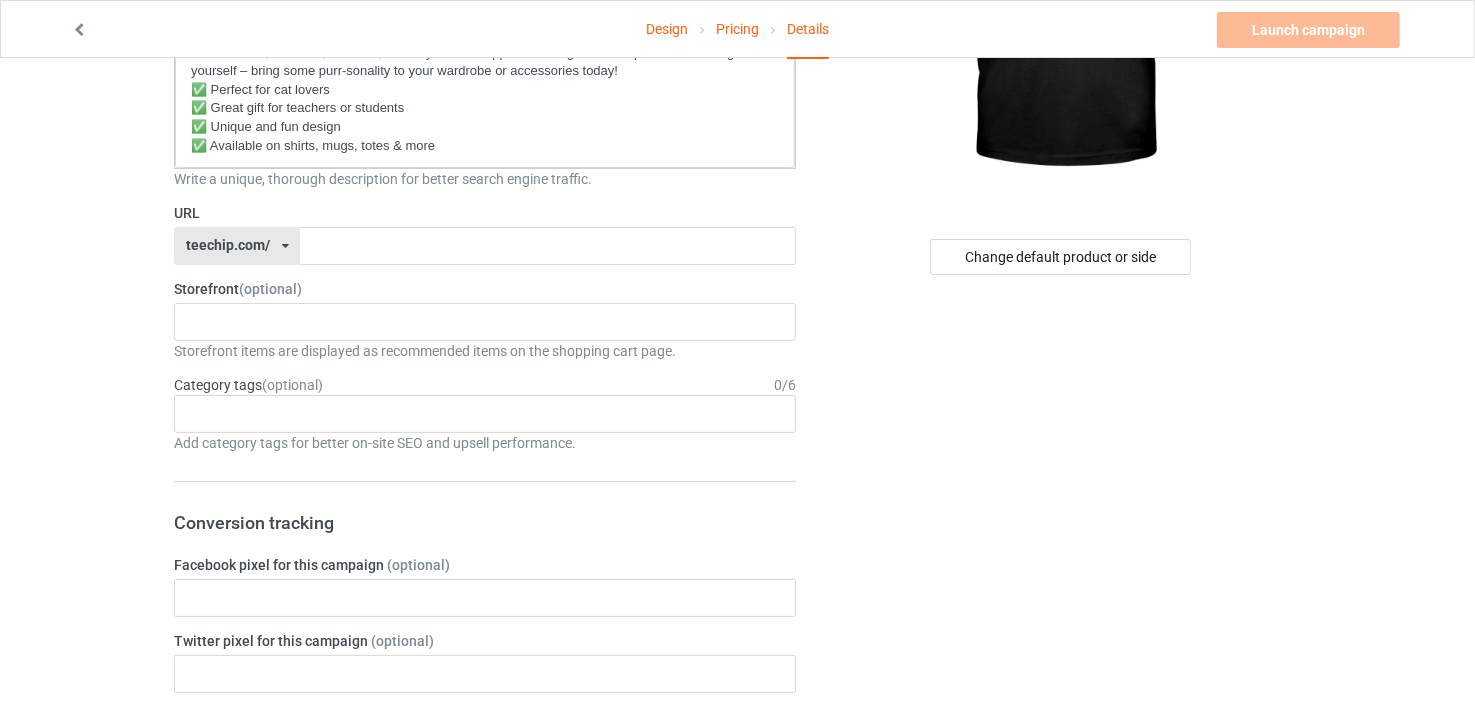 scroll, scrollTop: 387, scrollLeft: 0, axis: vertical 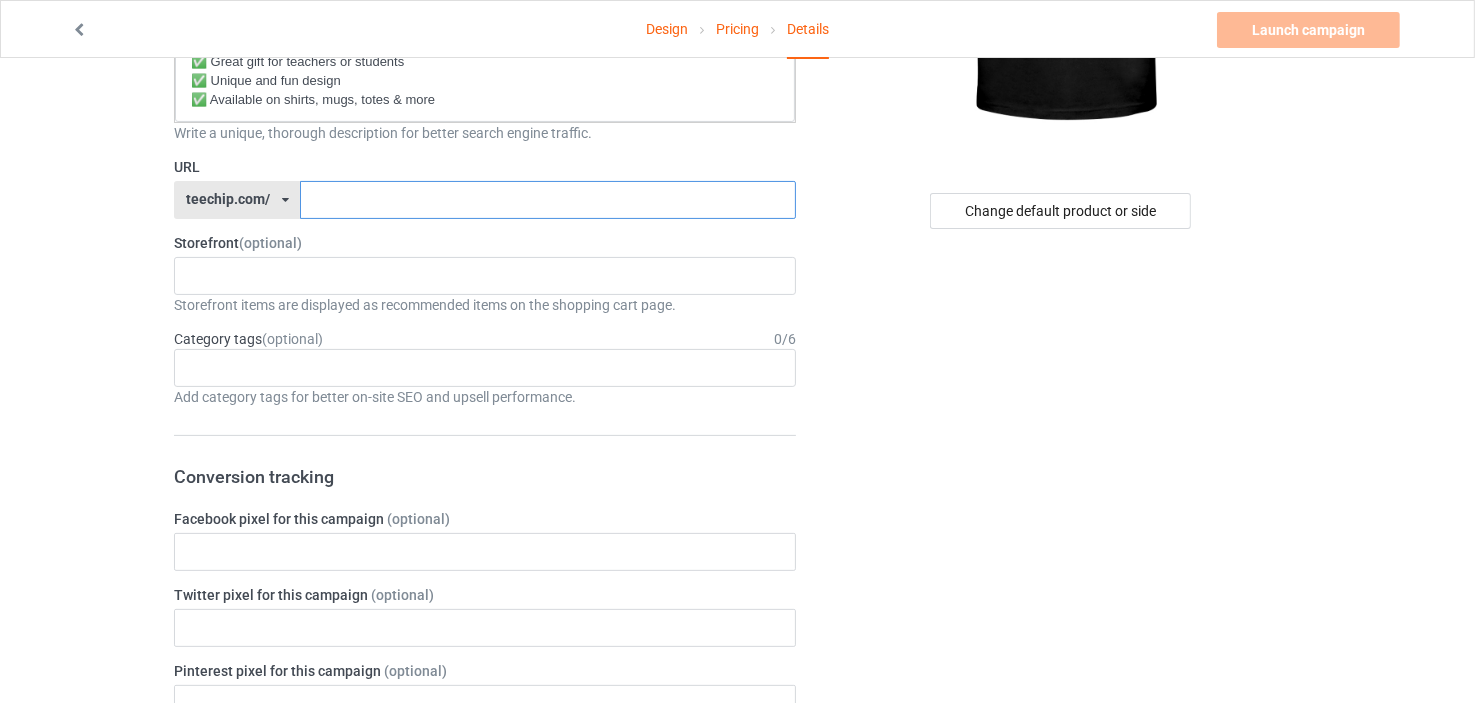 click at bounding box center (547, 200) 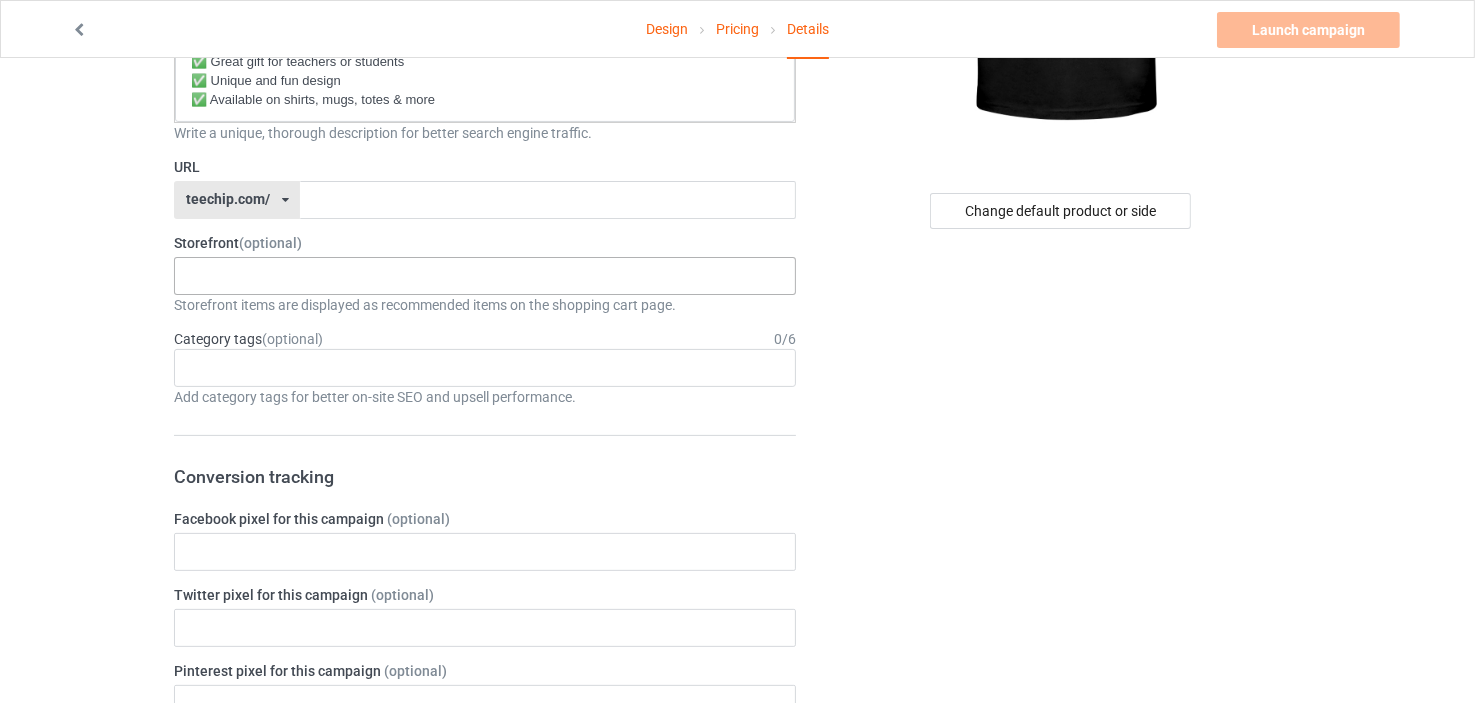 click on "[NAME]'s Tee Vibe & Wear [ID]60a7521897002f661fbb" at bounding box center [485, 276] 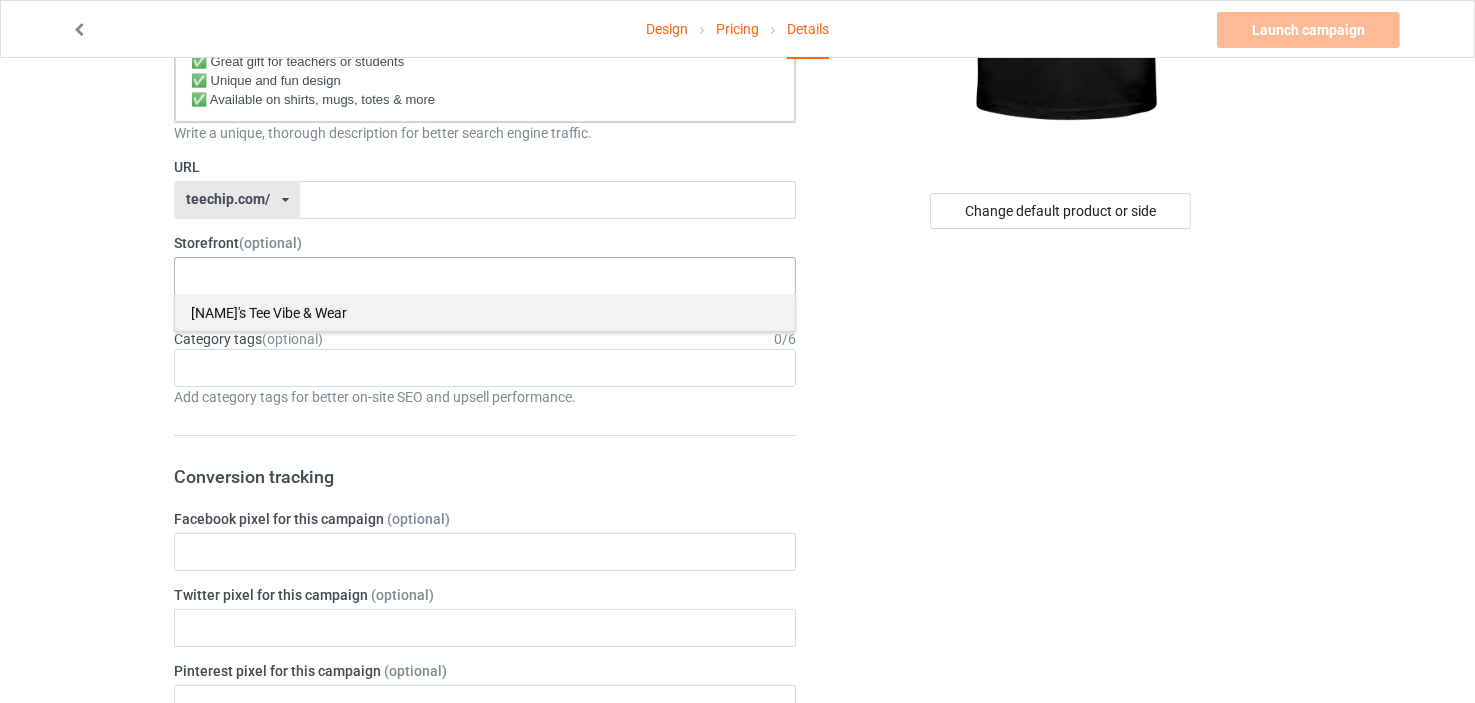 click on "[NAME]'s Tee Vibe & Wear" at bounding box center (485, 312) 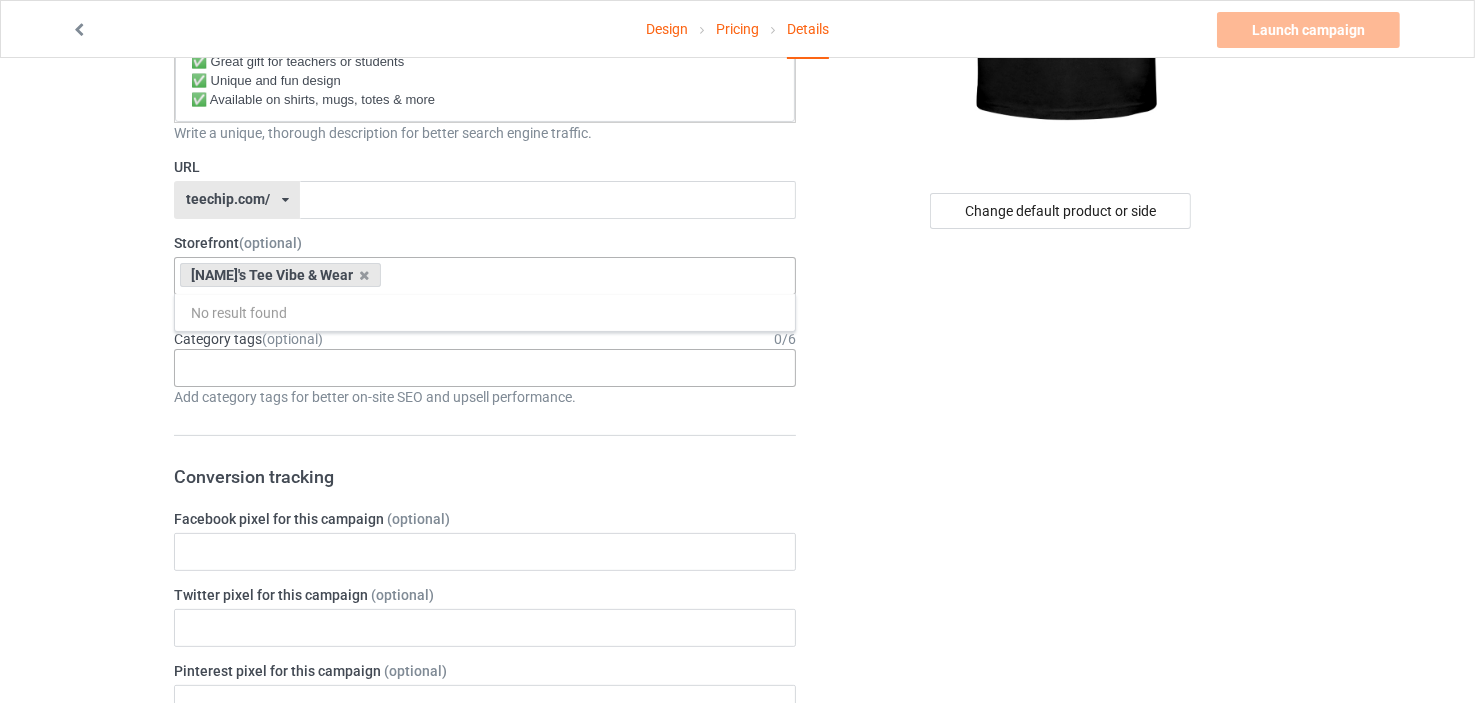 click on "Age > 1-19 > 1 Age > 1-12 Months > 1 Month Age > 1-12 Months Age > 1-19 Age > 1-19 > 10 Age > 1-12 Months > 10 Month Age > 80-100 > 100 Sports > Running > 10K Run Age > 1-19 > 11 Age > 1-12 Months > 11 Month Age > 1-19 > 12 Age > 1-12 Months > 12 Month Age > 1-19 > 13 Age > 1-19 > 14 Age > 1-19 > 15 Sports > Running > 15K Run Age > 1-19 > 16 Age > 1-19 > 17 Age > 1-19 > 18 Age > 1-19 > 19 Age > Decades > 1920s Age > Decades > 1930s Age > Decades > 1940s Age > Decades > 1950s Age > Decades > 1960s Age > Decades > 1970s Age > Decades > 1980s Age > Decades > 1990s Age > 1-19 > 2 Age > 1-12 Months > 2 Month Age > 20-39 > 20 Age > 20-39 Age > Decades > 2000s Age > Decades > 2010s Age > 20-39 > 21 Age > 20-39 > 22 Age > 20-39 > 23 Age > 20-39 > 24 Age > 20-39 > 25 Age > 20-39 > 26 Age > 20-39 > 27 Age > 20-39 > 28 Age > 20-39 > 29 Age > 1-19 > 3 Age > 1-12 Months > 3 Month Sports > Basketball > 3-Pointer Age > 20-39 > 30 Age > 20-39 > 31 Age > 20-39 > 32 Age > 20-39 > 33 Age > 20-39 > 34 Age > 20-39 > 35 Age Jobs 1" at bounding box center [485, 368] 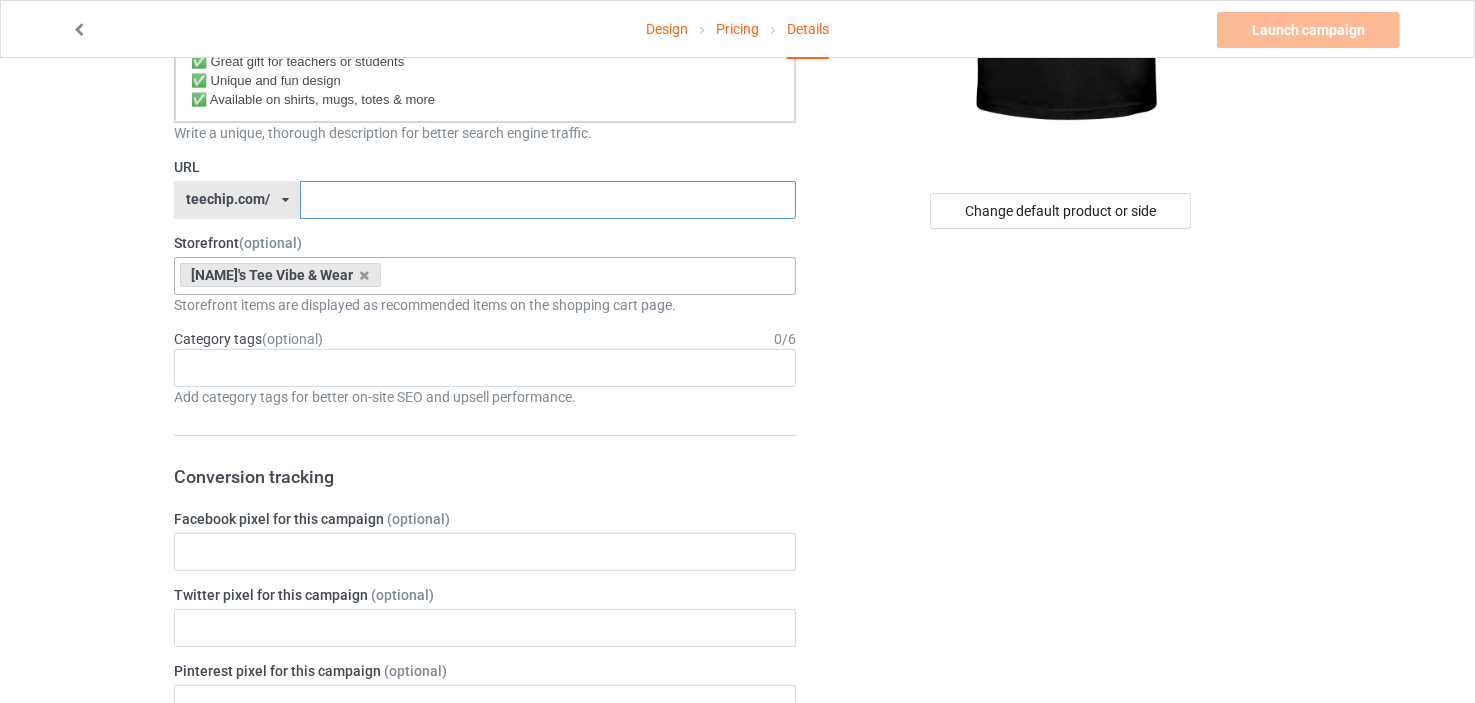click at bounding box center [547, 200] 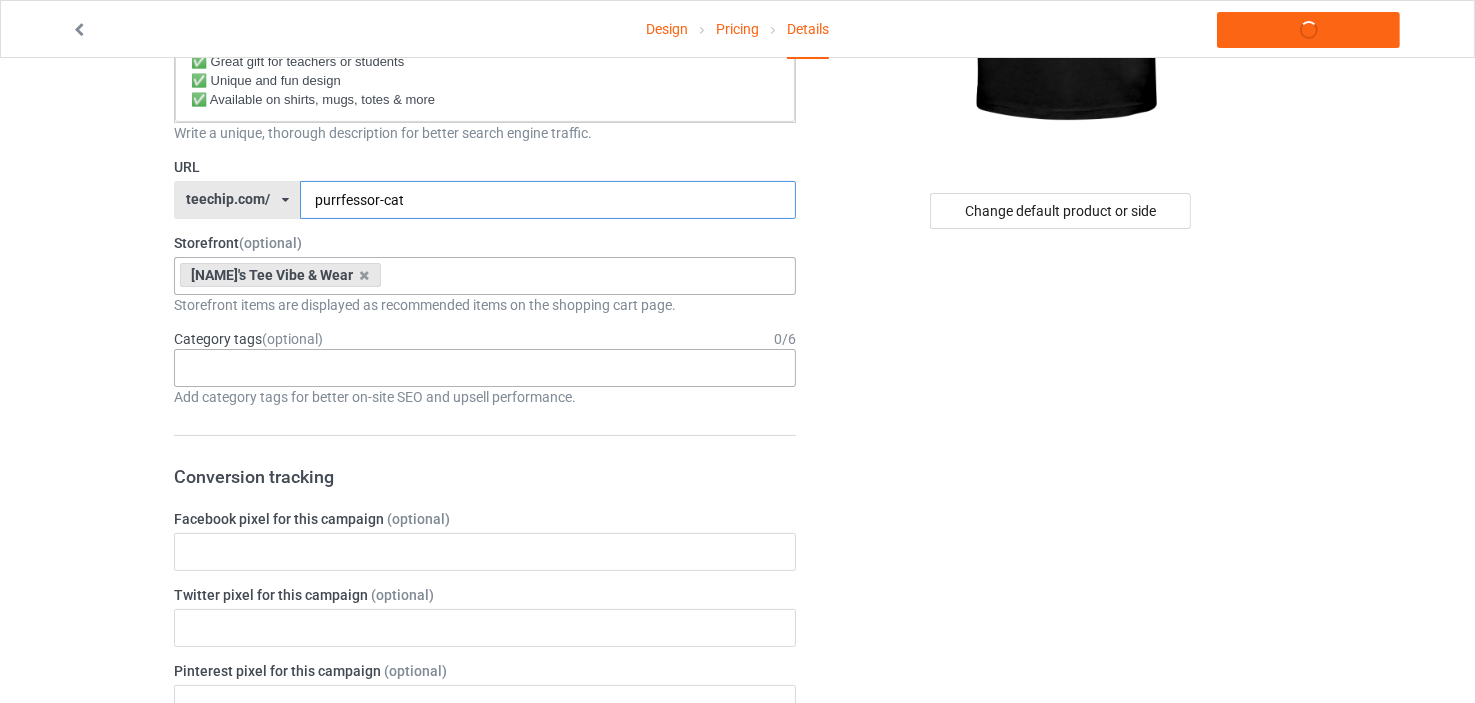 type on "purrfessor-cat" 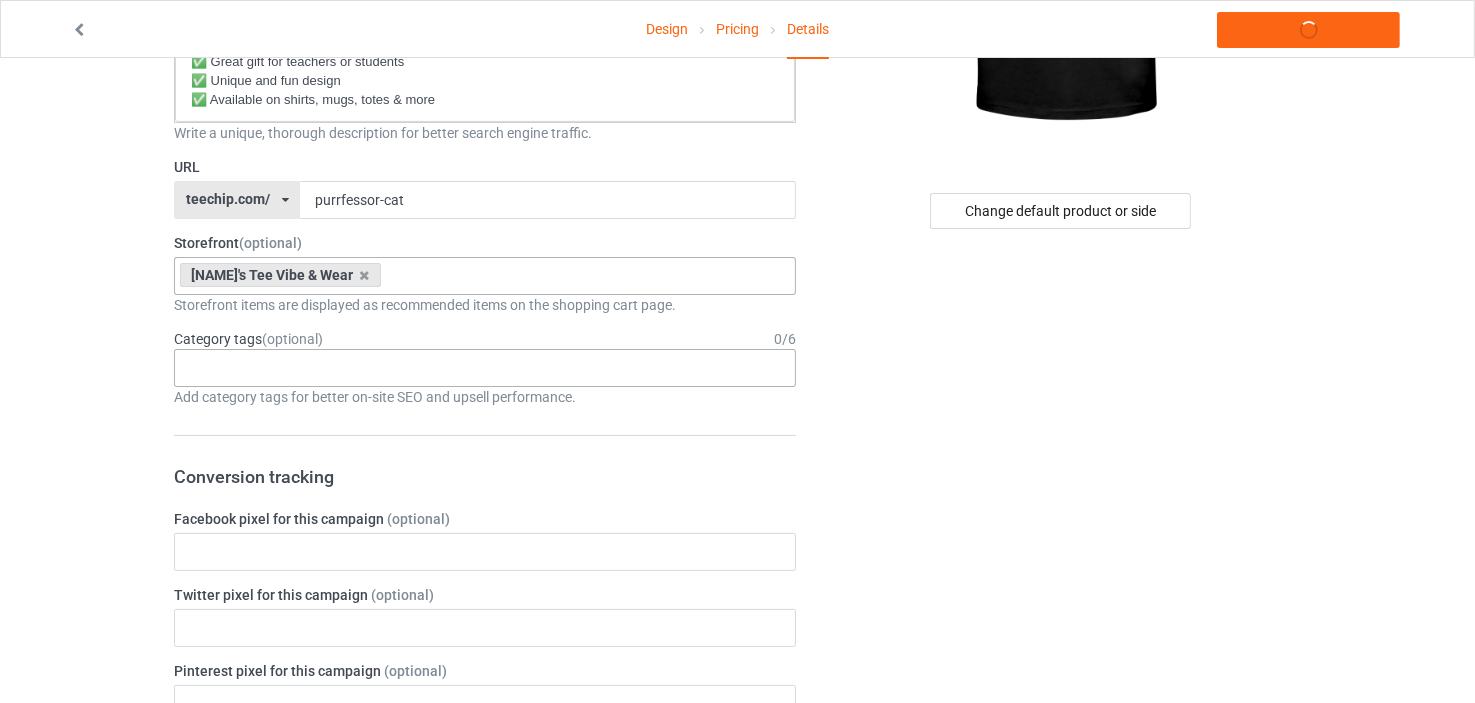 click on "Age > 1-19 > 1 Age > 1-12 Months > 1 Month Age > 1-12 Months Age > 1-19 Age > 1-19 > 10 Age > 1-12 Months > 10 Month Age > 80-100 > 100 Sports > Running > 10K Run Age > 1-19 > 11 Age > 1-12 Months > 11 Month Age > 1-19 > 12 Age > 1-12 Months > 12 Month Age > 1-19 > 13 Age > 1-19 > 14 Age > 1-19 > 15 Sports > Running > 15K Run Age > 1-19 > 16 Age > 1-19 > 17 Age > 1-19 > 18 Age > 1-19 > 19 Age > Decades > 1920s Age > Decades > 1930s Age > Decades > 1940s Age > Decades > 1950s Age > Decades > 1960s Age > Decades > 1970s Age > Decades > 1980s Age > Decades > 1990s Age > 1-19 > 2 Age > 1-12 Months > 2 Month Age > 20-39 > 20 Age > 20-39 Age > Decades > 2000s Age > Decades > 2010s Age > 20-39 > 21 Age > 20-39 > 22 Age > 20-39 > 23 Age > 20-39 > 24 Age > 20-39 > 25 Age > 20-39 > 26 Age > 20-39 > 27 Age > 20-39 > 28 Age > 20-39 > 29 Age > 1-19 > 3 Age > 1-12 Months > 3 Month Sports > Basketball > 3-Pointer Age > 20-39 > 30 Age > 20-39 > 31 Age > 20-39 > 32 Age > 20-39 > 33 Age > 20-39 > 34 Age > 20-39 > 35 Age Jobs 1" at bounding box center [485, 368] 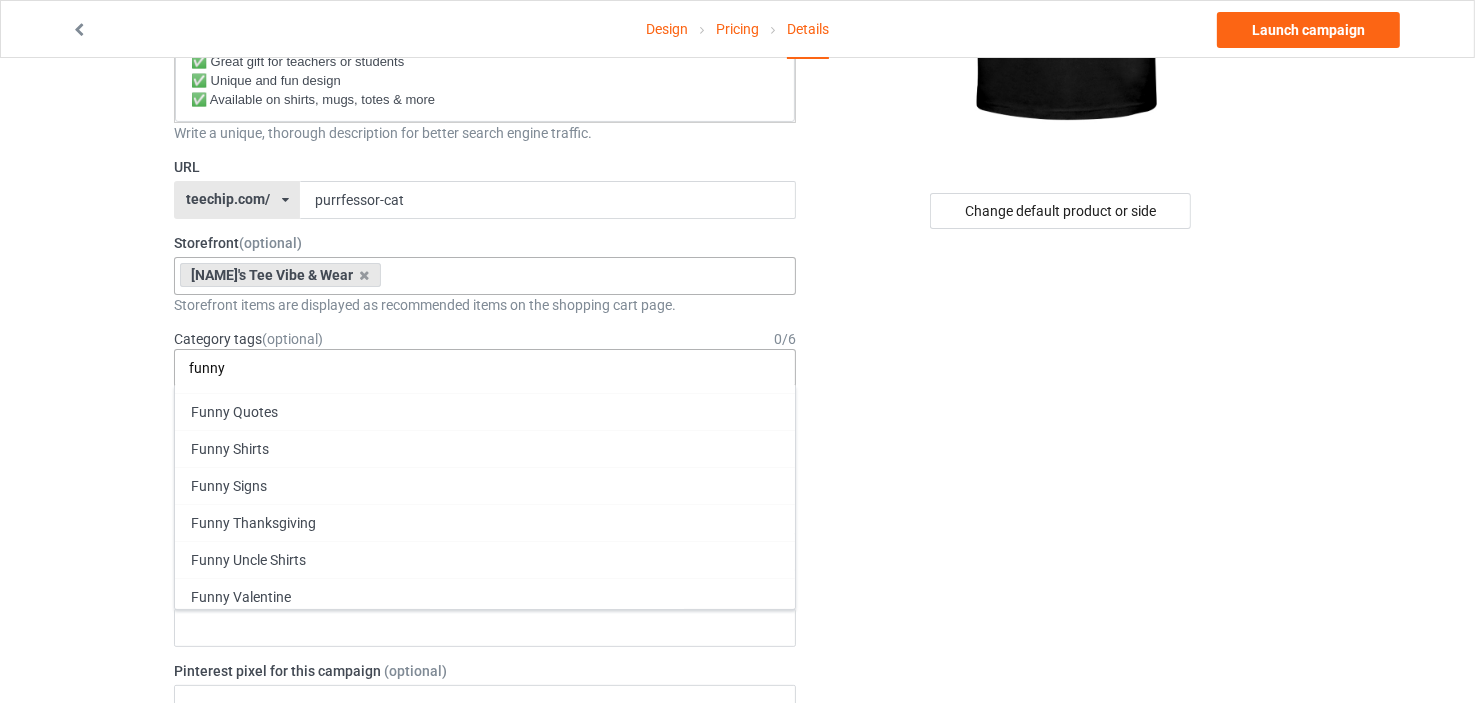 scroll, scrollTop: 180, scrollLeft: 0, axis: vertical 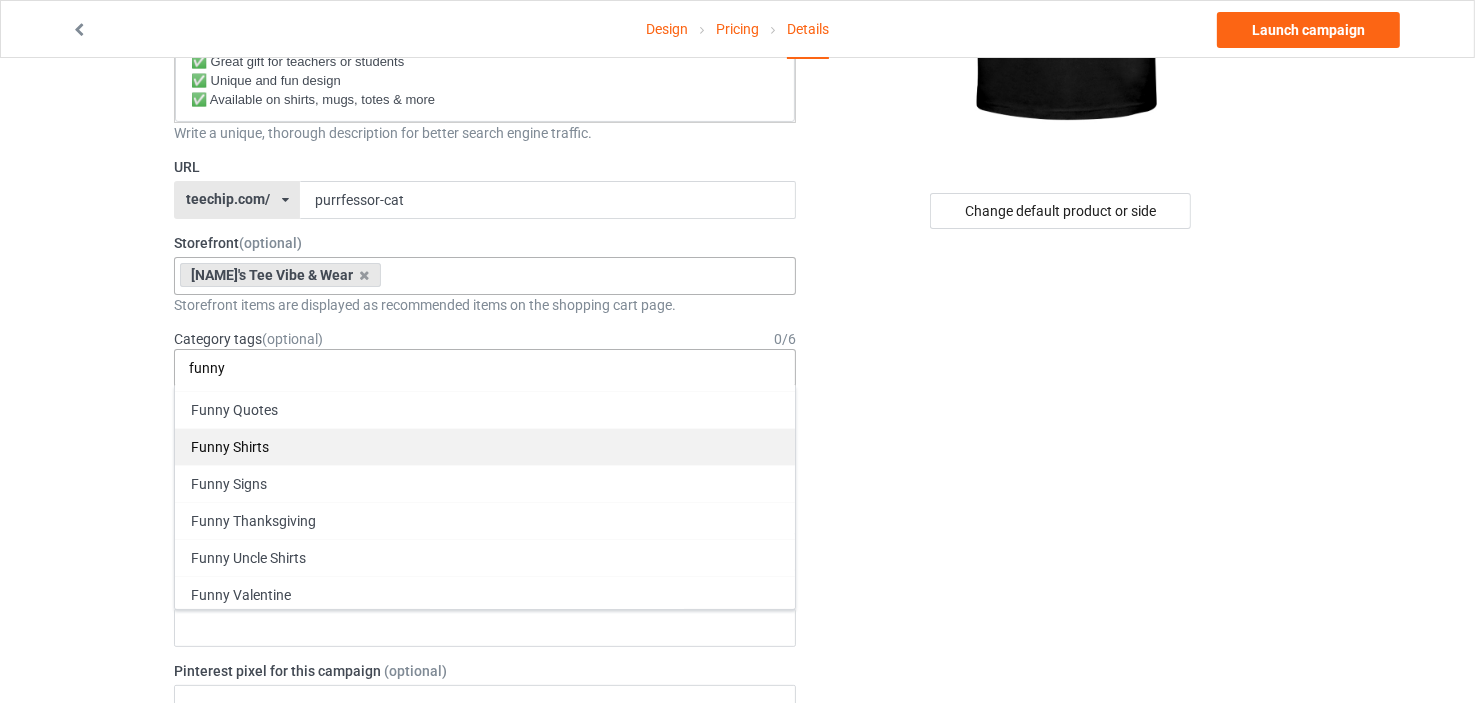 type on "funny" 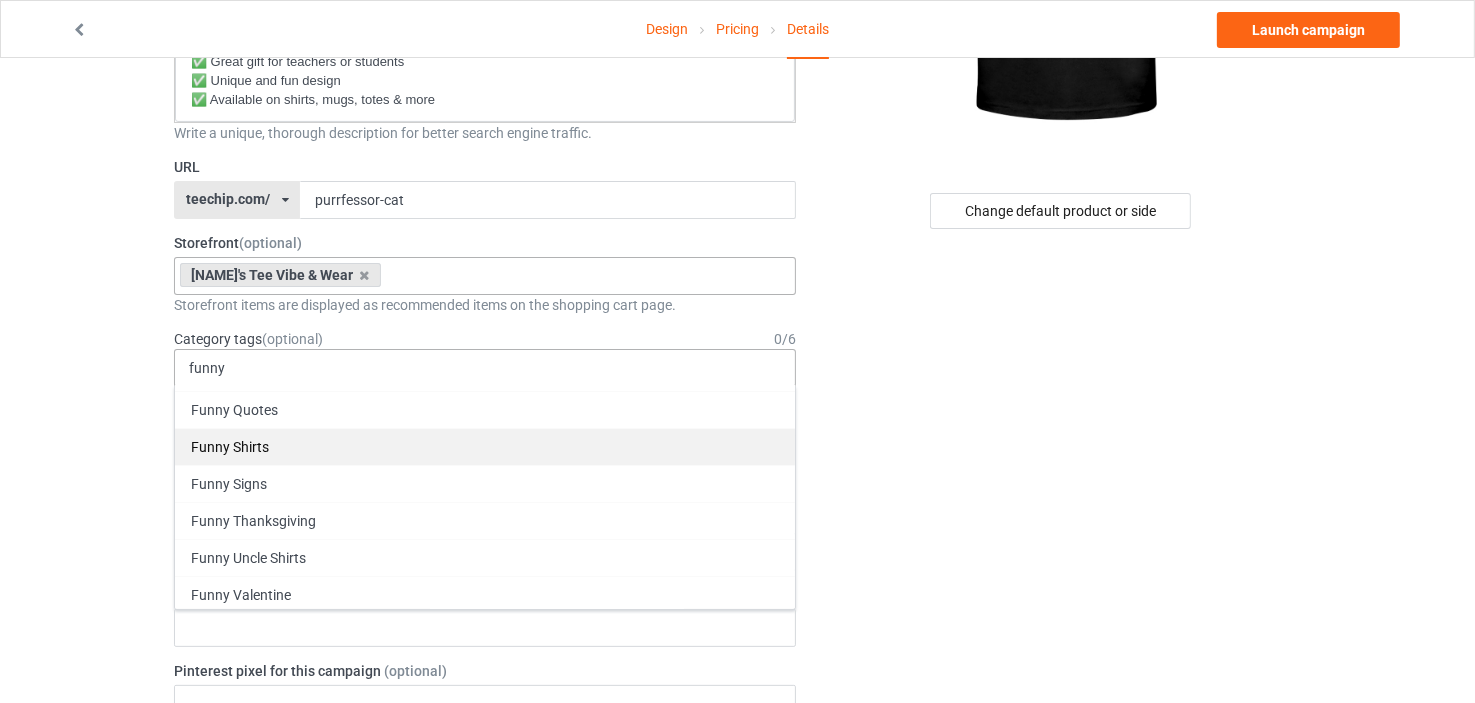 click on "Funny Shirts" at bounding box center [485, 446] 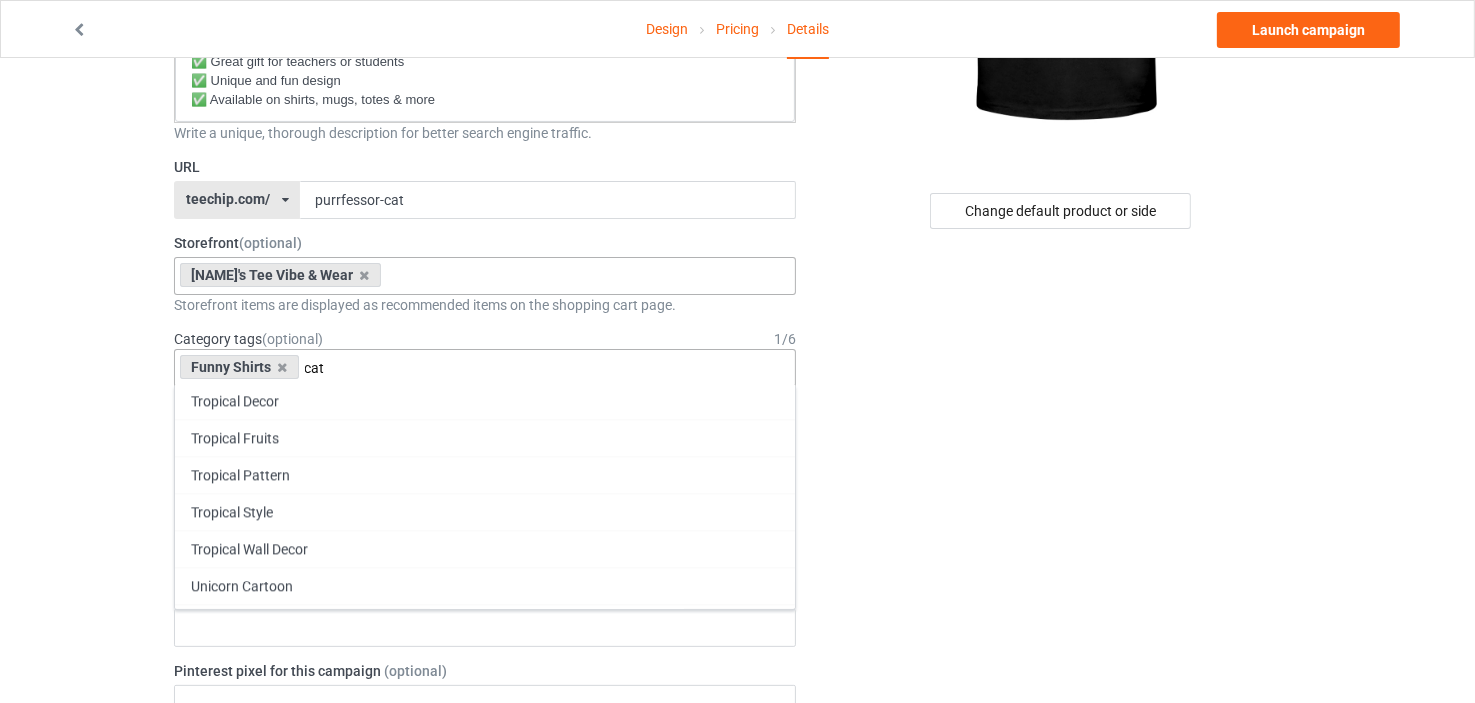 scroll, scrollTop: 2720, scrollLeft: 0, axis: vertical 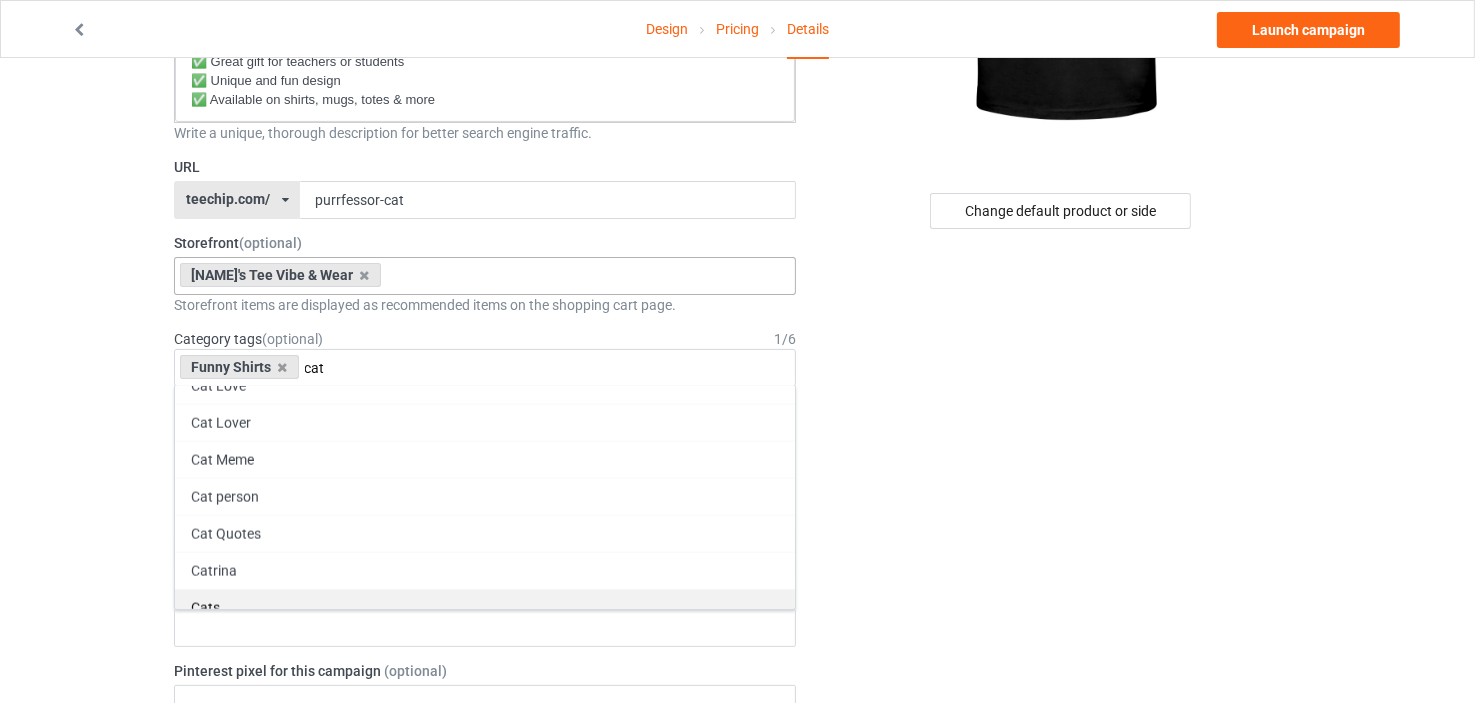 type on "cat" 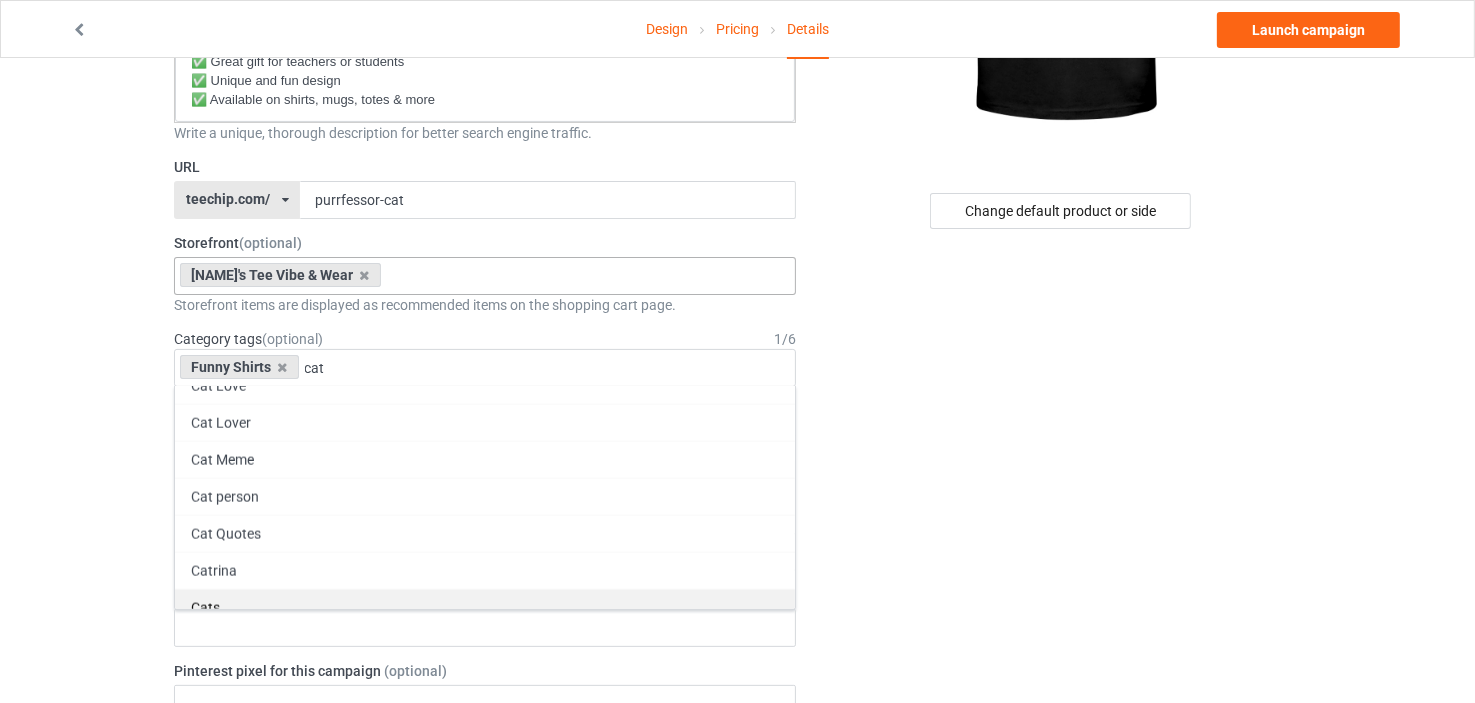 click on "Cats" at bounding box center [485, 607] 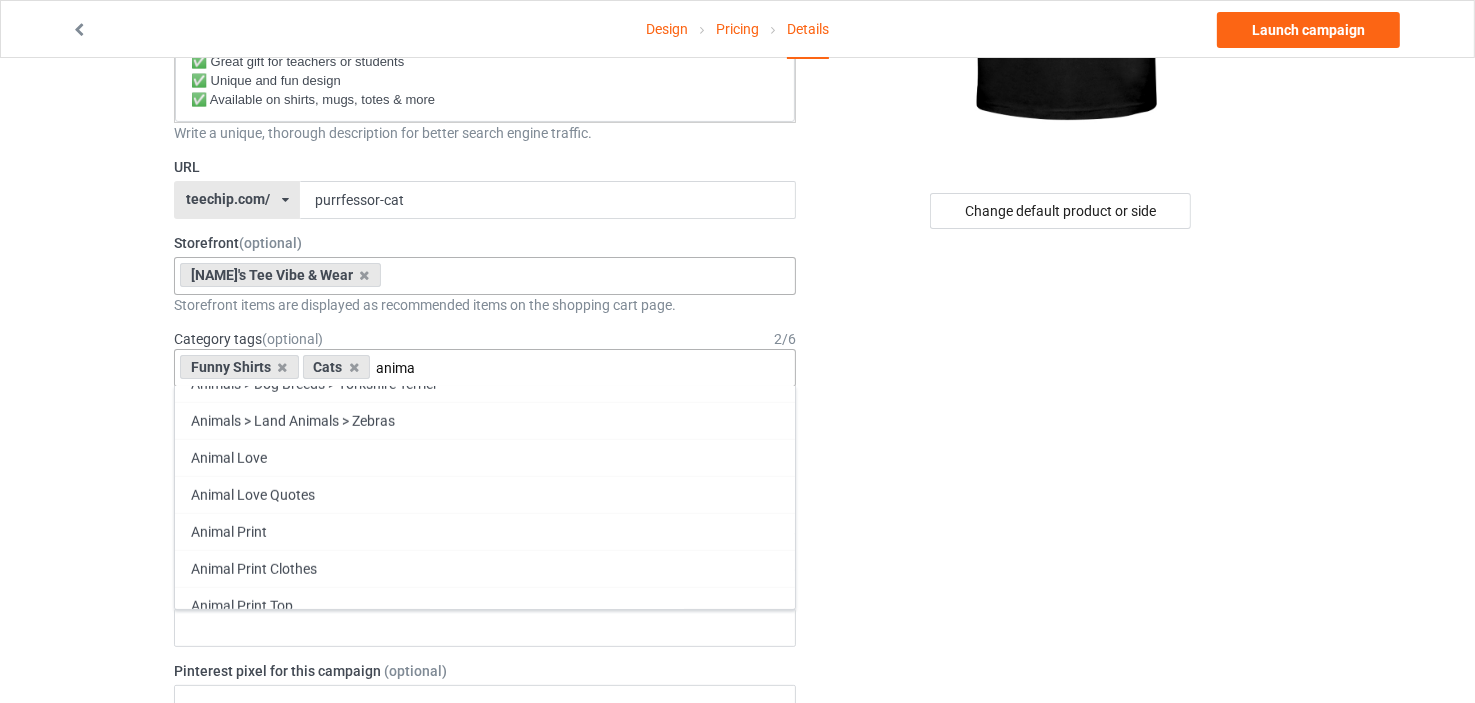 scroll, scrollTop: 8718, scrollLeft: 0, axis: vertical 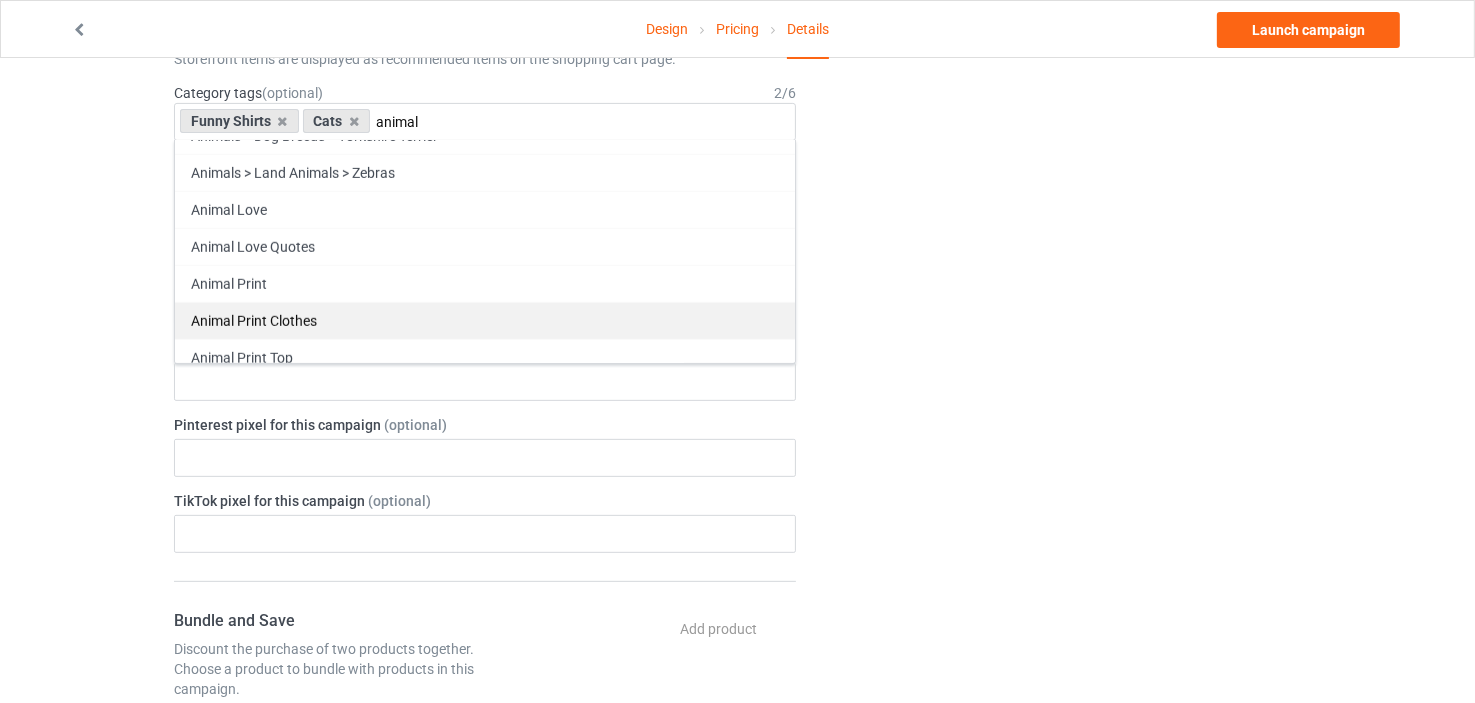 type on "animal" 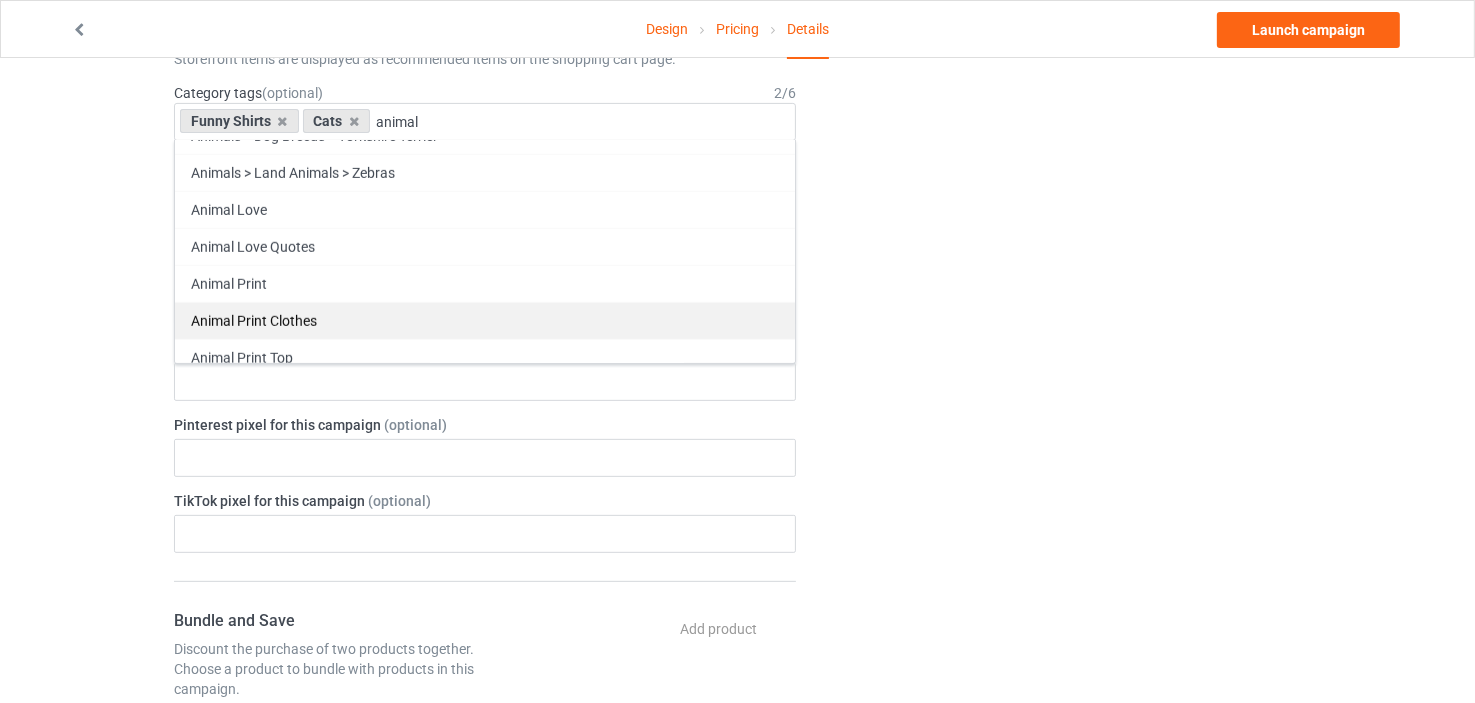 click on "Animal Print Clothes" at bounding box center (485, 320) 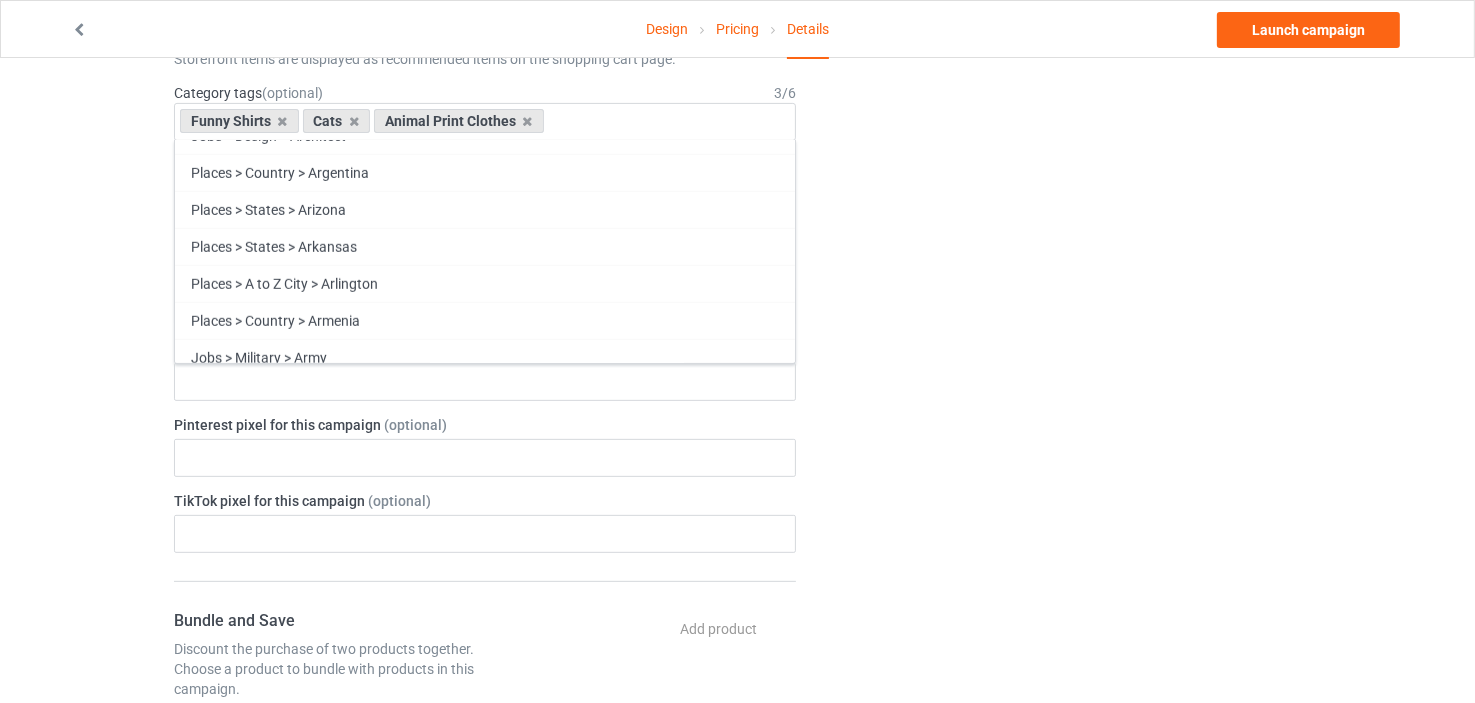 scroll, scrollTop: 86182, scrollLeft: 0, axis: vertical 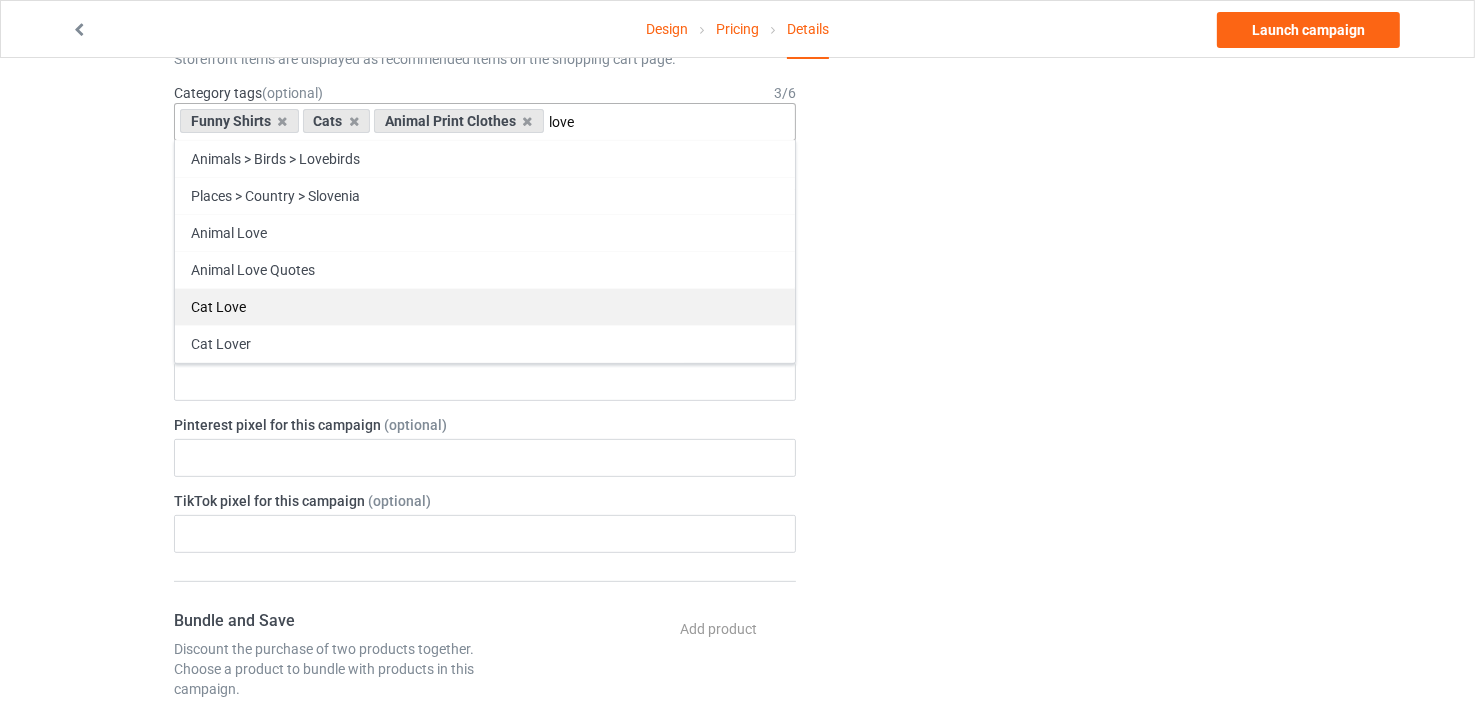 type on "love" 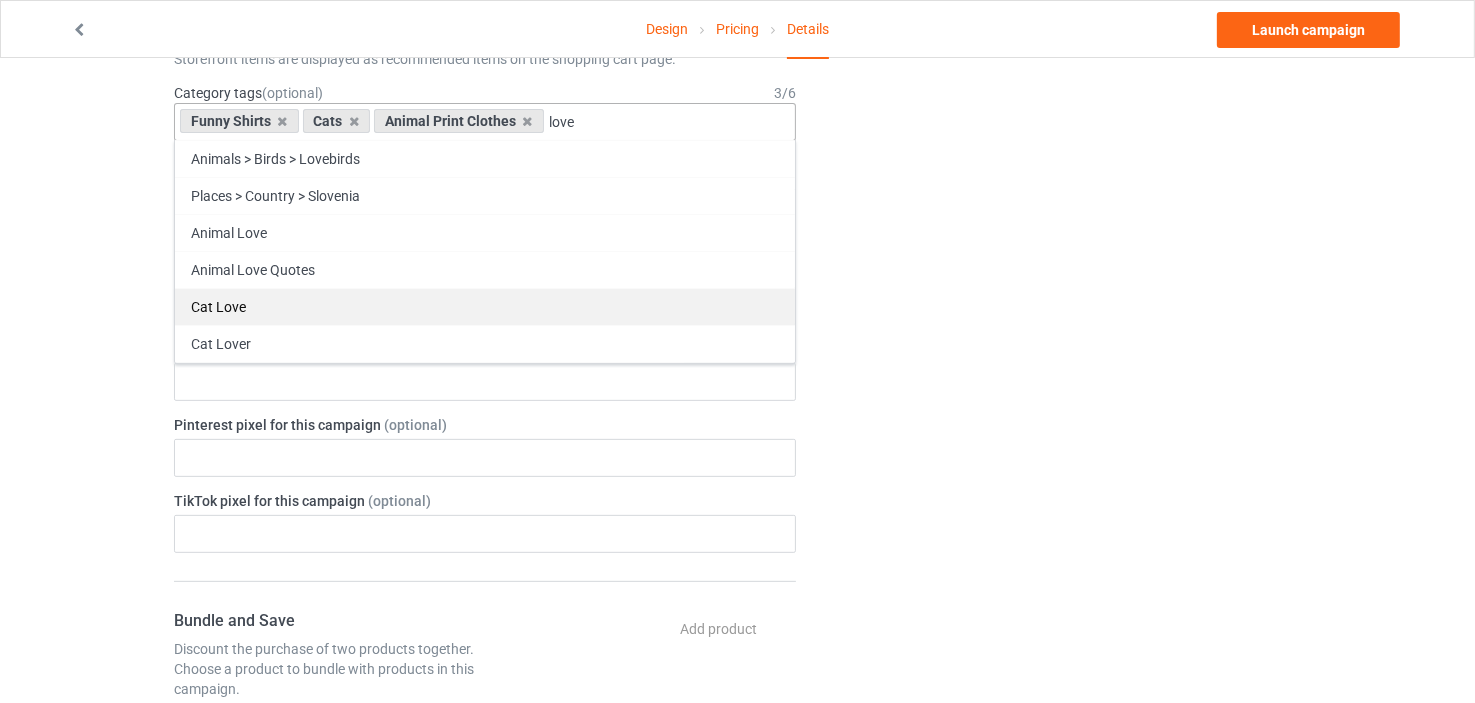 click on "Cat Love" at bounding box center [485, 306] 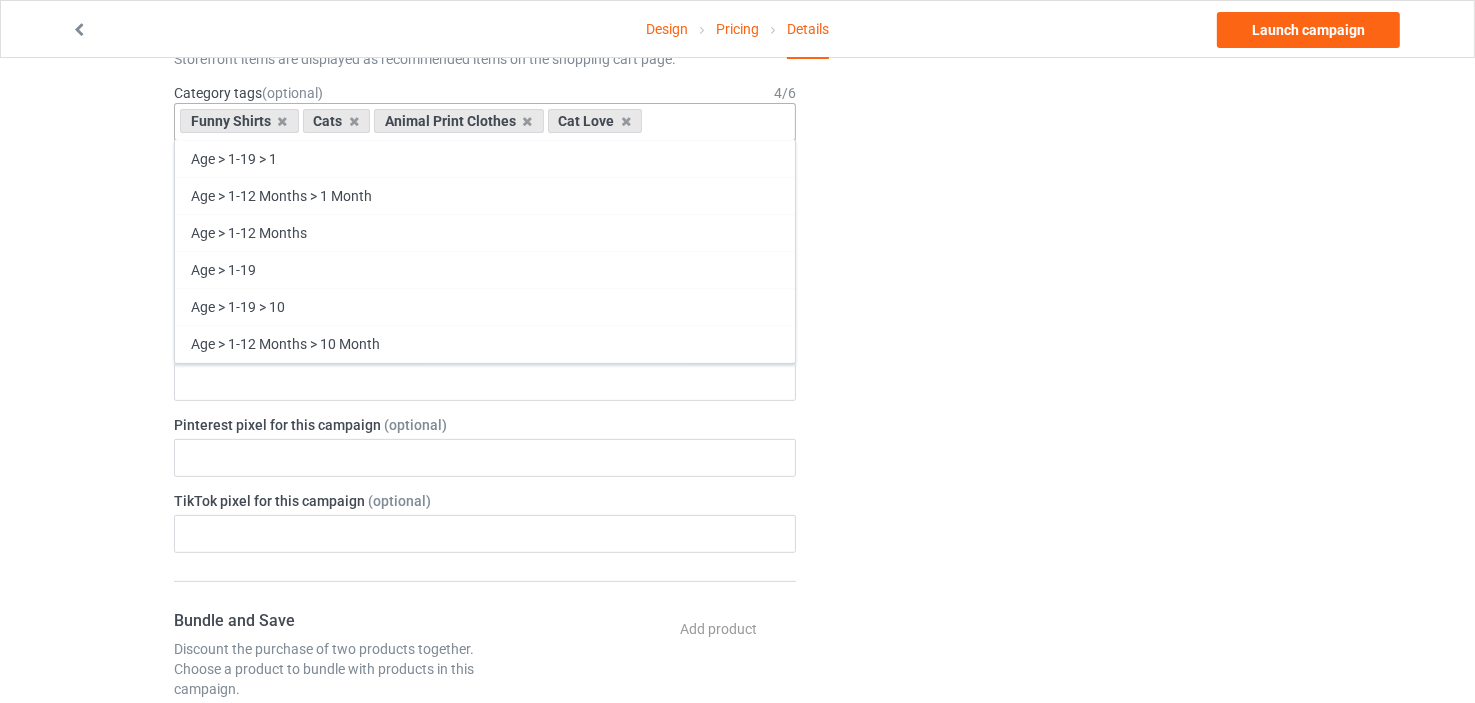click at bounding box center (663, 122) 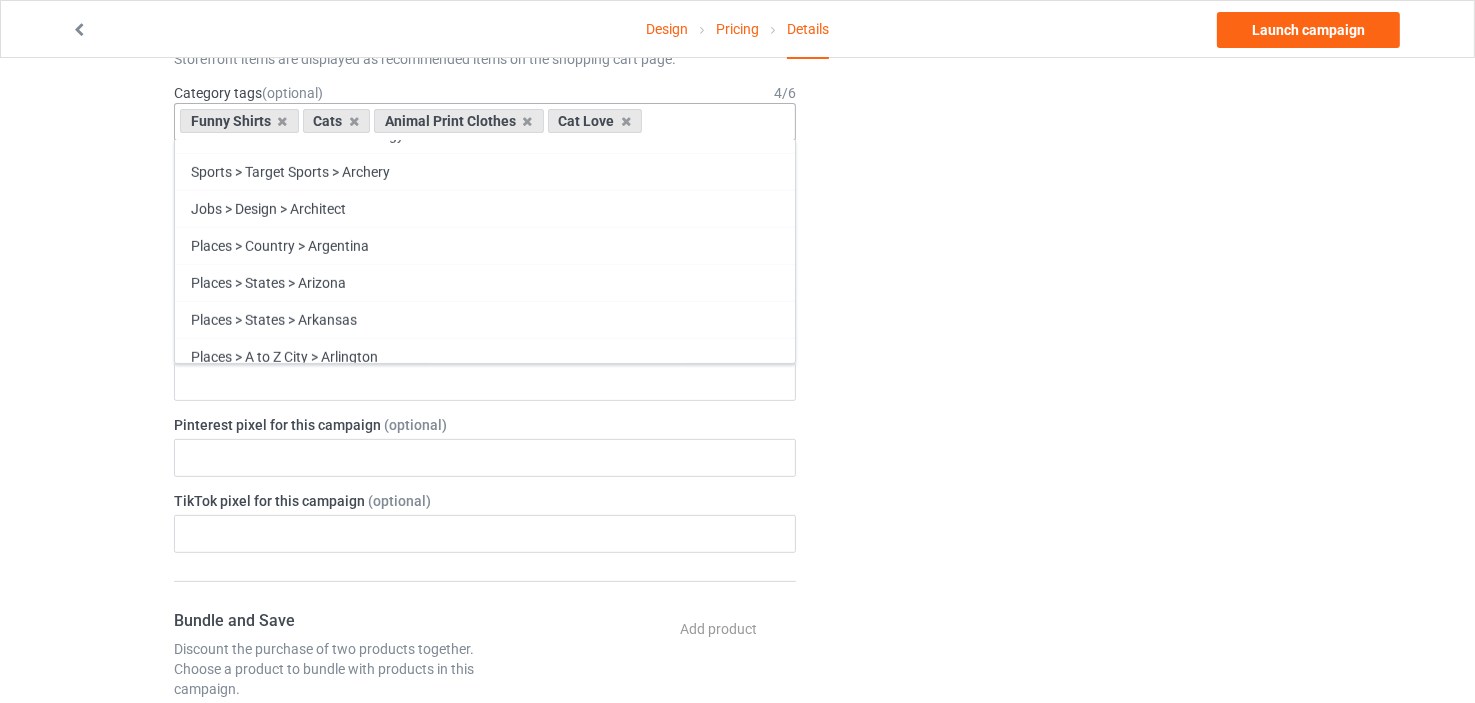 scroll, scrollTop: 9212, scrollLeft: 0, axis: vertical 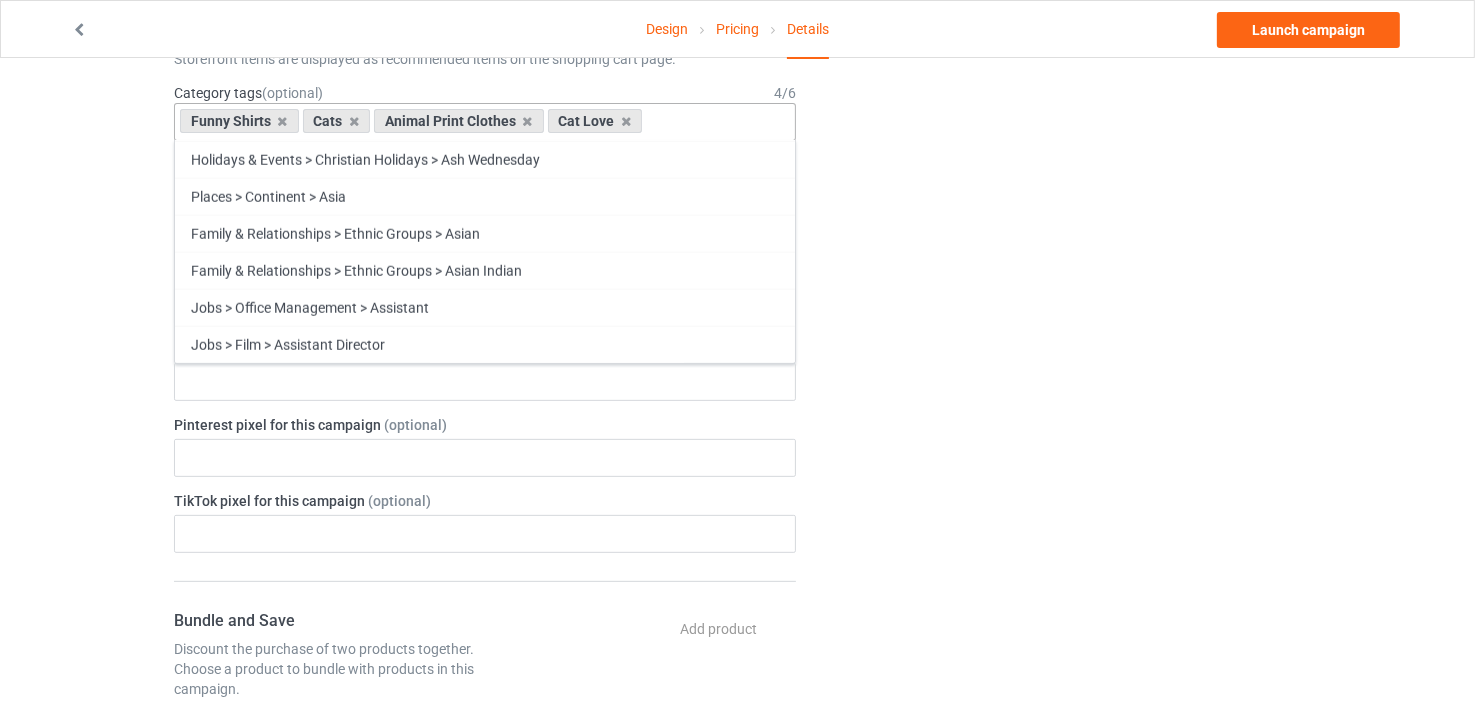 click on "Funny Shirts Cats Animal Print Clothes Cat Love Age > 1-[AGE] > 1 Age > 1-[AGE] Months > 1 Month Age > 1-[AGE] Months Age > 1-[AGE] > 10 Age > 1-[AGE] Months > 10 Month Age > 1-[AGE] > 12 Age > 1-[AGE] Months > 12 Month Age > 1-[AGE] > 13 Age > 1-[AGE] > 14 Age > 1-[AGE] > 15 Sports > Running > 15K Run Age > 1-[AGE] > 16 Age > 1-[AGE] > 17 Age > 1-[AGE] > 18 Age > 1-[AGE] > 19 Age > Decades > 1920s Age > Decades > 1930s Age > Decades > 1940s Age > Decades > 1950s Age > Decades > 1960s Age > Decades > 1970s Age > Decades > 1980s Age > Decades > 1990s Age > 1-[AGE] > 2 Age > 1-[AGE] Months > 2 Month Age > 20-39 > 20 Age > 20-39 Age > Decades > 2000s Age > Decades > 2010s Age > 20-39 > 21 Age > 20-39 > 22 Age > 20-39 > 23 Age > 20-39 > 24 Age > 20-39 > 25 Age > 20-39 > 26 Age > 20-39 > 27 Age > 20-39 > 28 Age > 20-39 > 29 Age > 1-[AGE] > 3 Age > 1-[AGE] Months > 3 Sports > Basketball > 3-Pointer Age > 20-39 > 30 Age > 20-39 > 31 Age > 20-39 > 32 Age > 40-59 1" at bounding box center [485, 122] 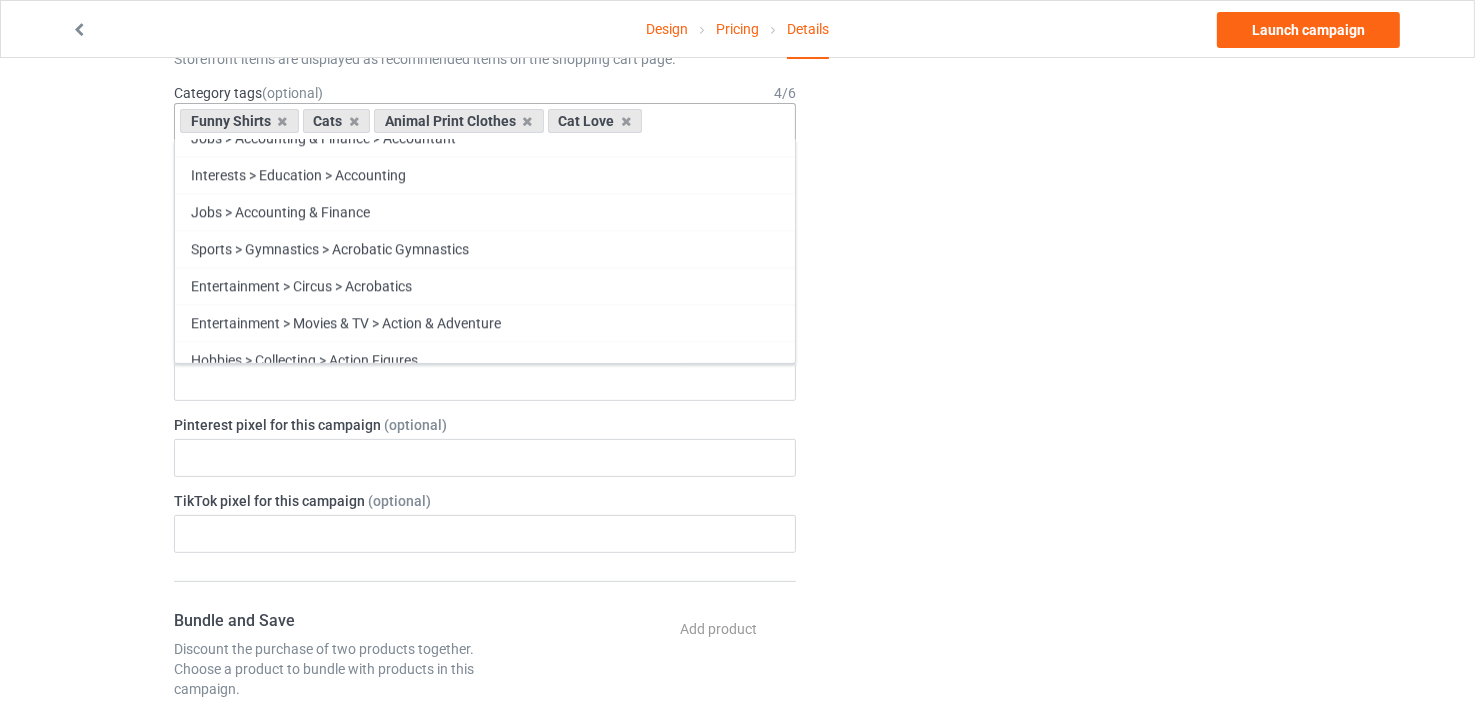 scroll, scrollTop: 9212, scrollLeft: 0, axis: vertical 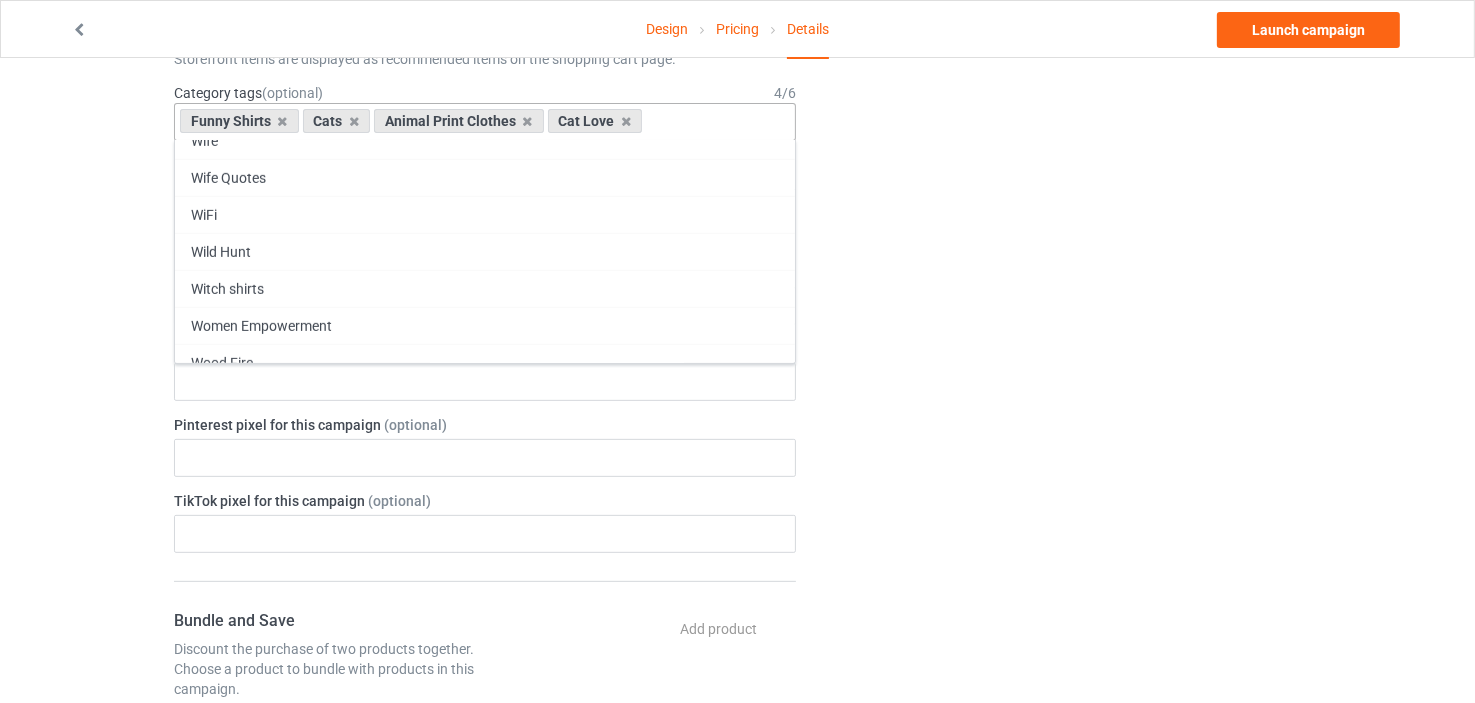 click on "Funny Shirts Cats Animal Print Clothes Cat Love Age > 1-[AGE] > 1 Age > 1-[AGE] Months > 1 Month Age > 1-[AGE] Months Age > 1-[AGE] > 10 Age > 1-[AGE] Months > 10 Month Age > 1-[AGE] > 12 Age > 1-[AGE] Months > 12 Month Age > 1-[AGE] > 13 Age > 1-[AGE] > 14 Age > 1-[AGE] > 15 Sports > Running > 15K Run Age > 1-[AGE] > 16 Age > 1-[AGE] > 17 Age > 1-[AGE] > 18 Age > 1-[AGE] > 19 Age > Decades > 1920s Age > Decades > 1930s Age > Decades > 1940s Age > Decades > 1950s Age > Decades > 1960s Age > Decades > 1970s Age > Decades > 1980s Age > Decades > 1990s Age > 1-[AGE] > 2 Age > 1-[AGE] Months > 2 Month Age > 20-39 > 20 Age > 20-39 Age > Decades > 2000s Age > Decades > 2010s Age > 20-39 > 21 Age > 20-39 > 22 Age > 20-39 > 23 Age > 20-39 > 24 Age > 20-39 > 25 Age > 20-39 > 26 Age > 20-39 > 27 Age > 20-39 > 28 Age > 20-39 > 29 Age > 1-[AGE] > 3 Age > 1-[AGE] Months > 3 Sports > Basketball > 3-Pointer Age > 20-39 > 30 Age > 20-39 > 31 Age > 20-39 > 32 Age > 40-59 1" at bounding box center [485, 122] 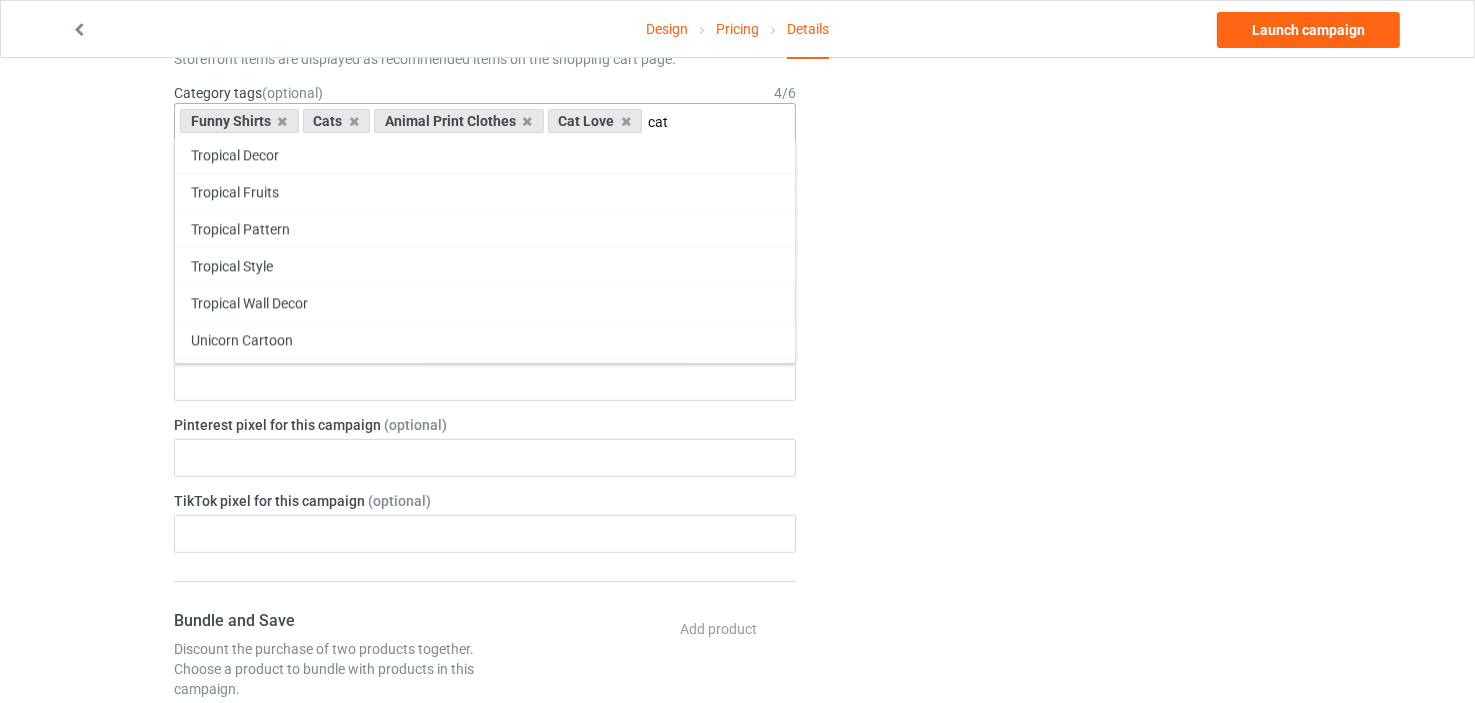 scroll, scrollTop: 2646, scrollLeft: 0, axis: vertical 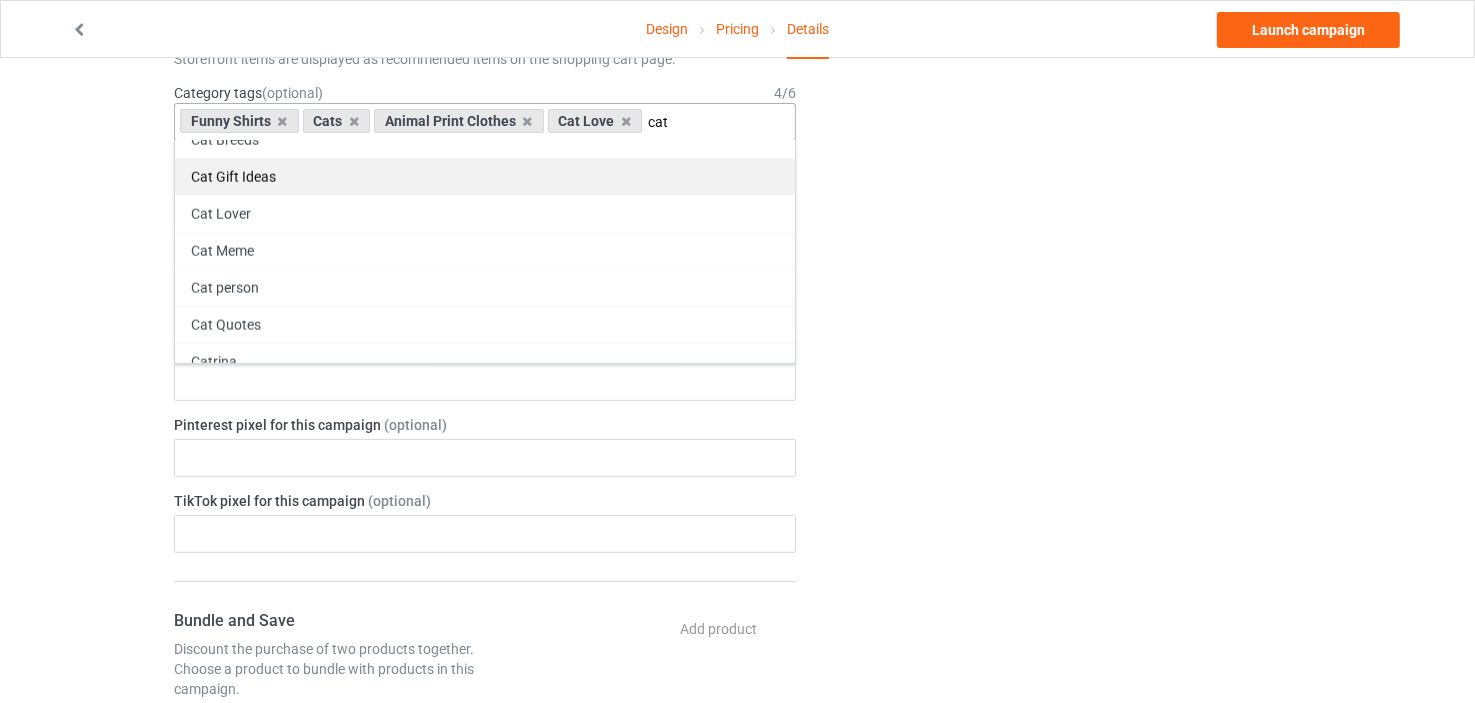 type on "cat" 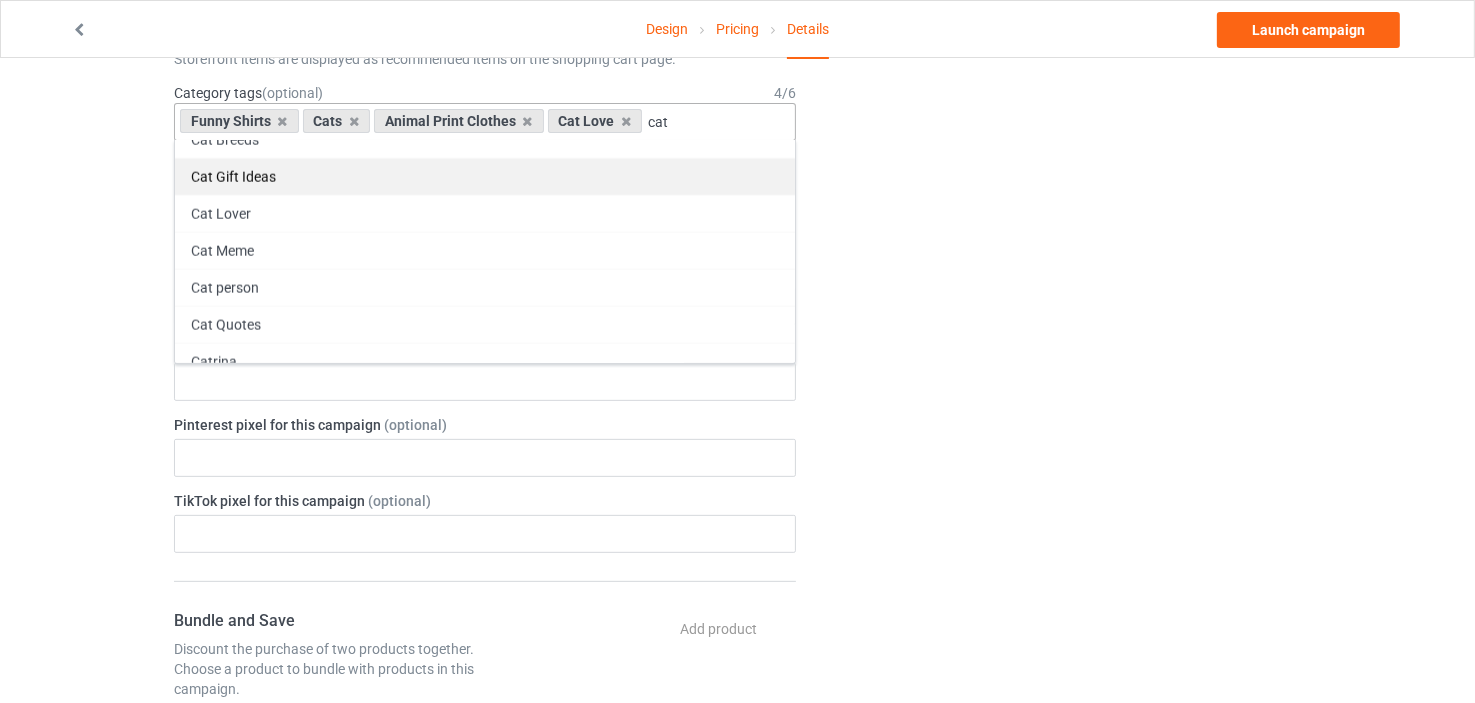 click on "Cat Gift Ideas" at bounding box center (485, 176) 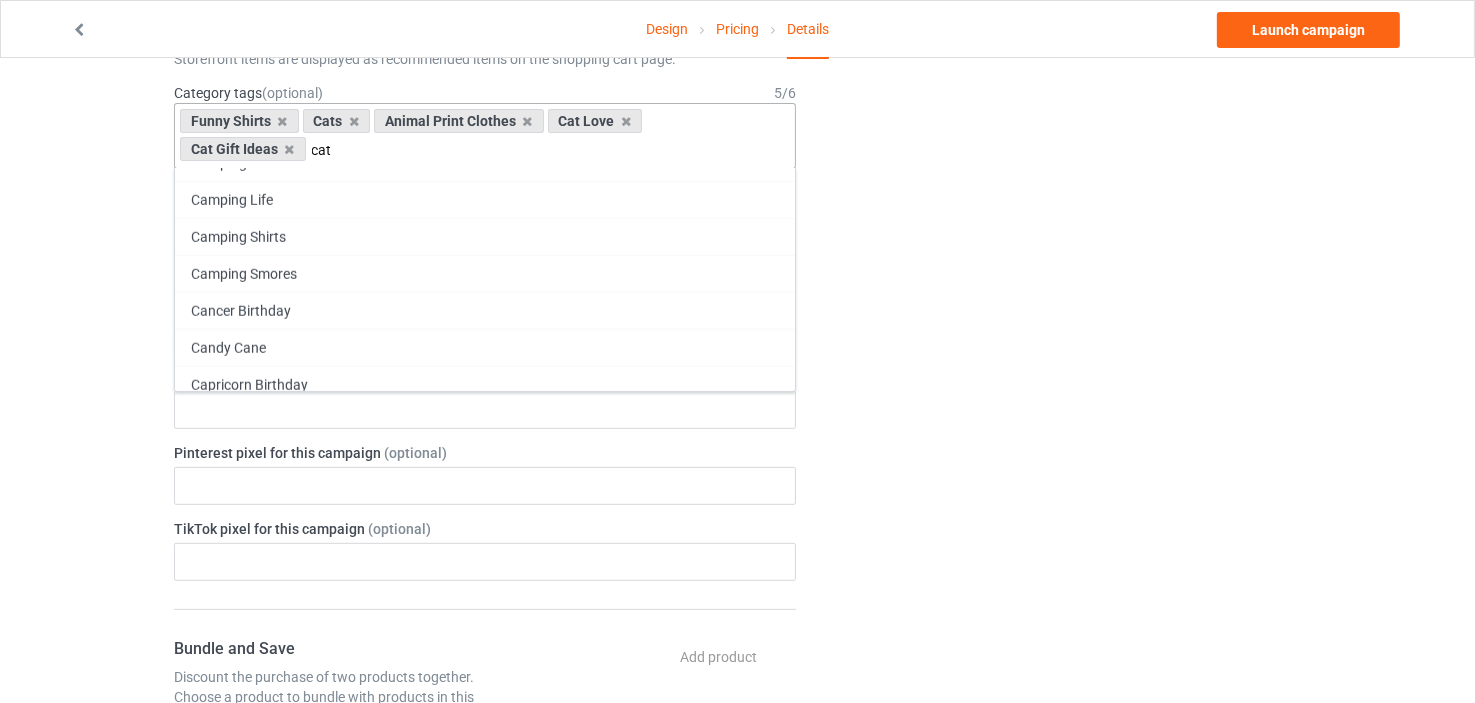 scroll, scrollTop: 2609, scrollLeft: 0, axis: vertical 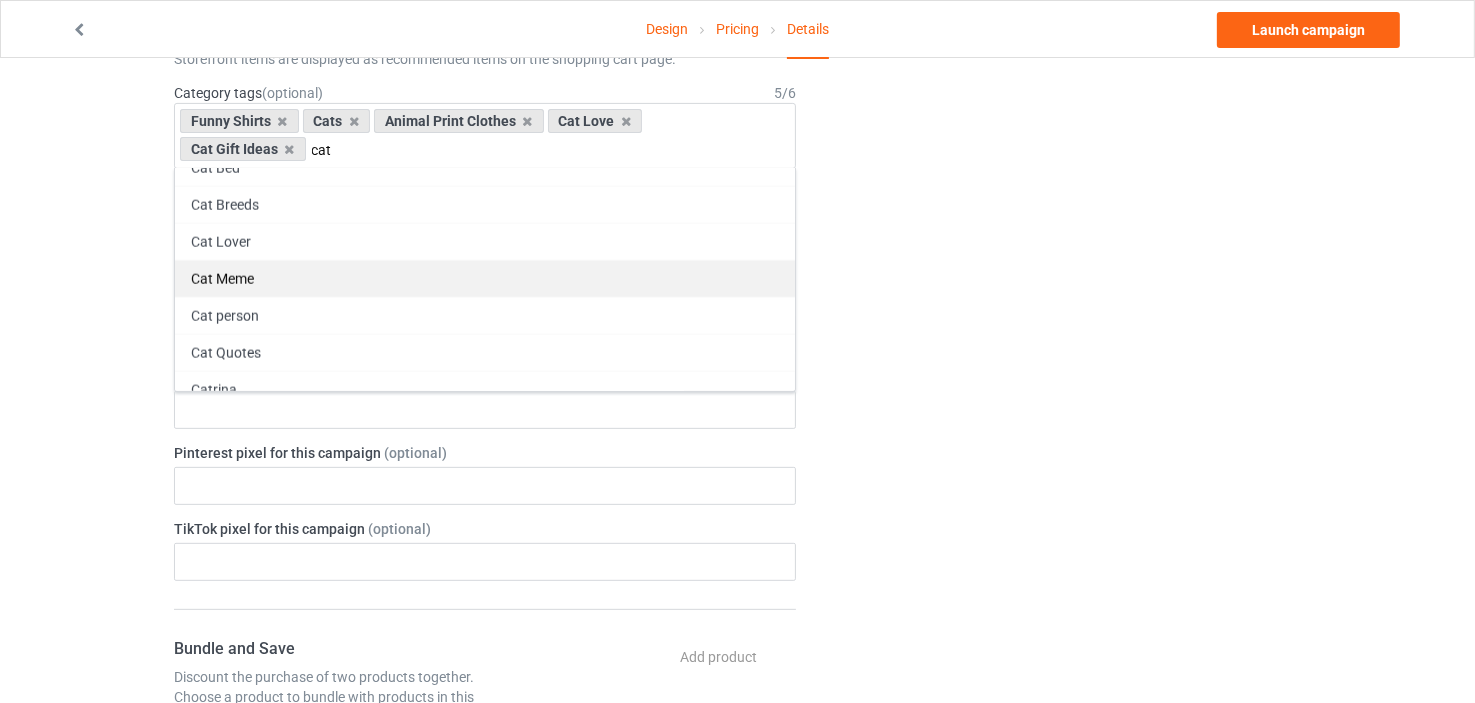 type on "cat" 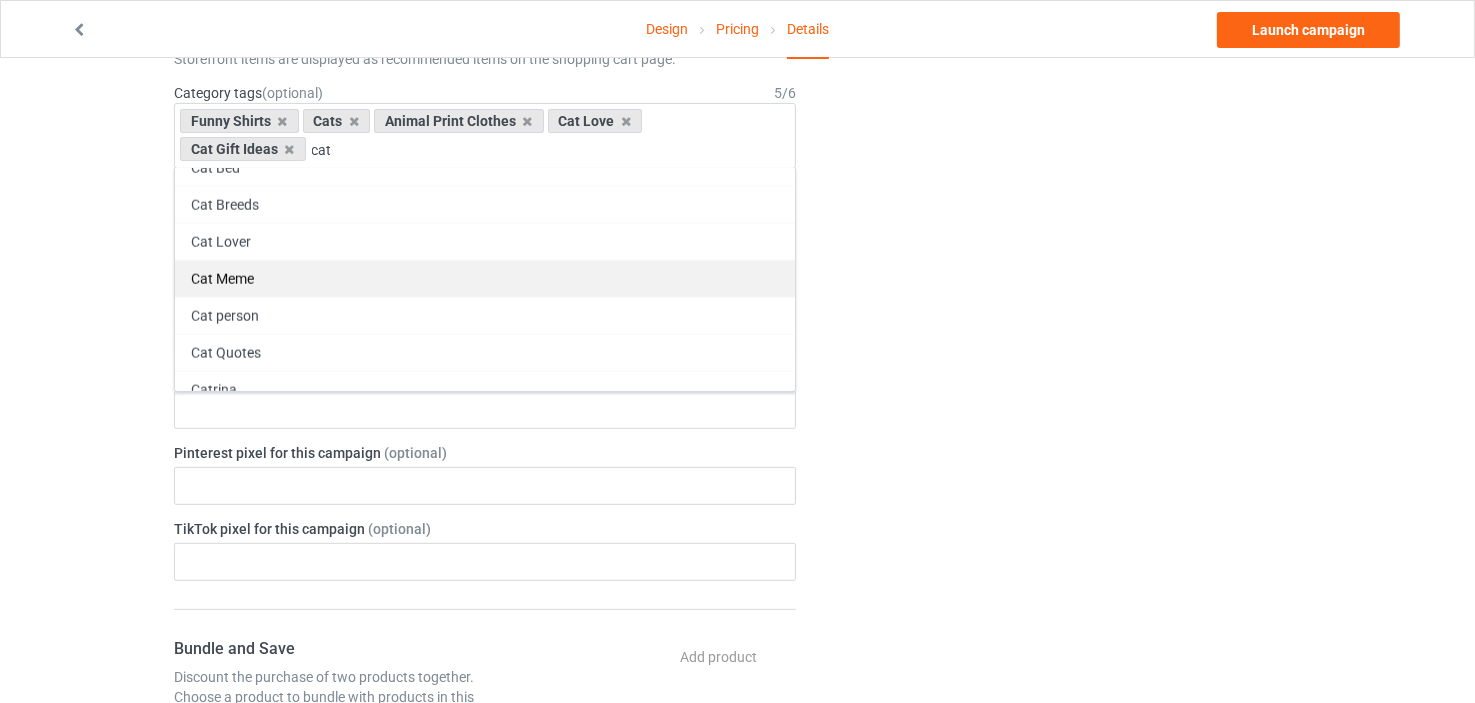 click on "Cat Meme" at bounding box center (485, 278) 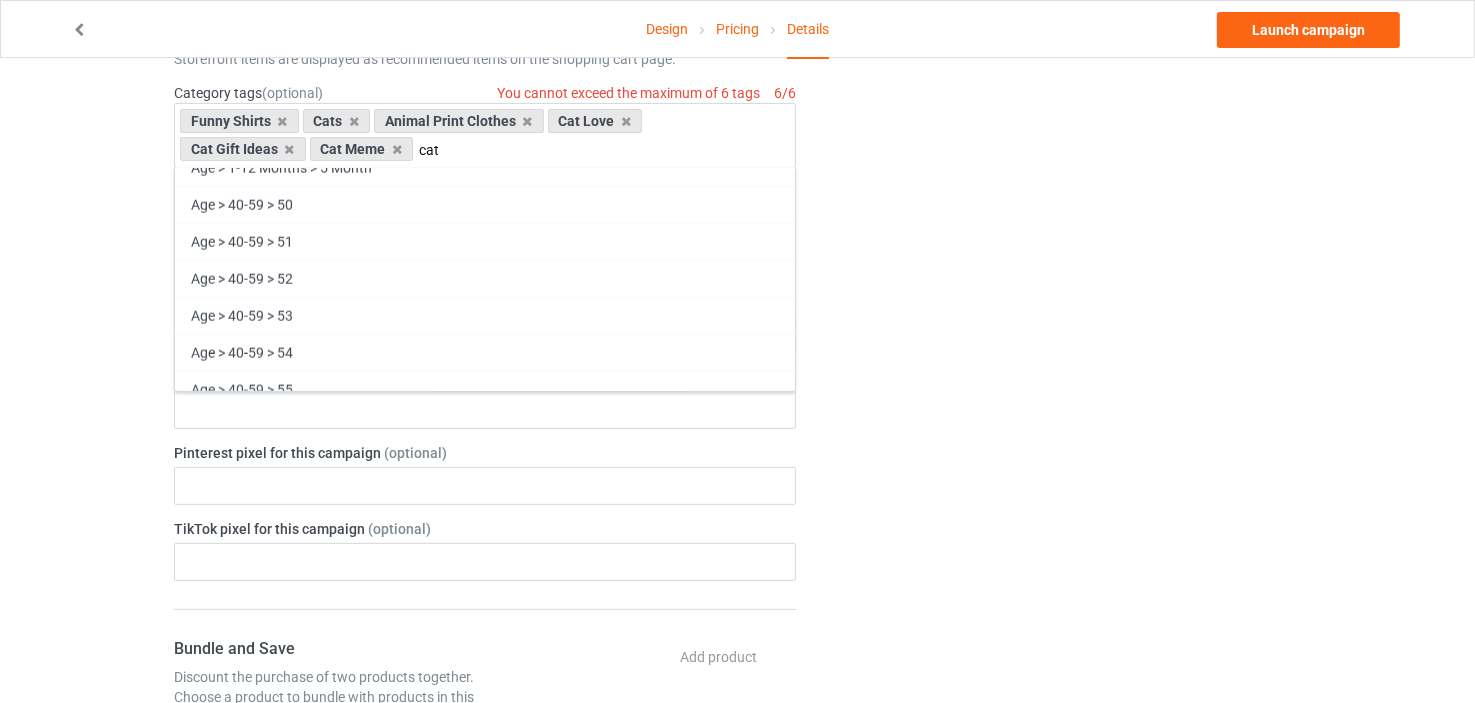 type 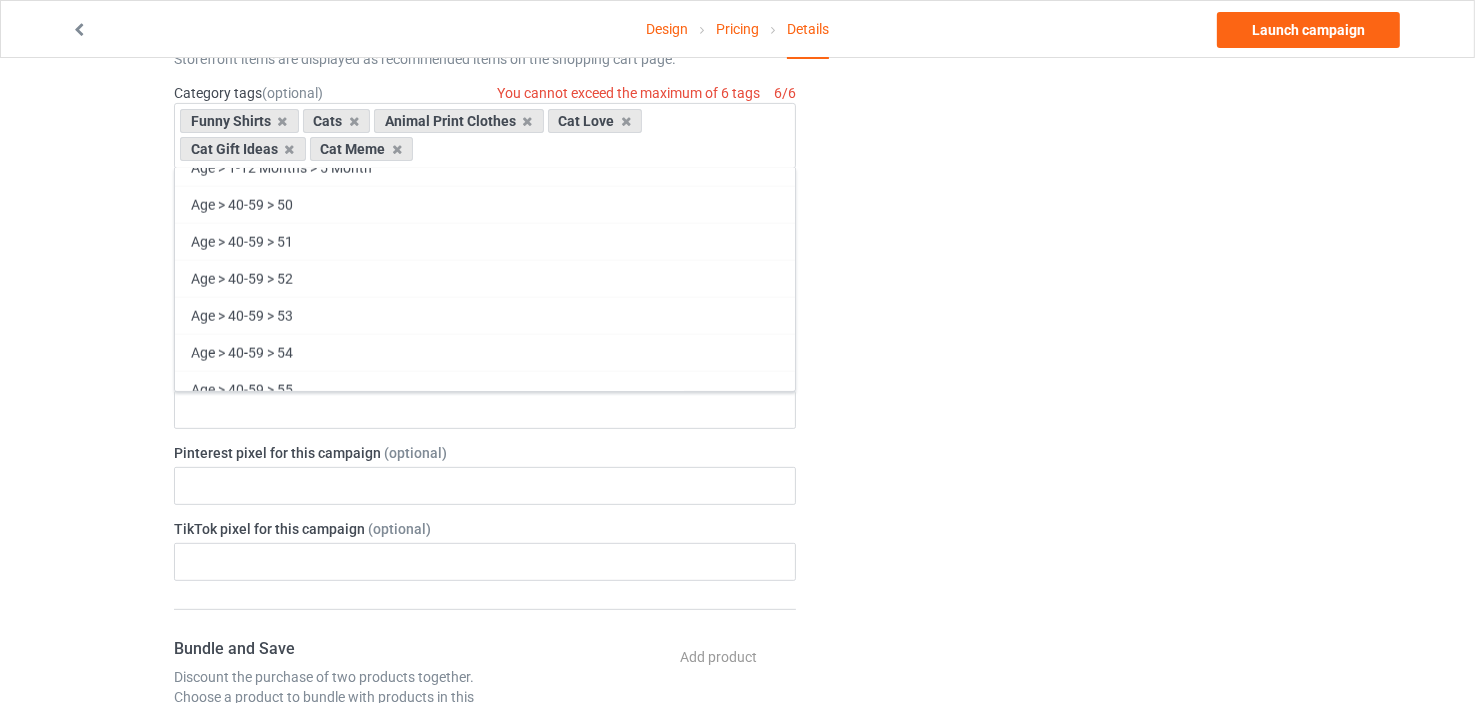 scroll, scrollTop: 90267, scrollLeft: 0, axis: vertical 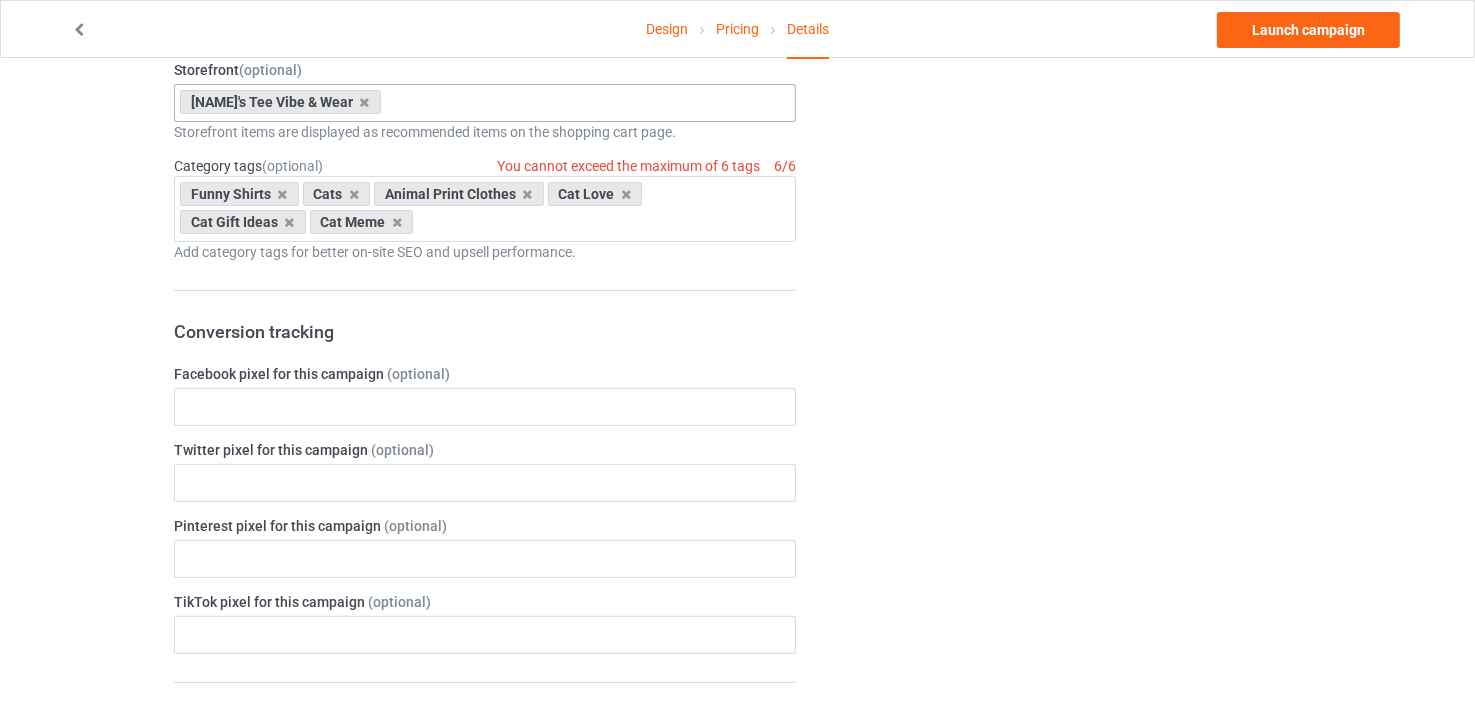 click on "Change default product or side" at bounding box center (1062, 603) 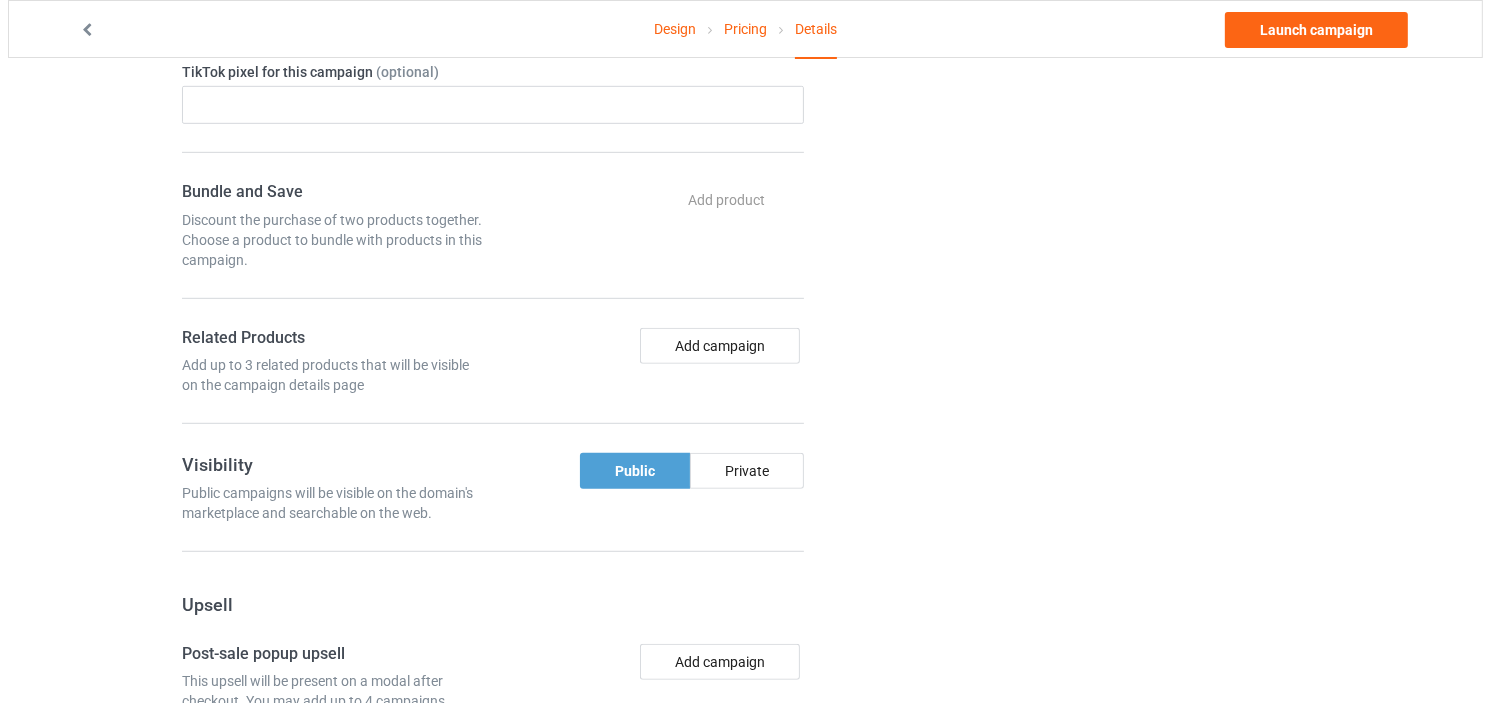 scroll, scrollTop: 1105, scrollLeft: 0, axis: vertical 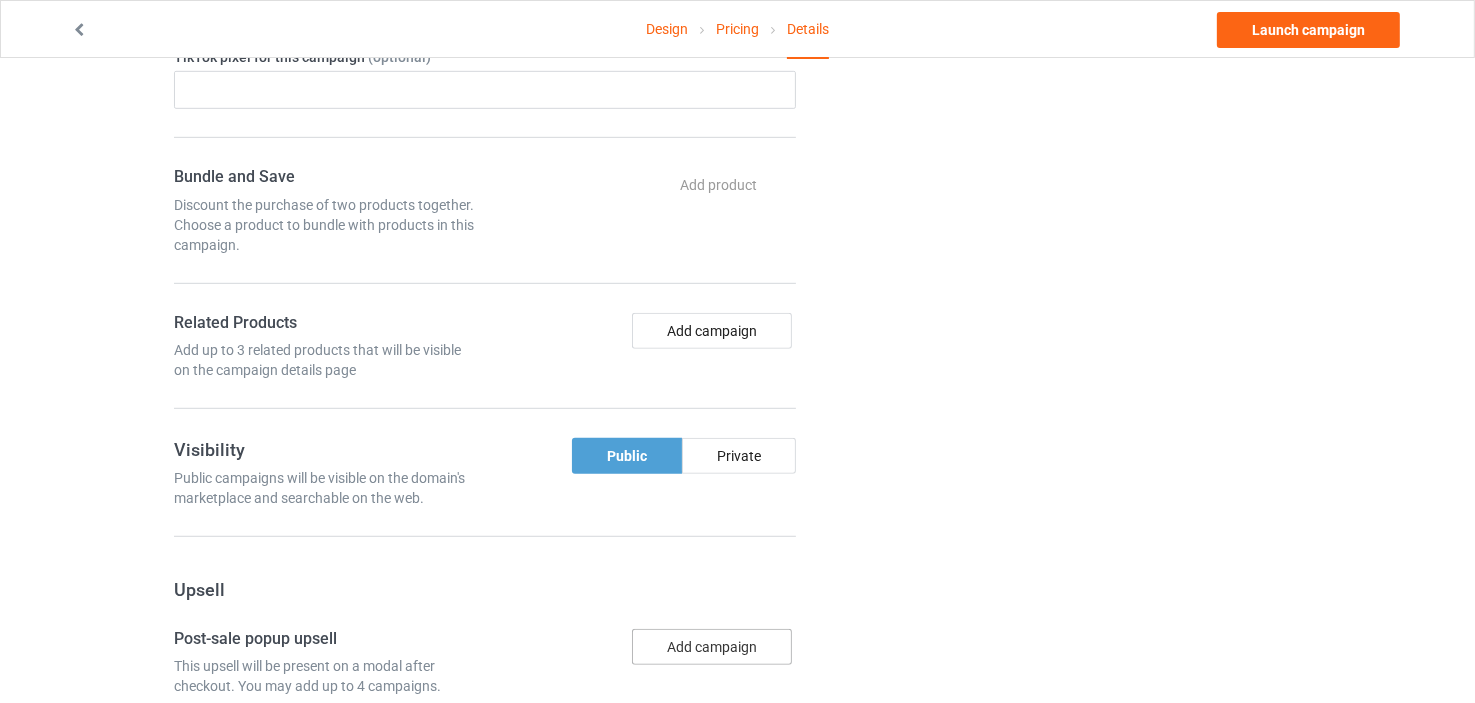 click on "Add campaign" at bounding box center [712, 647] 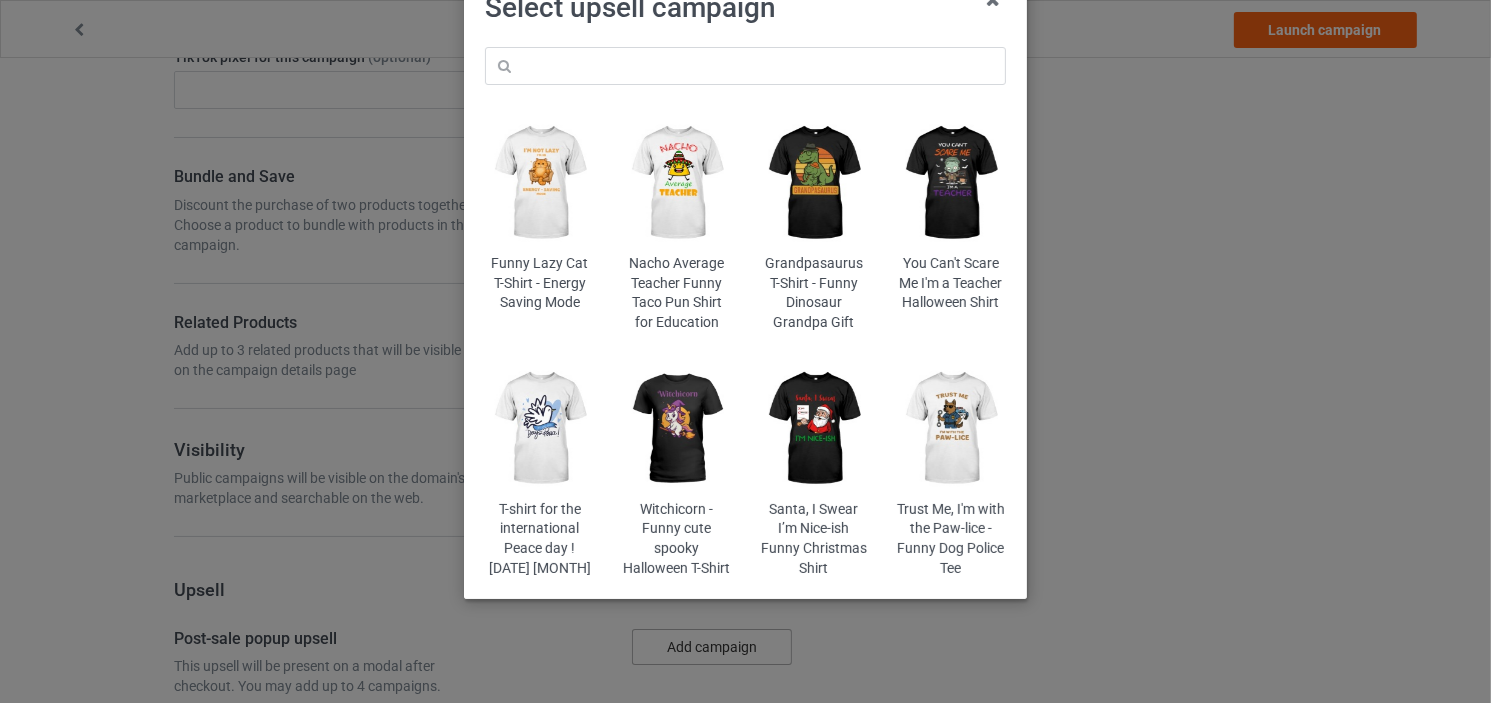 scroll, scrollTop: 150, scrollLeft: 0, axis: vertical 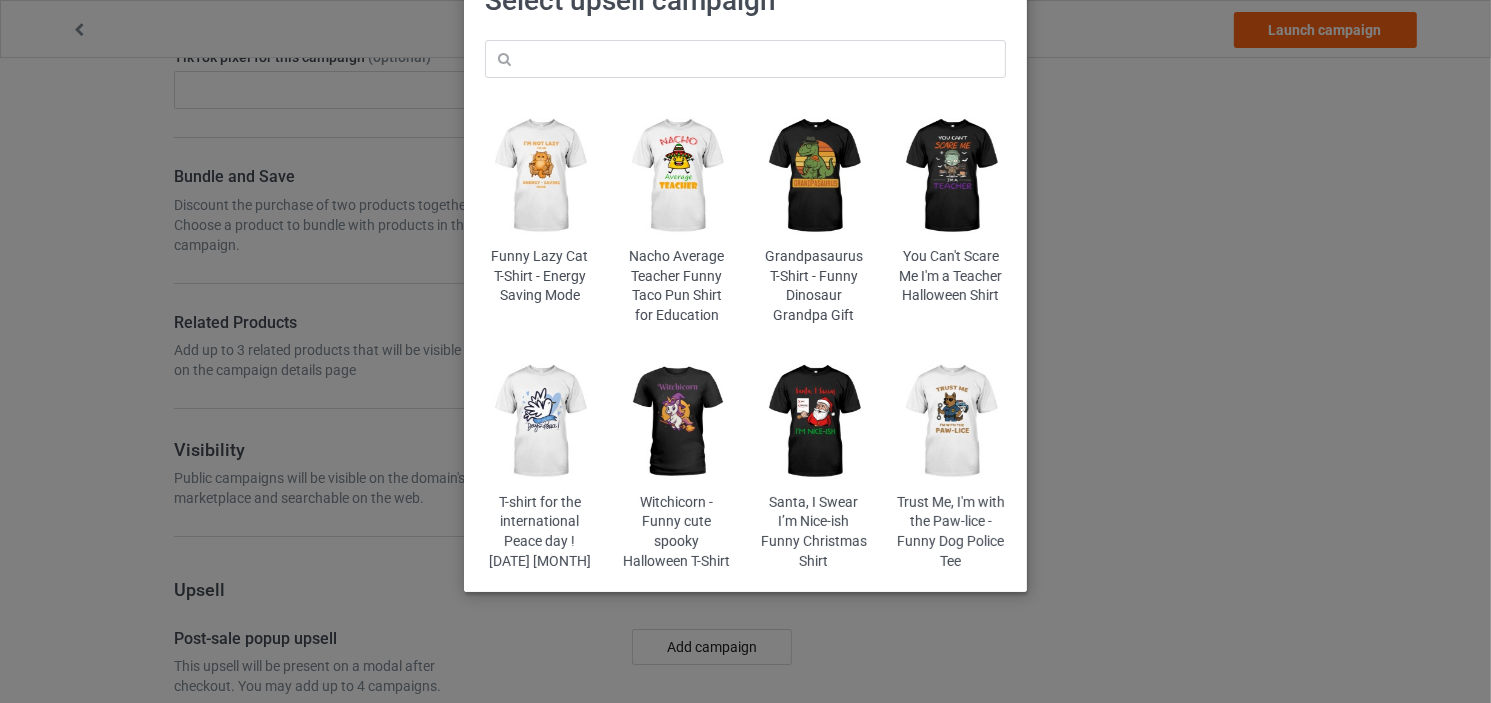 click at bounding box center (539, 176) 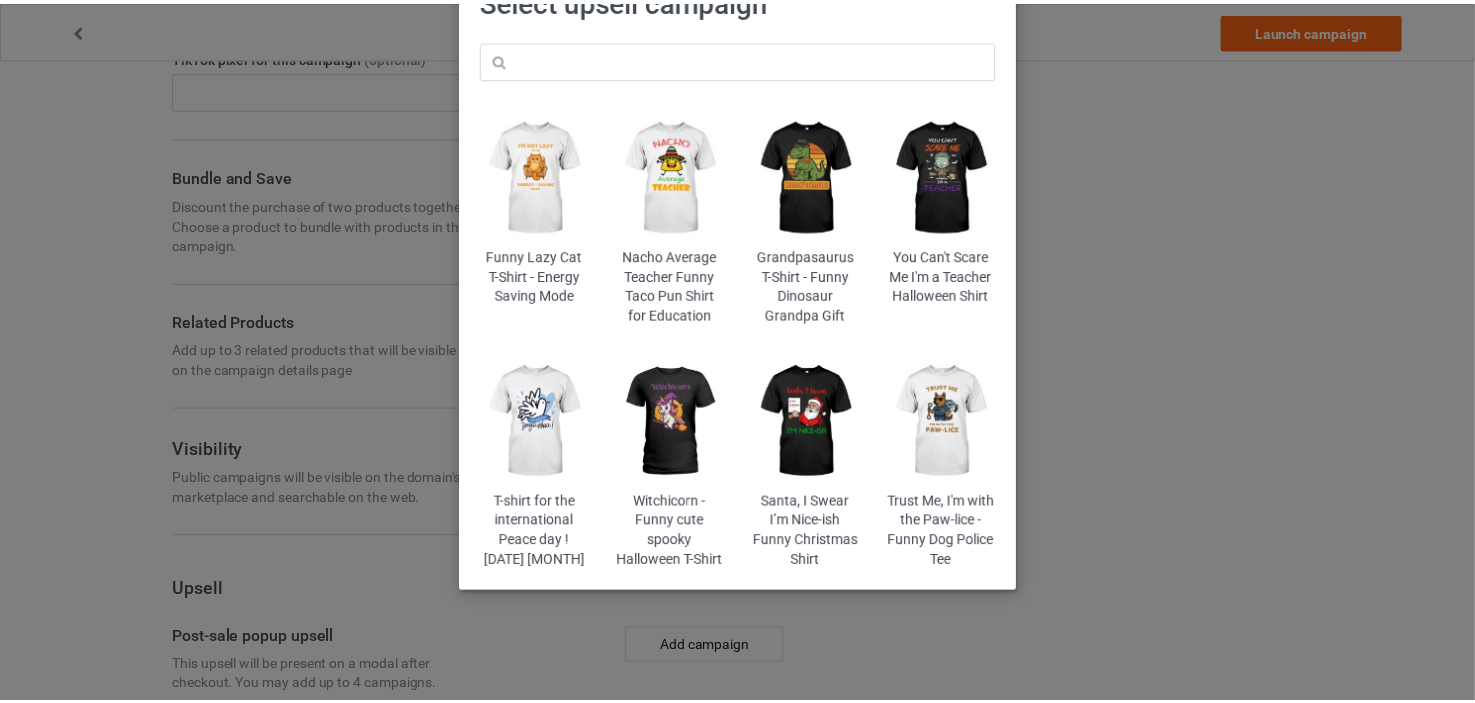 scroll, scrollTop: 0, scrollLeft: 0, axis: both 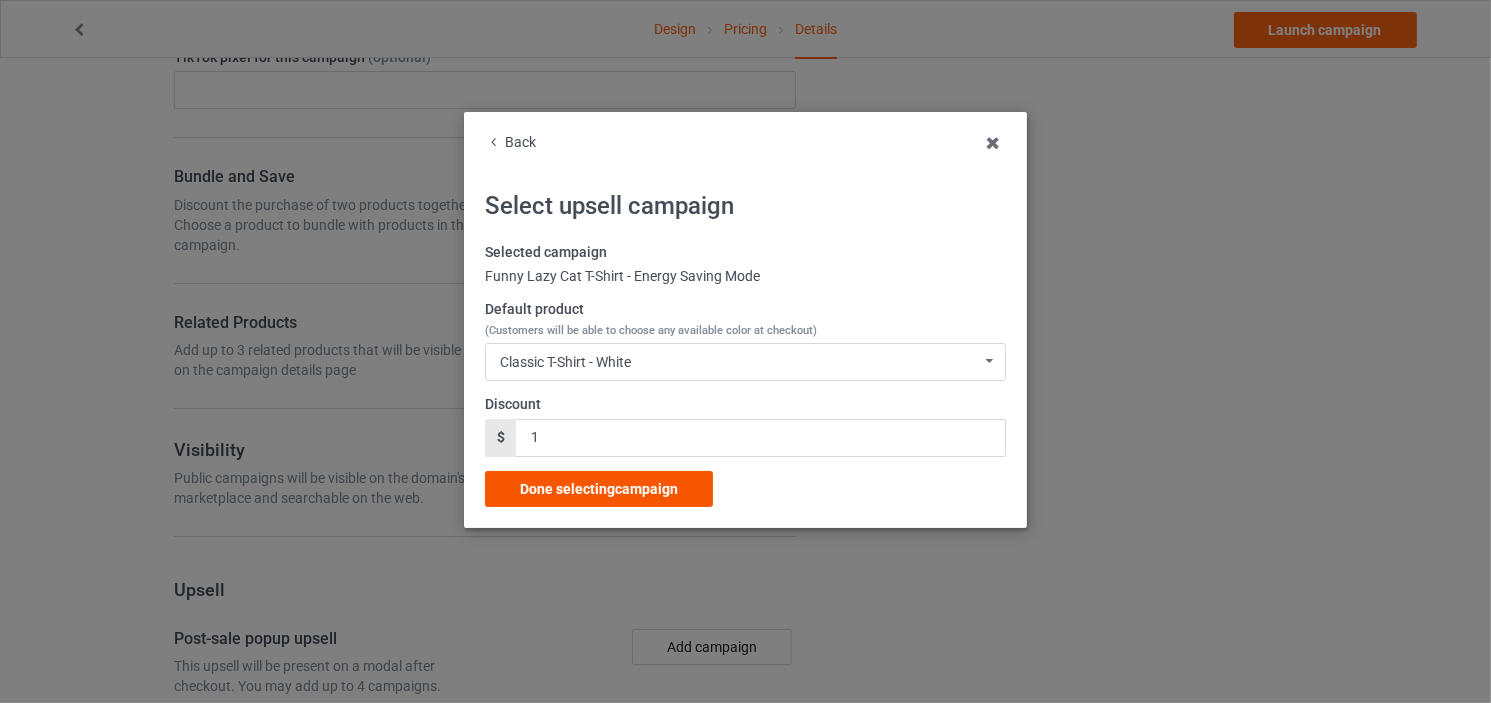 click on "Done selecting  campaign" at bounding box center [599, 489] 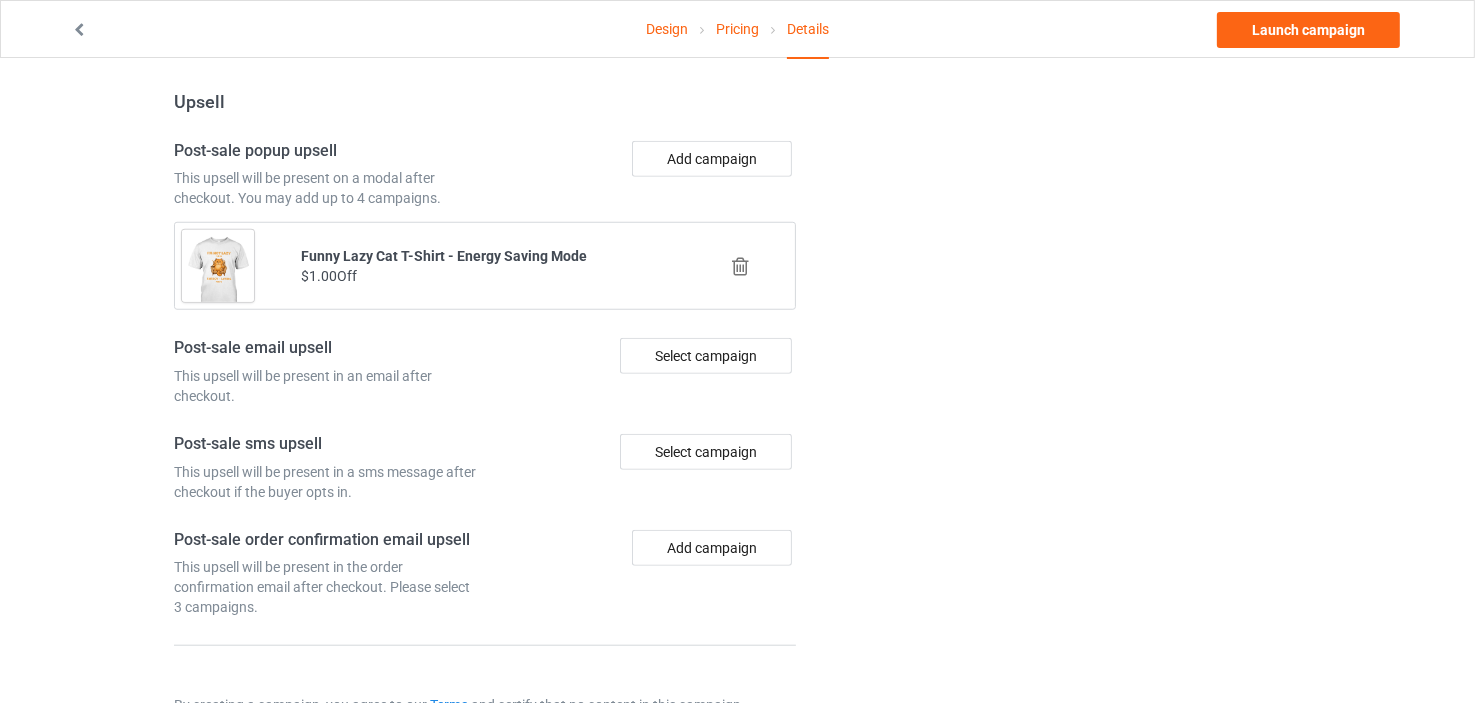 scroll, scrollTop: 1660, scrollLeft: 0, axis: vertical 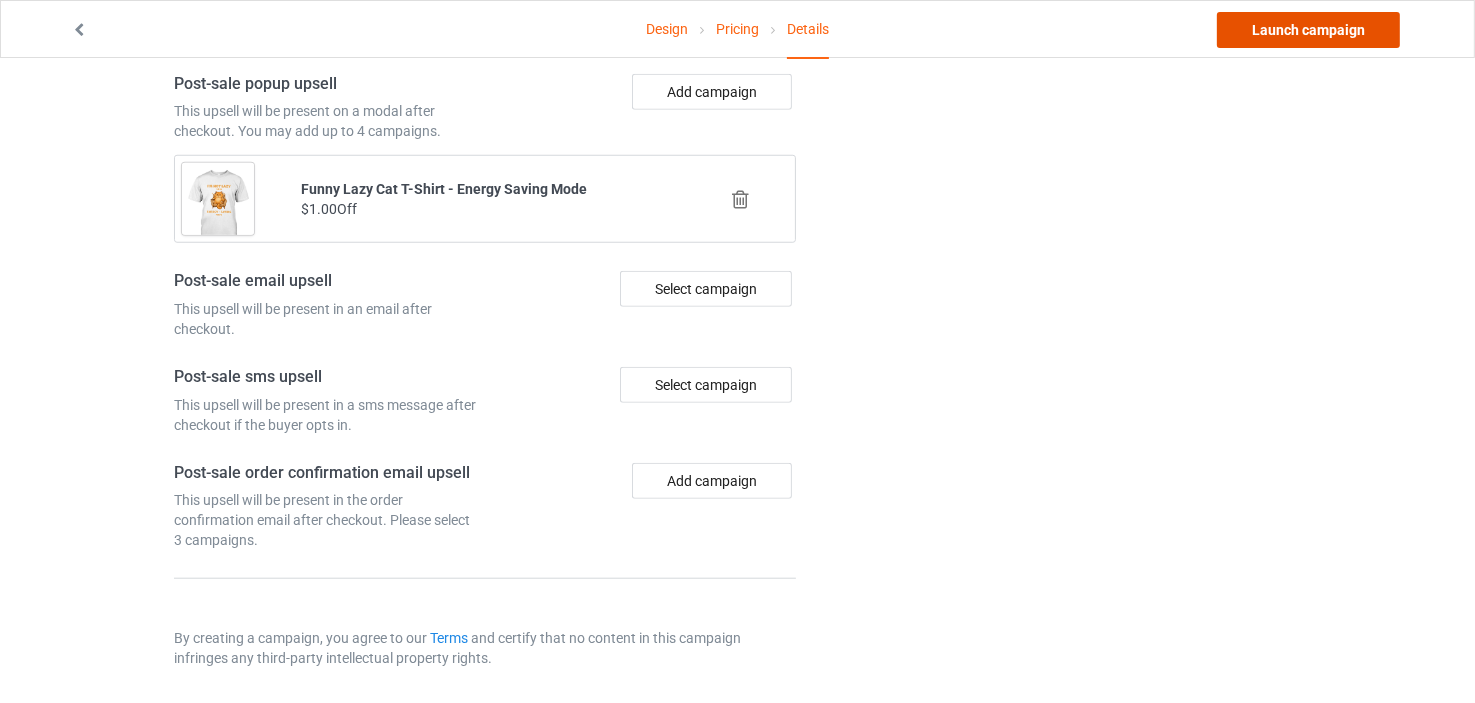 click on "Launch campaign" at bounding box center [1308, 30] 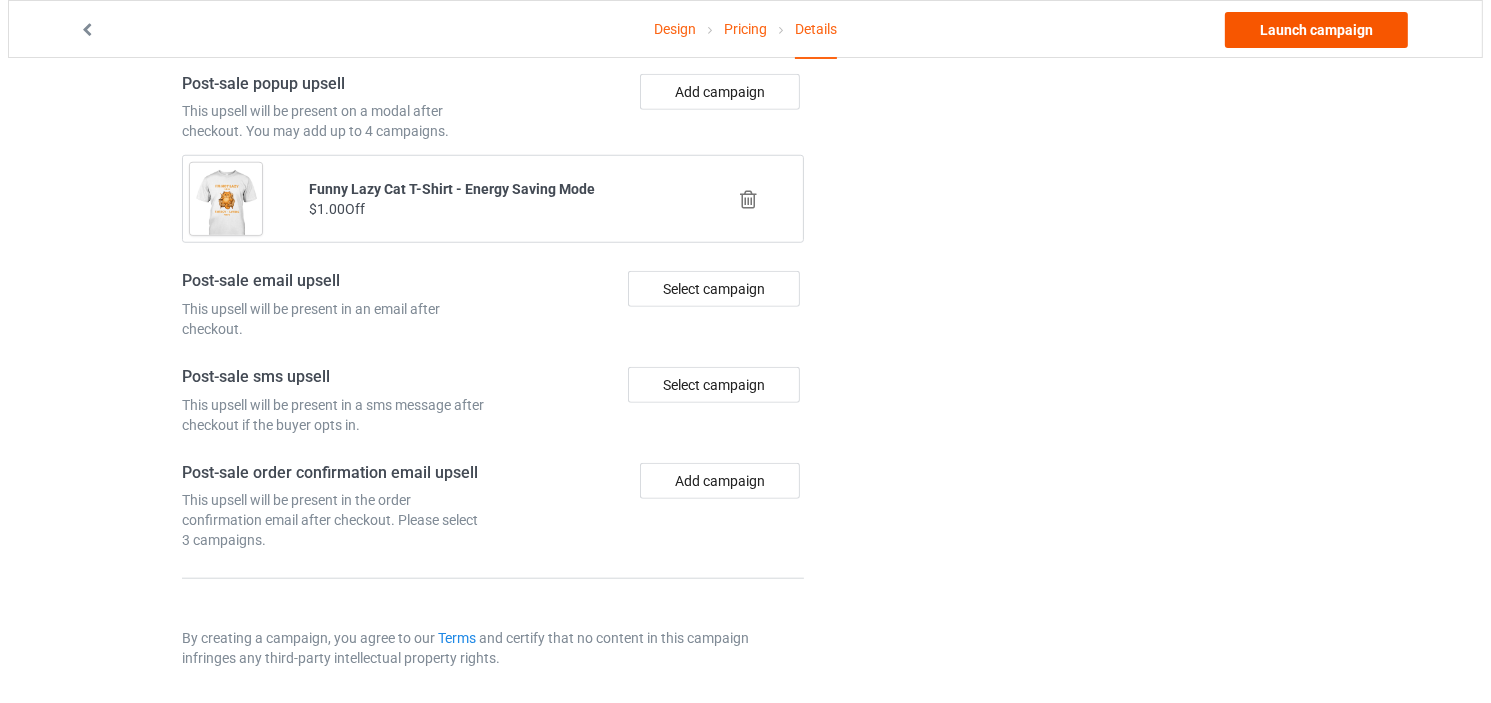 scroll, scrollTop: 0, scrollLeft: 0, axis: both 